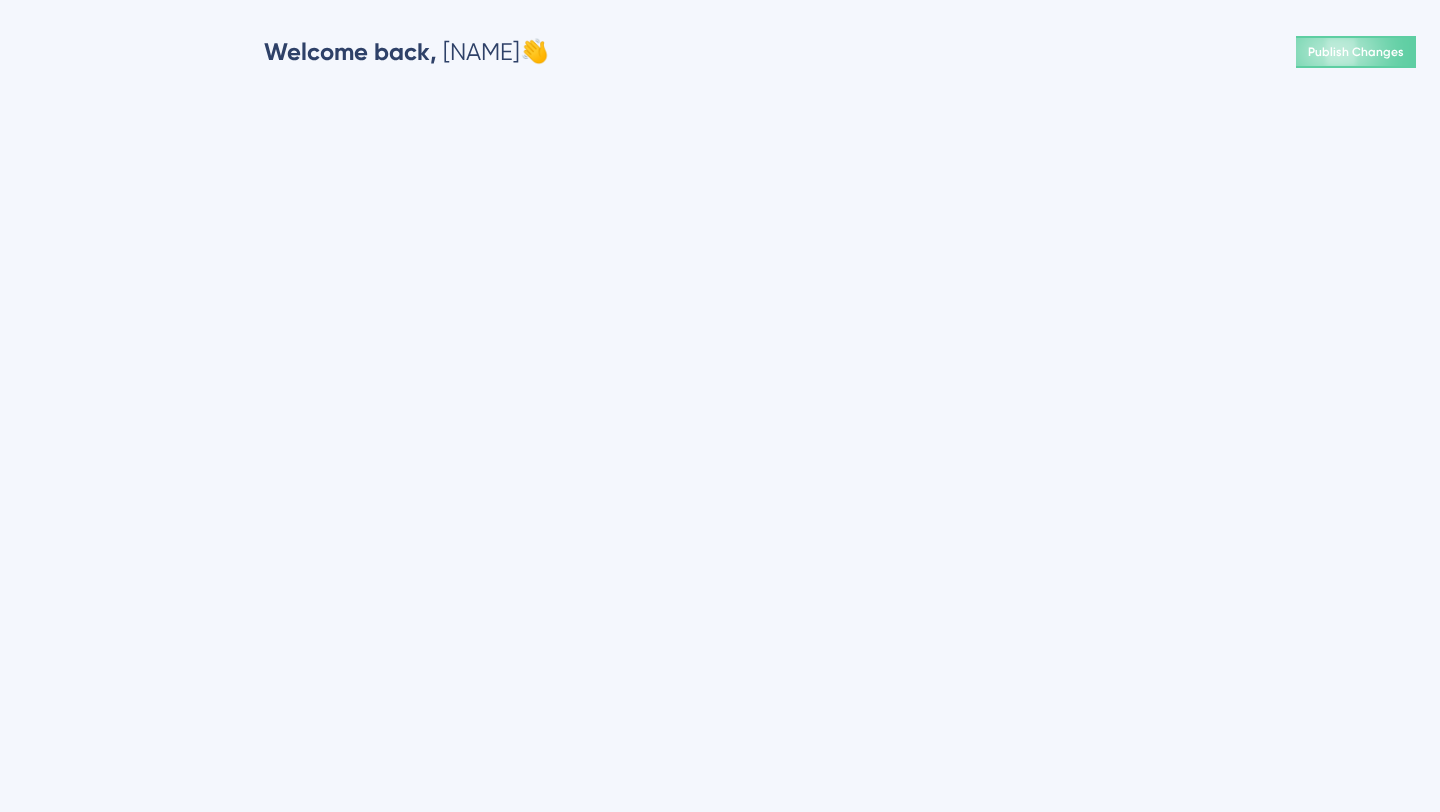 scroll, scrollTop: 0, scrollLeft: 0, axis: both 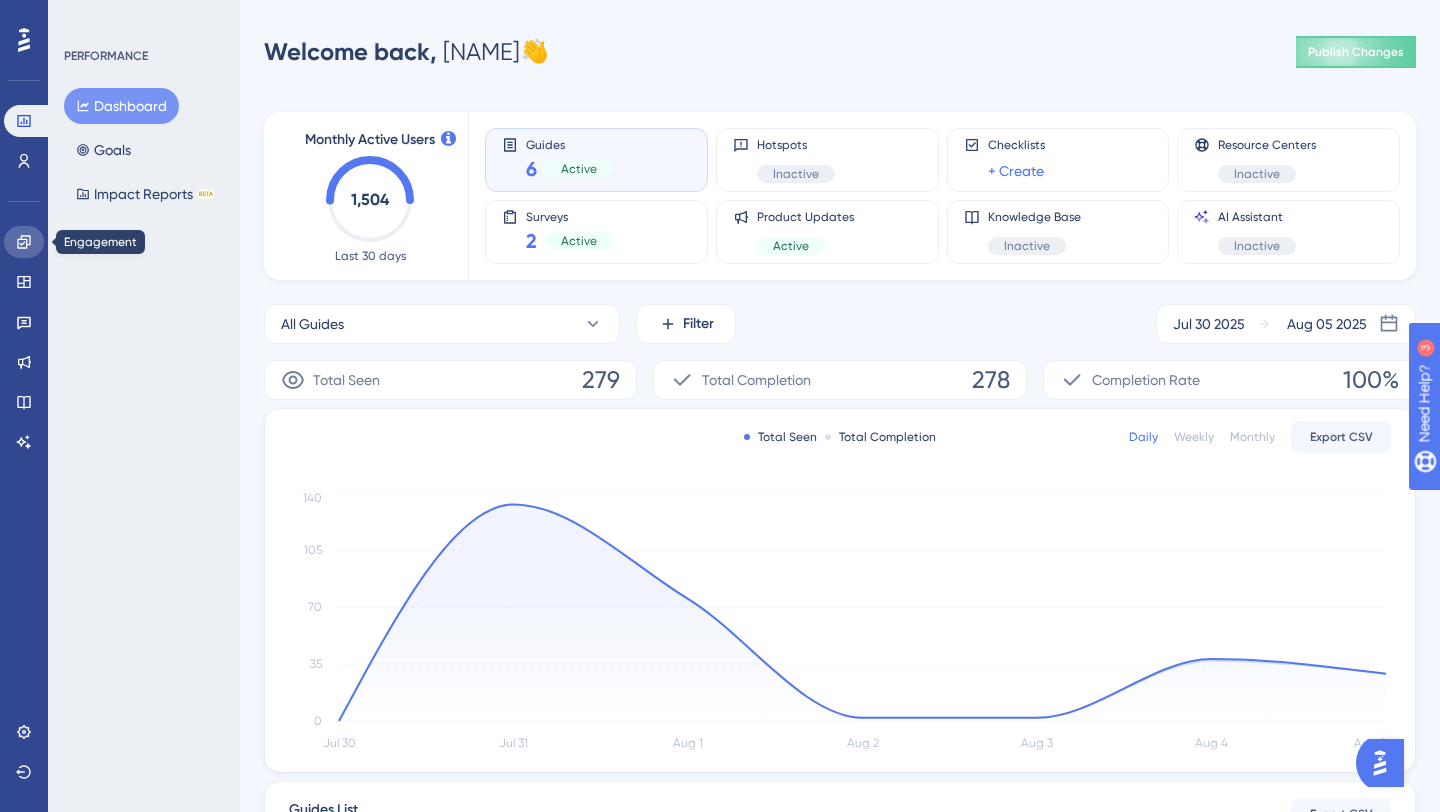 click 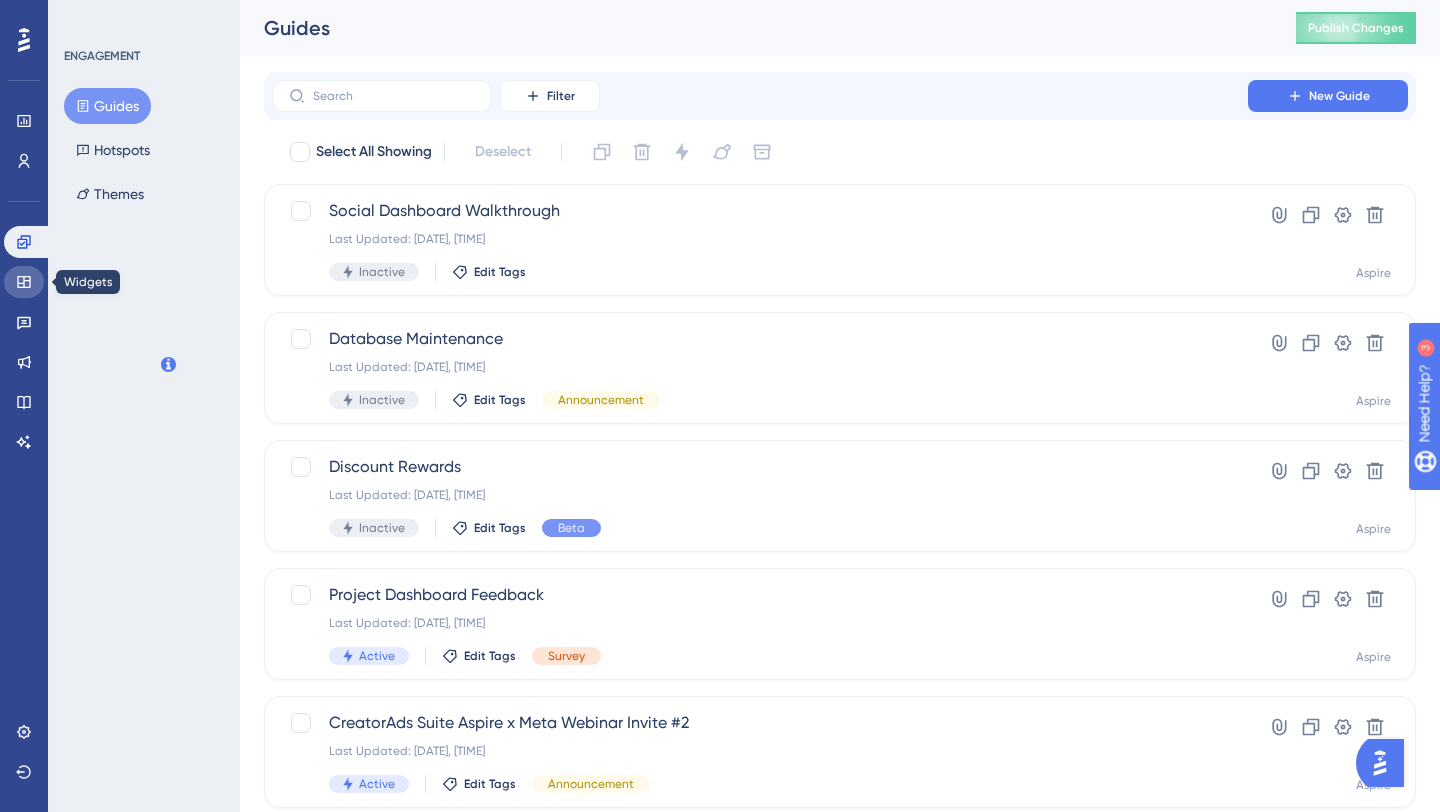 click at bounding box center (24, 282) 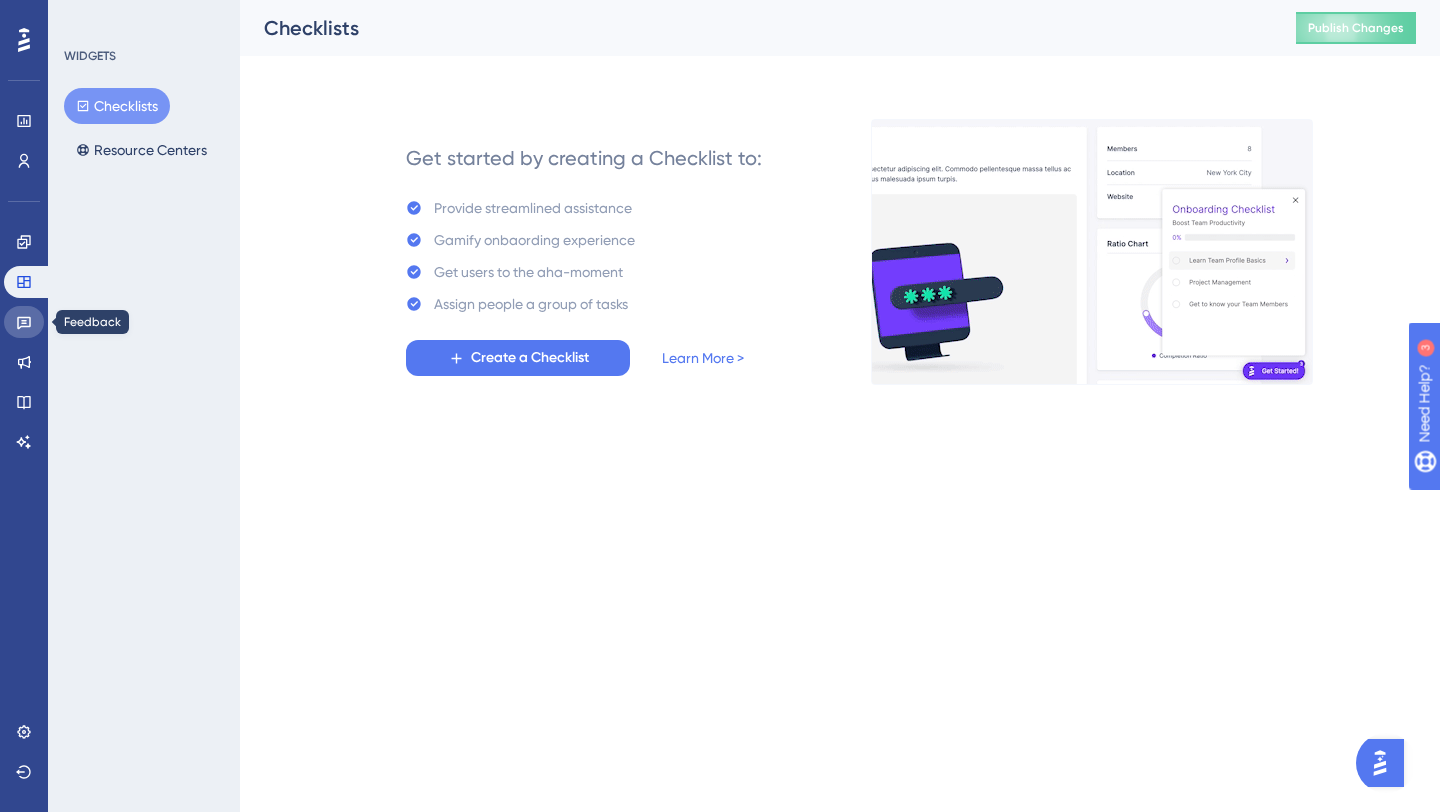 click 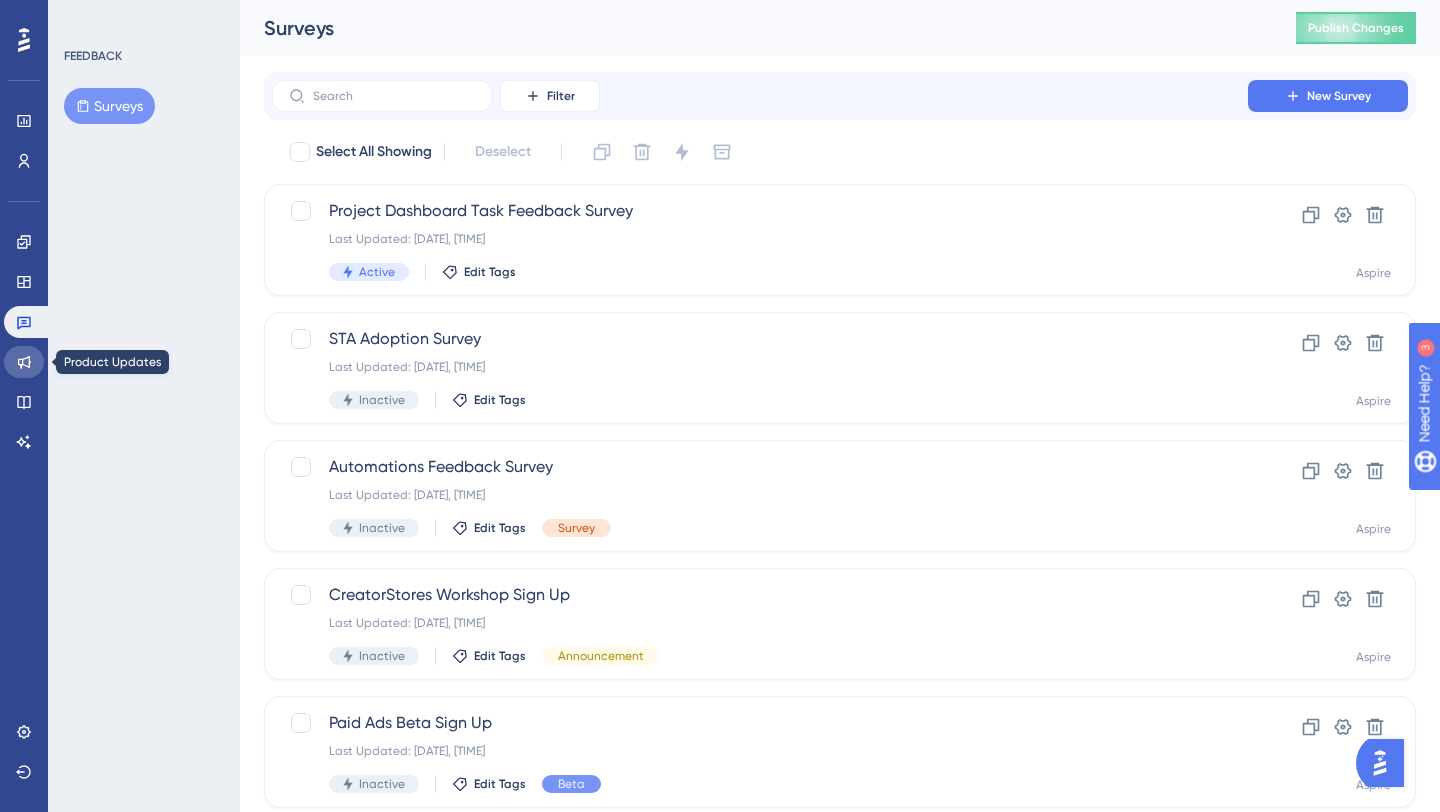 click 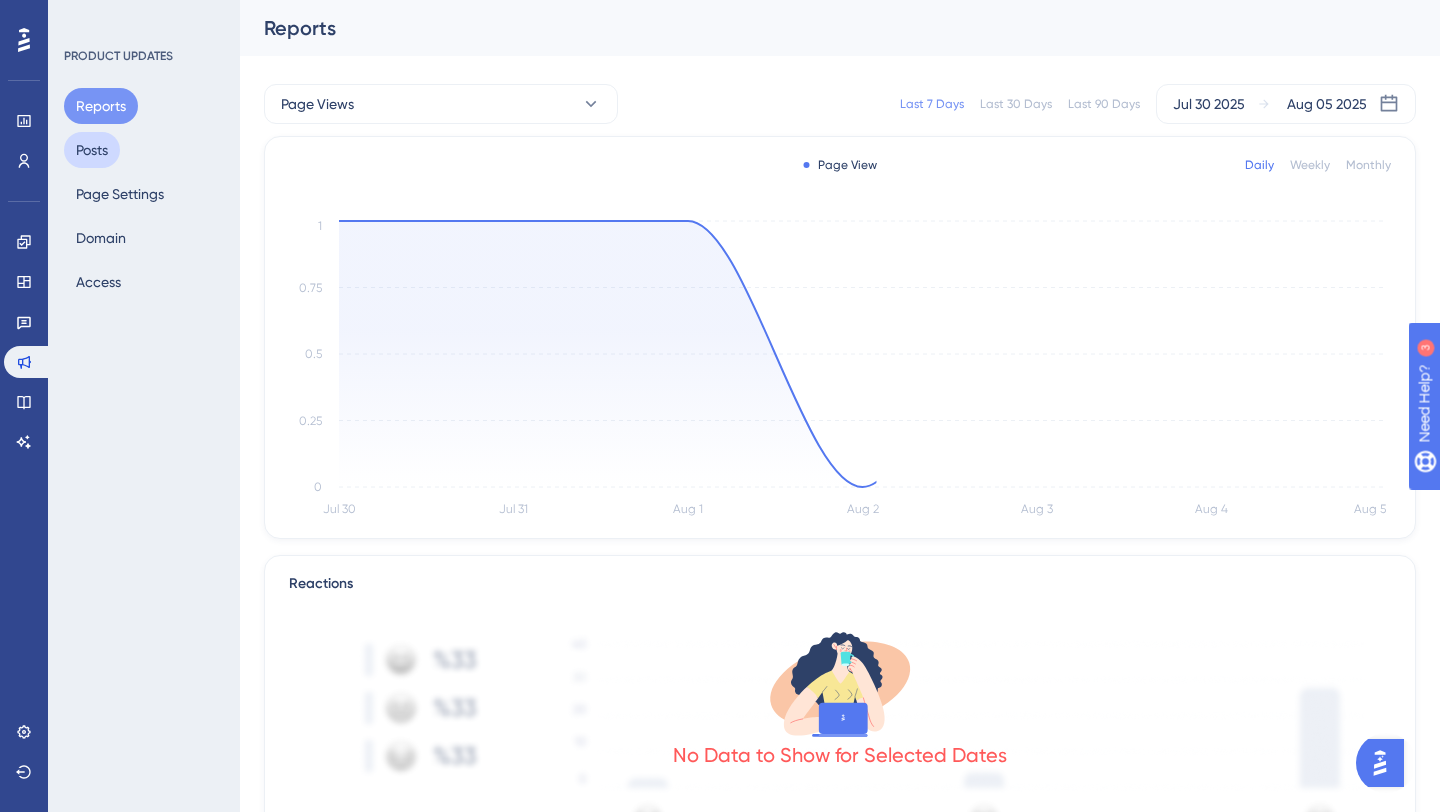 click on "Posts" at bounding box center (92, 150) 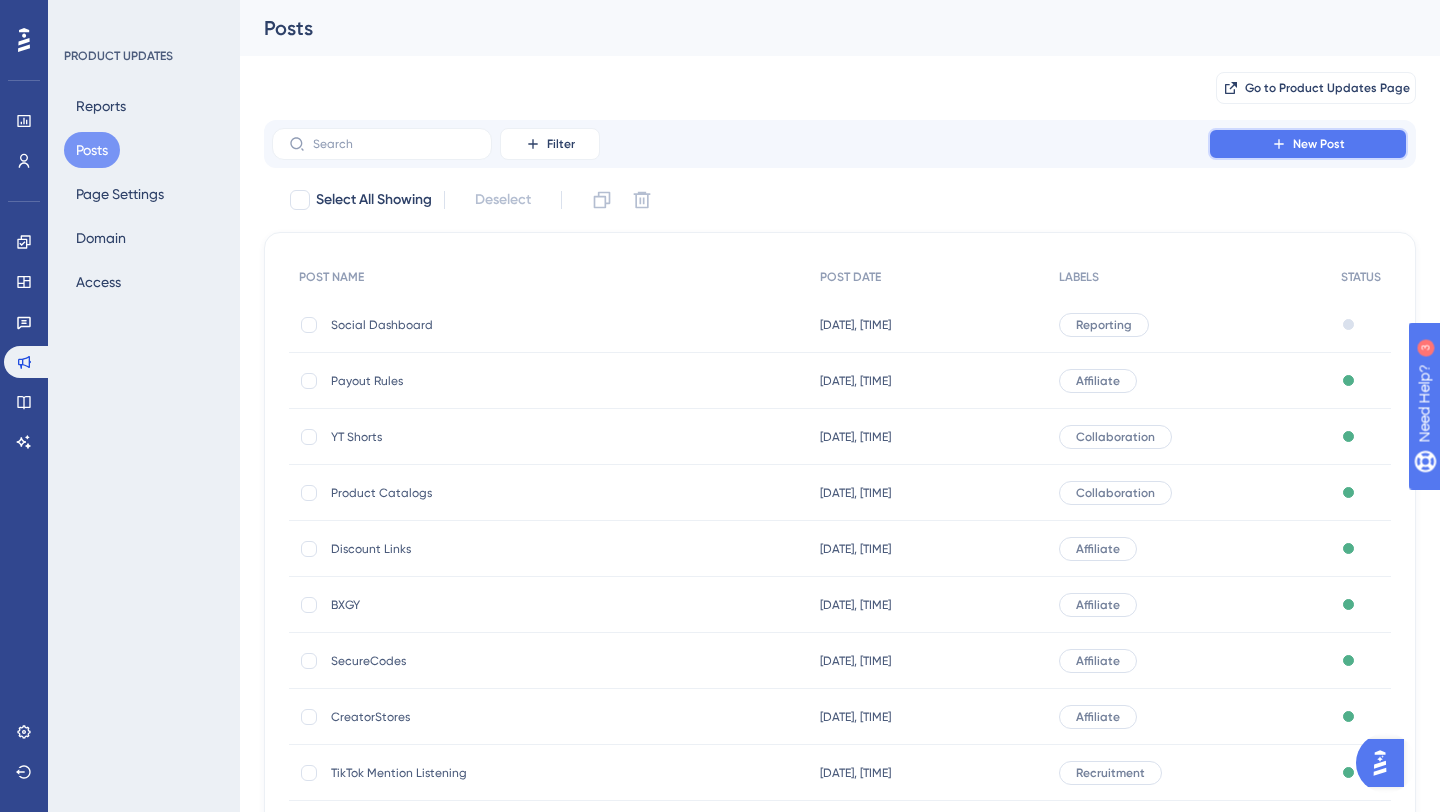 click 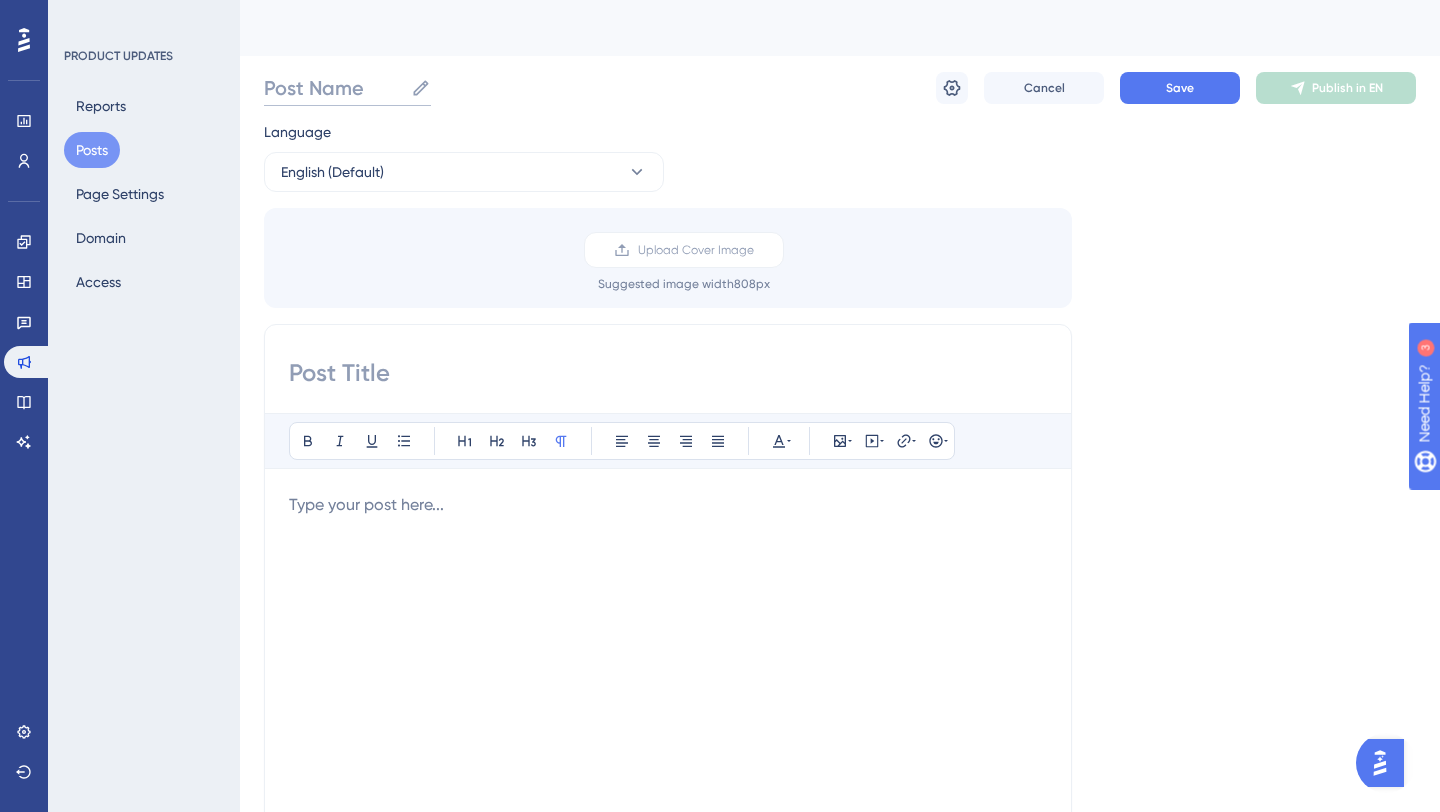 click on "Post Name" at bounding box center [333, 88] 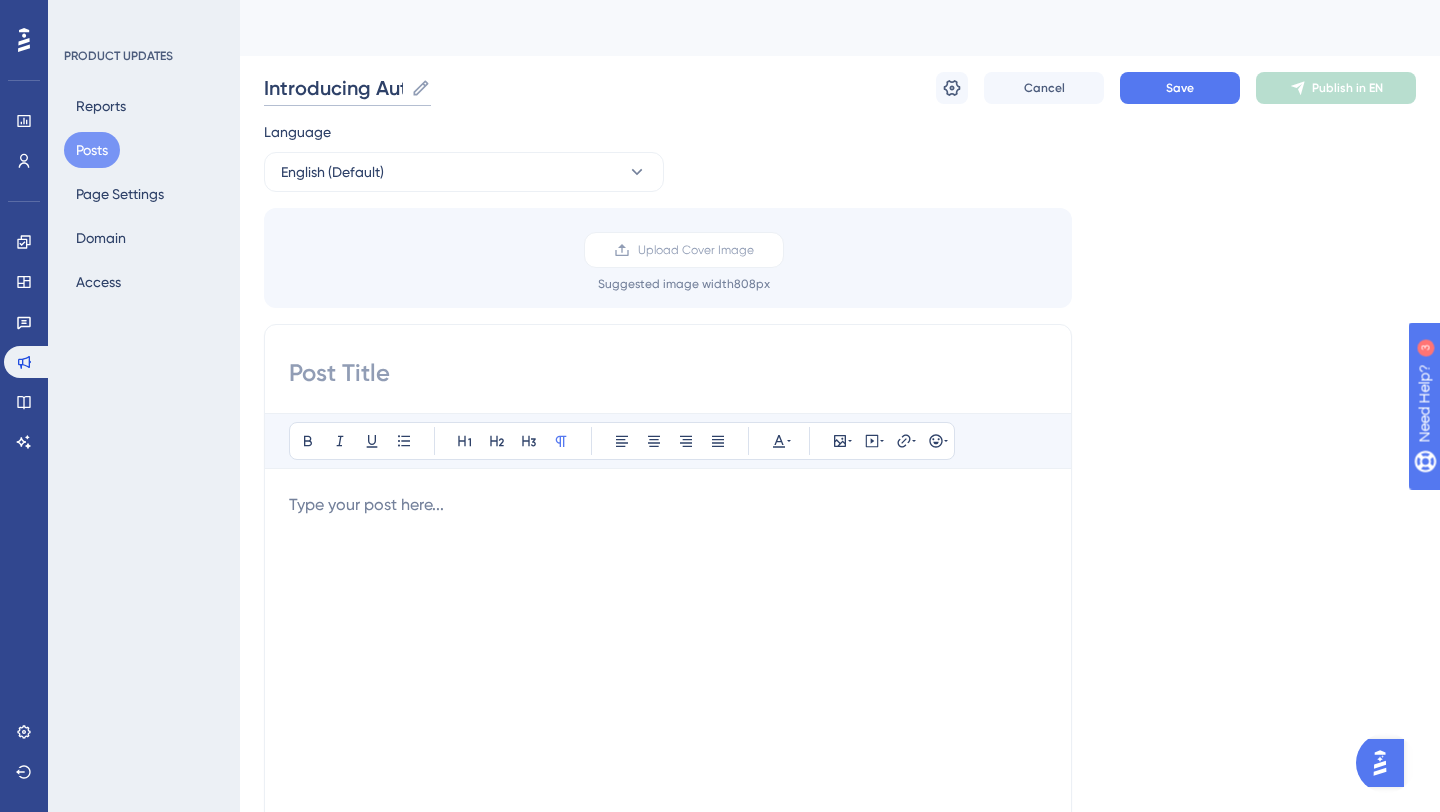 scroll, scrollTop: 0, scrollLeft: 0, axis: both 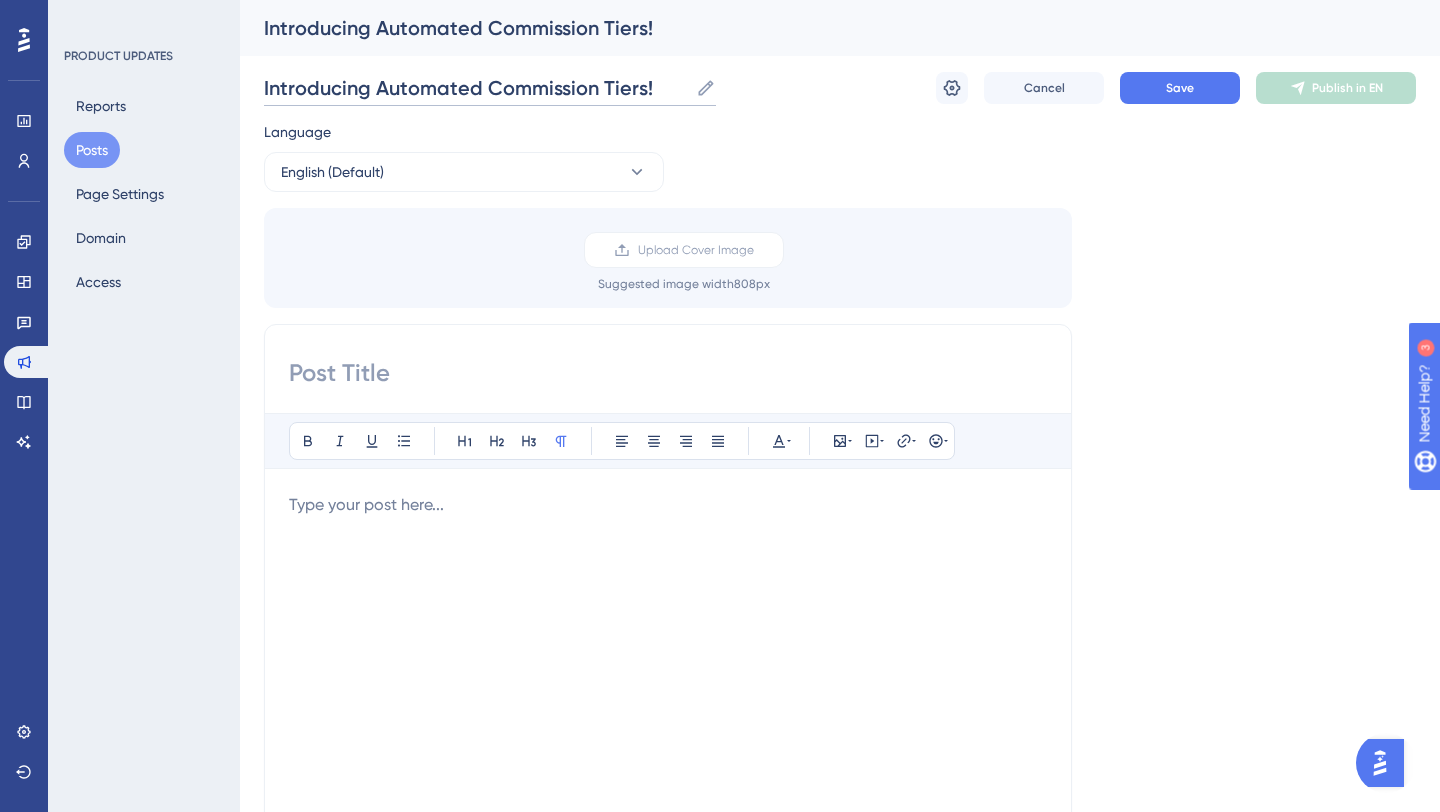 click on "Introducing Automated Commission Tiers!" at bounding box center (476, 88) 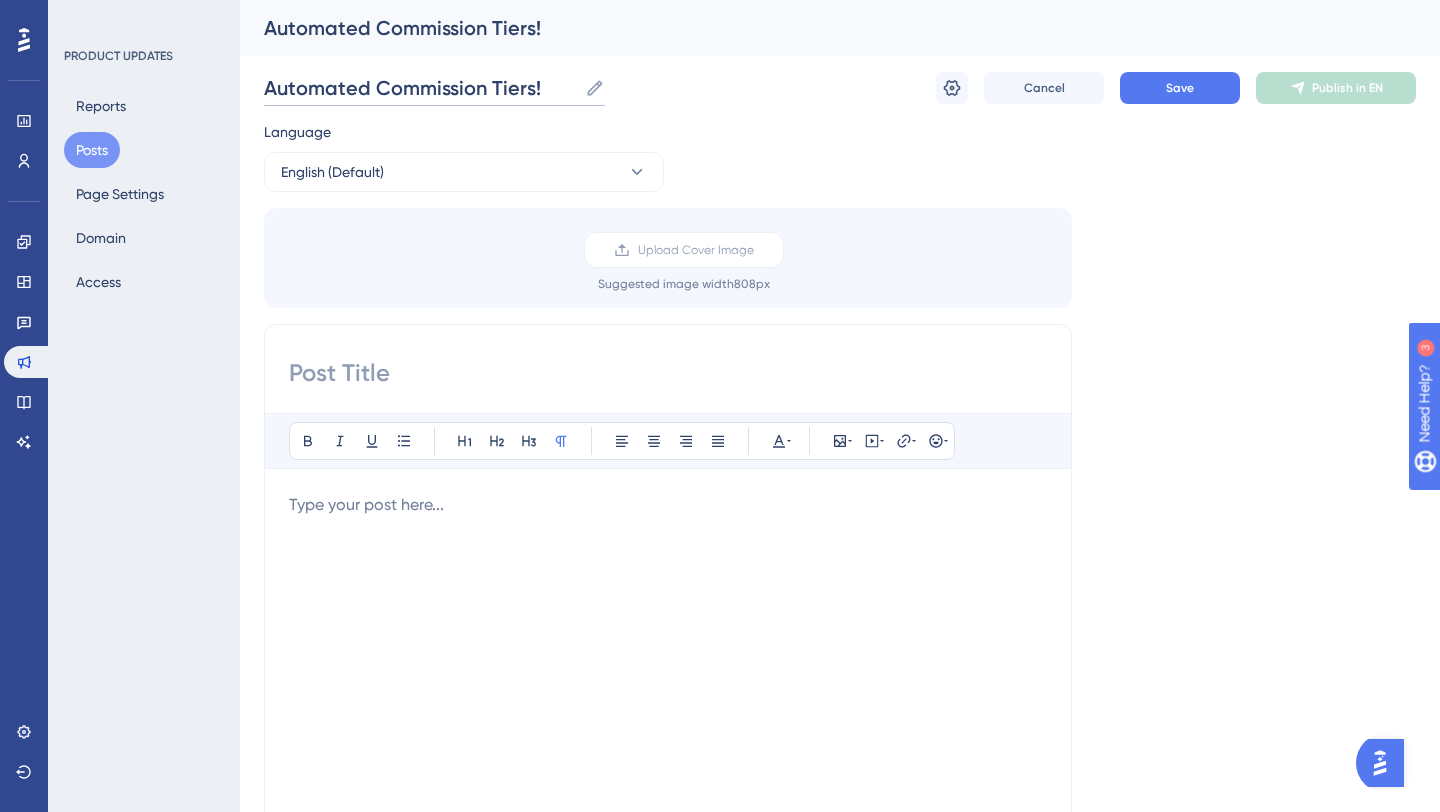 click on "Automated Commission Tiers!" at bounding box center (420, 88) 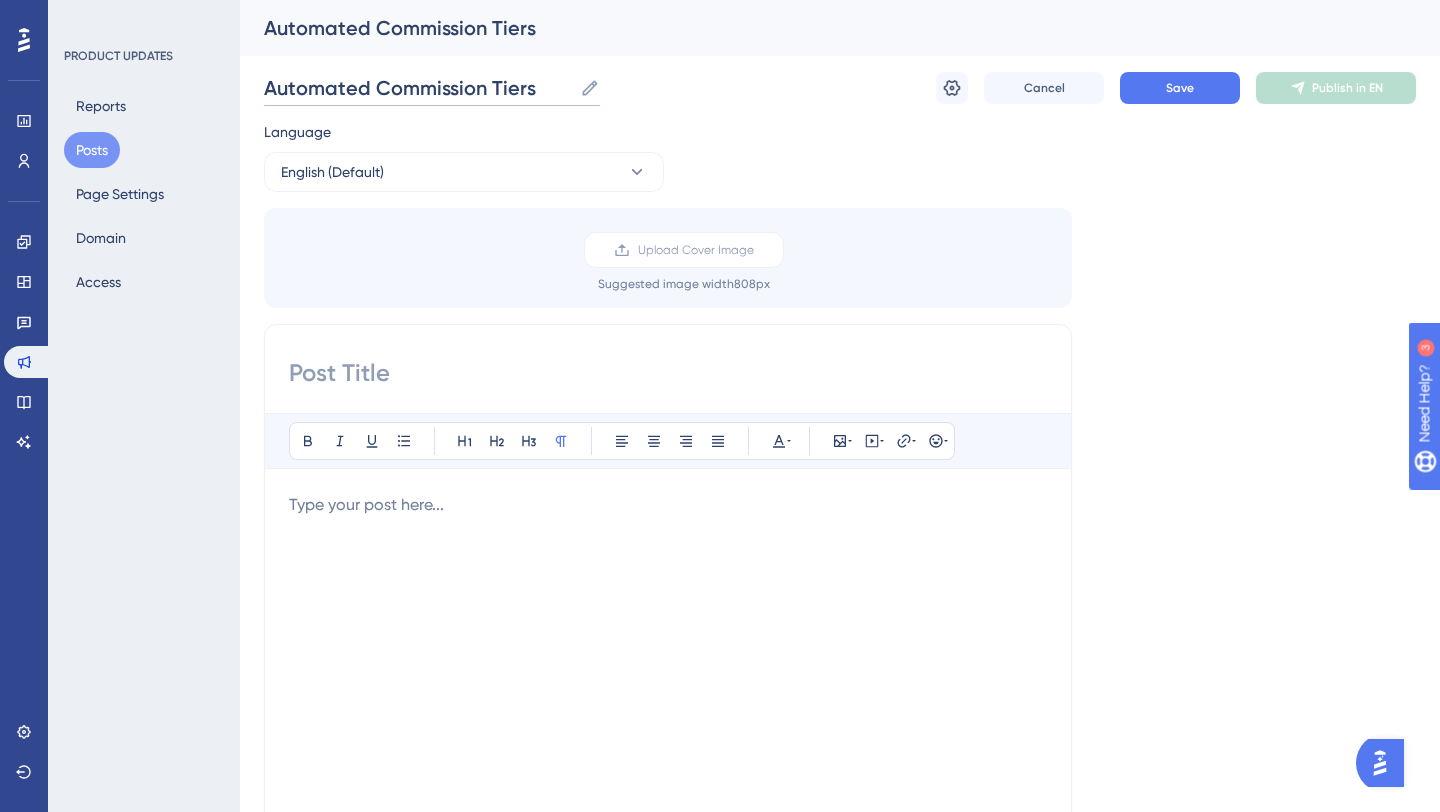 type on "Automated Commission Tiers" 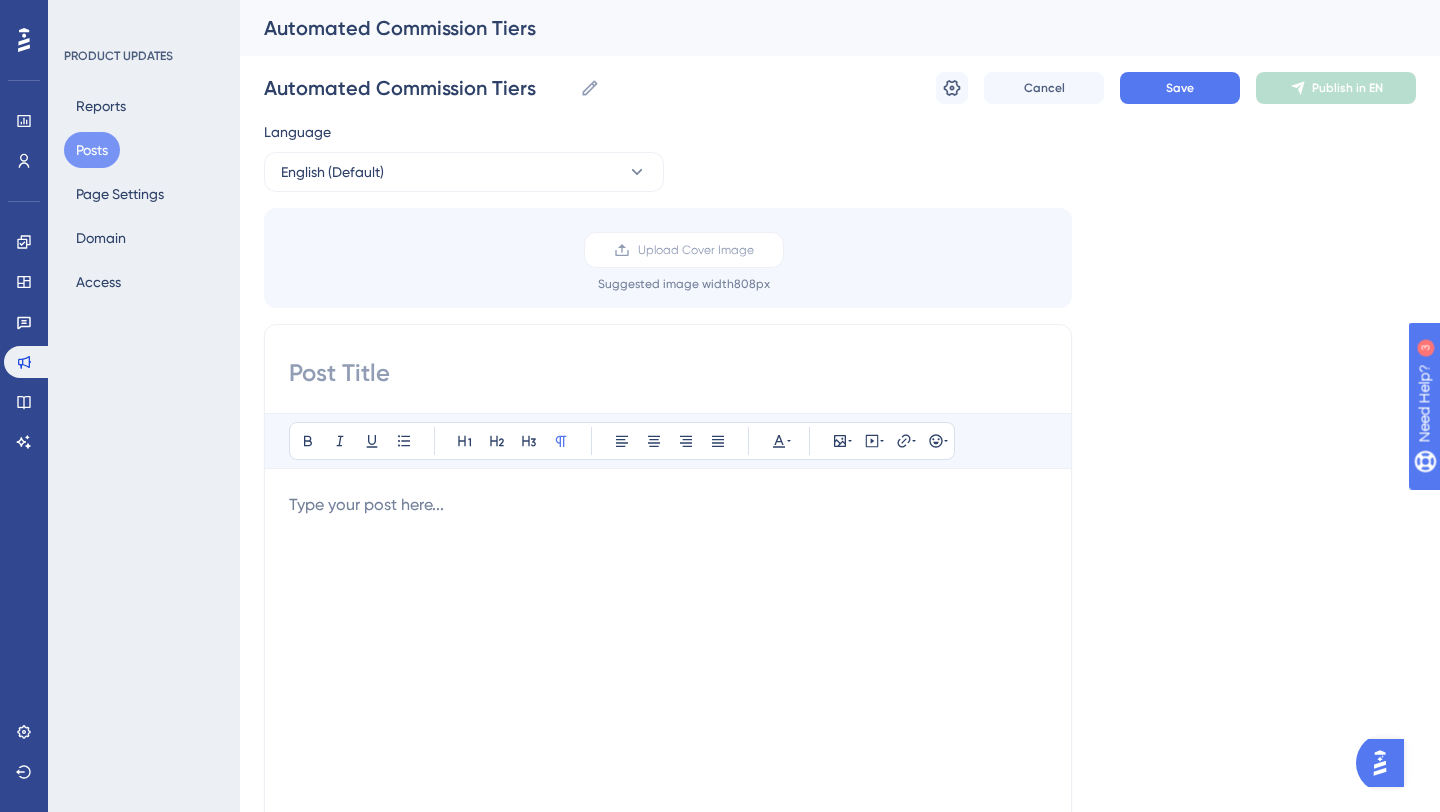 click at bounding box center [668, 373] 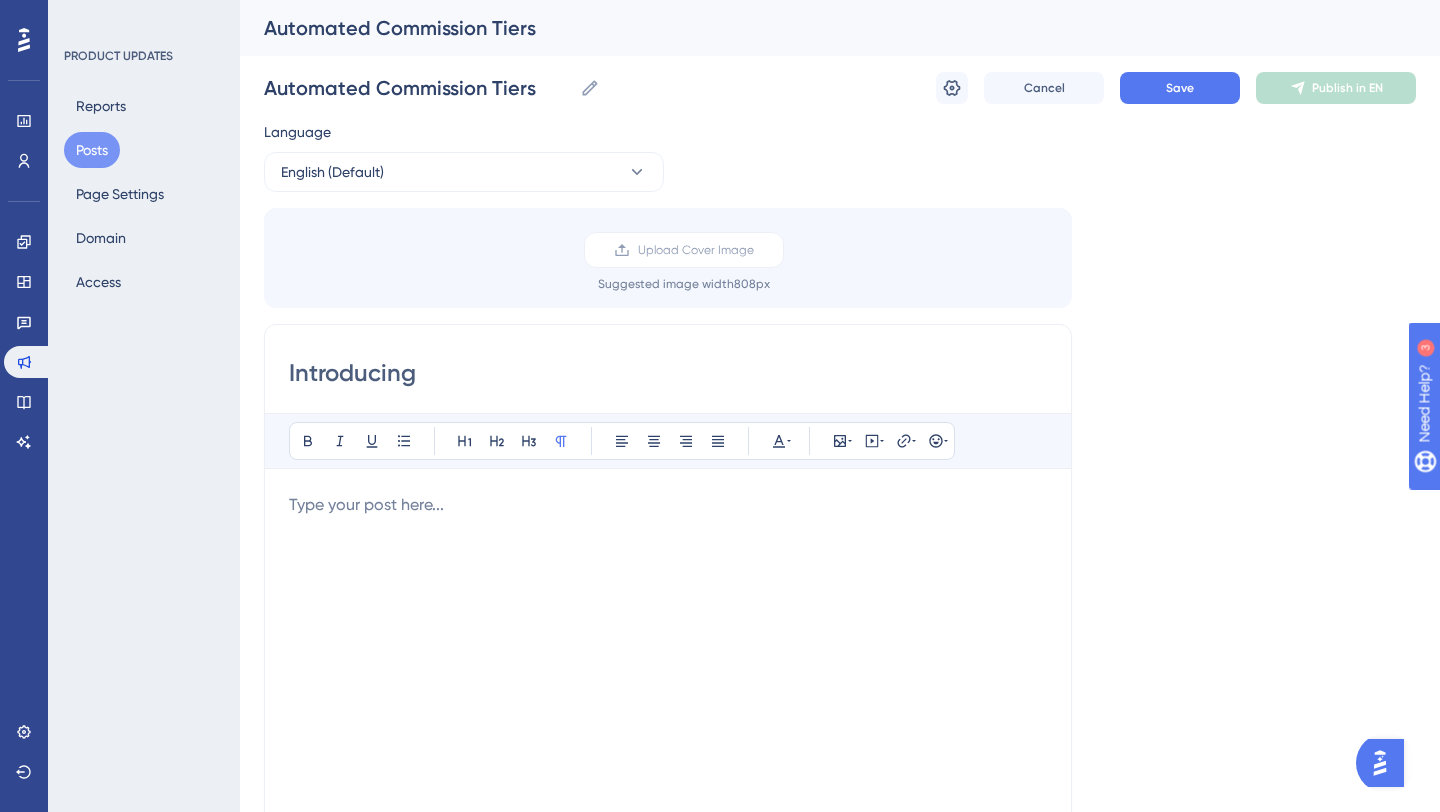 click on "Introducing" at bounding box center (668, 373) 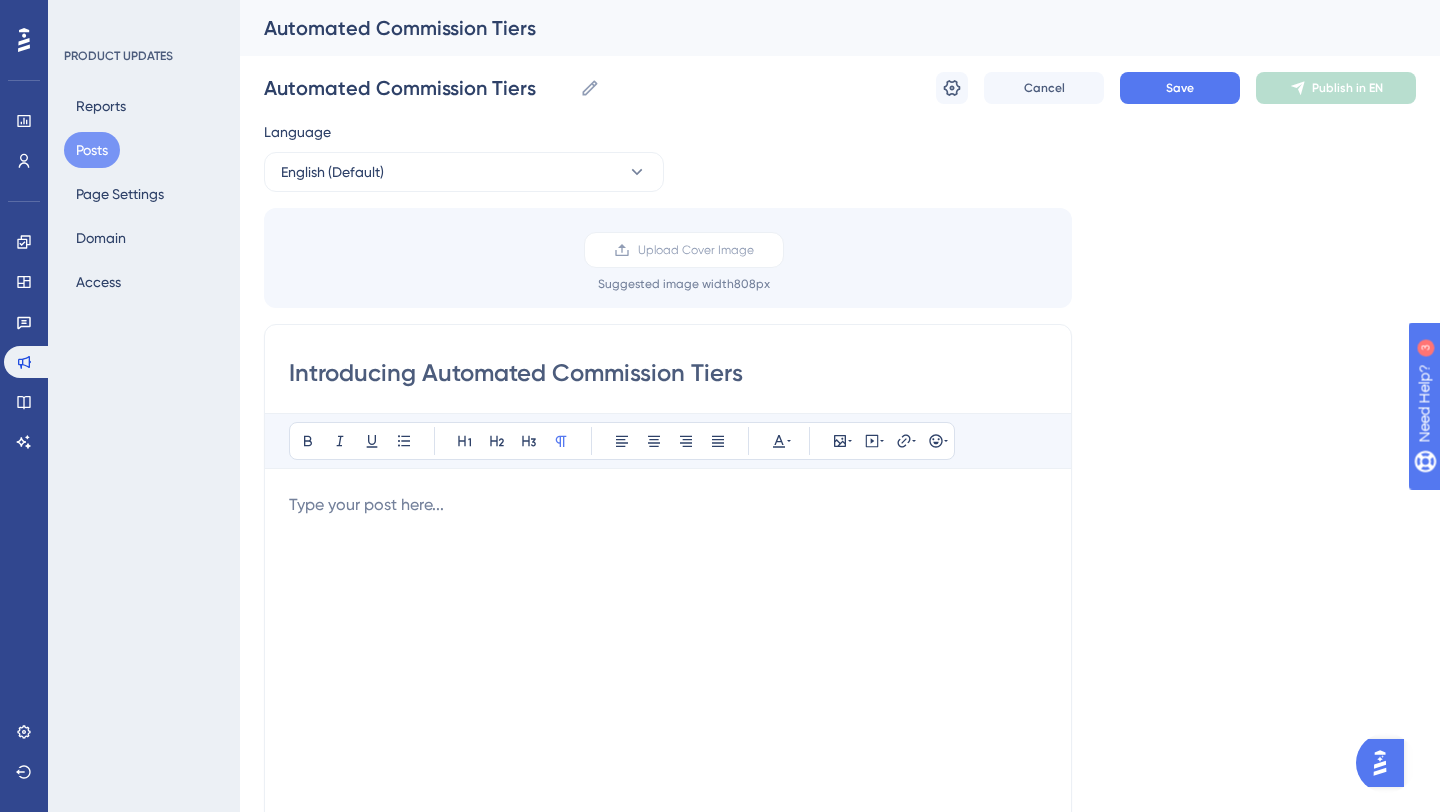 type on "Introducing Automated Commission Tiers" 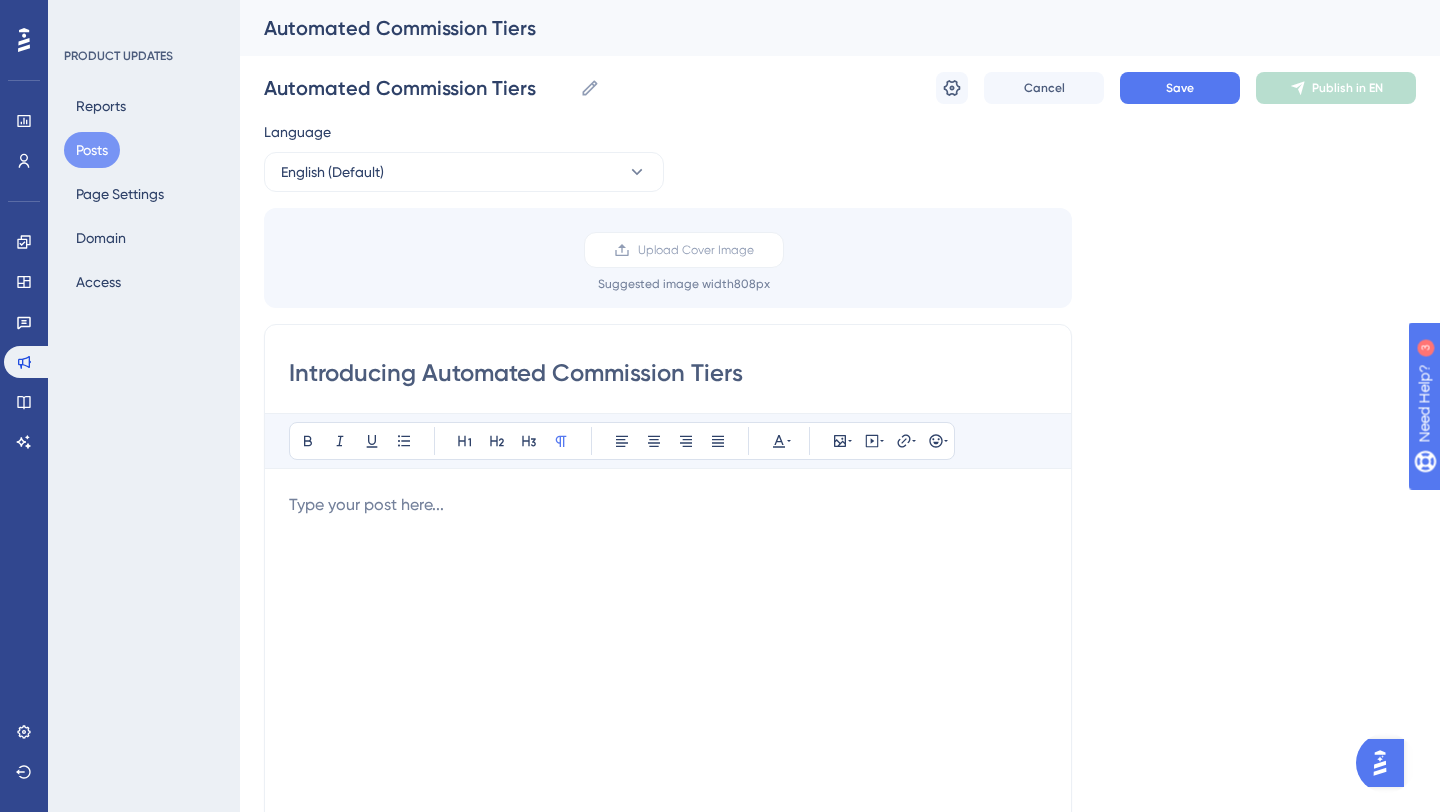 click at bounding box center [668, 505] 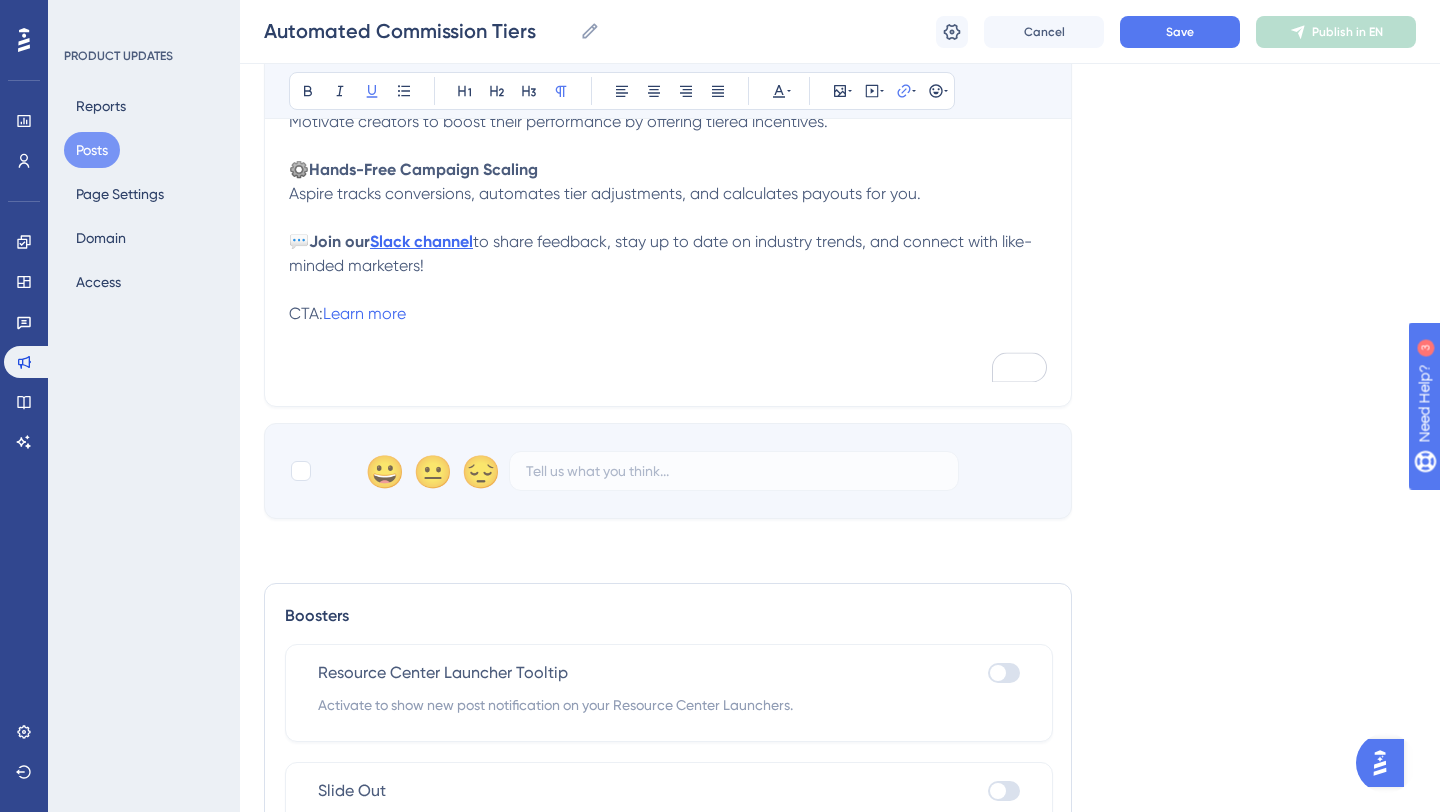 scroll, scrollTop: 622, scrollLeft: 0, axis: vertical 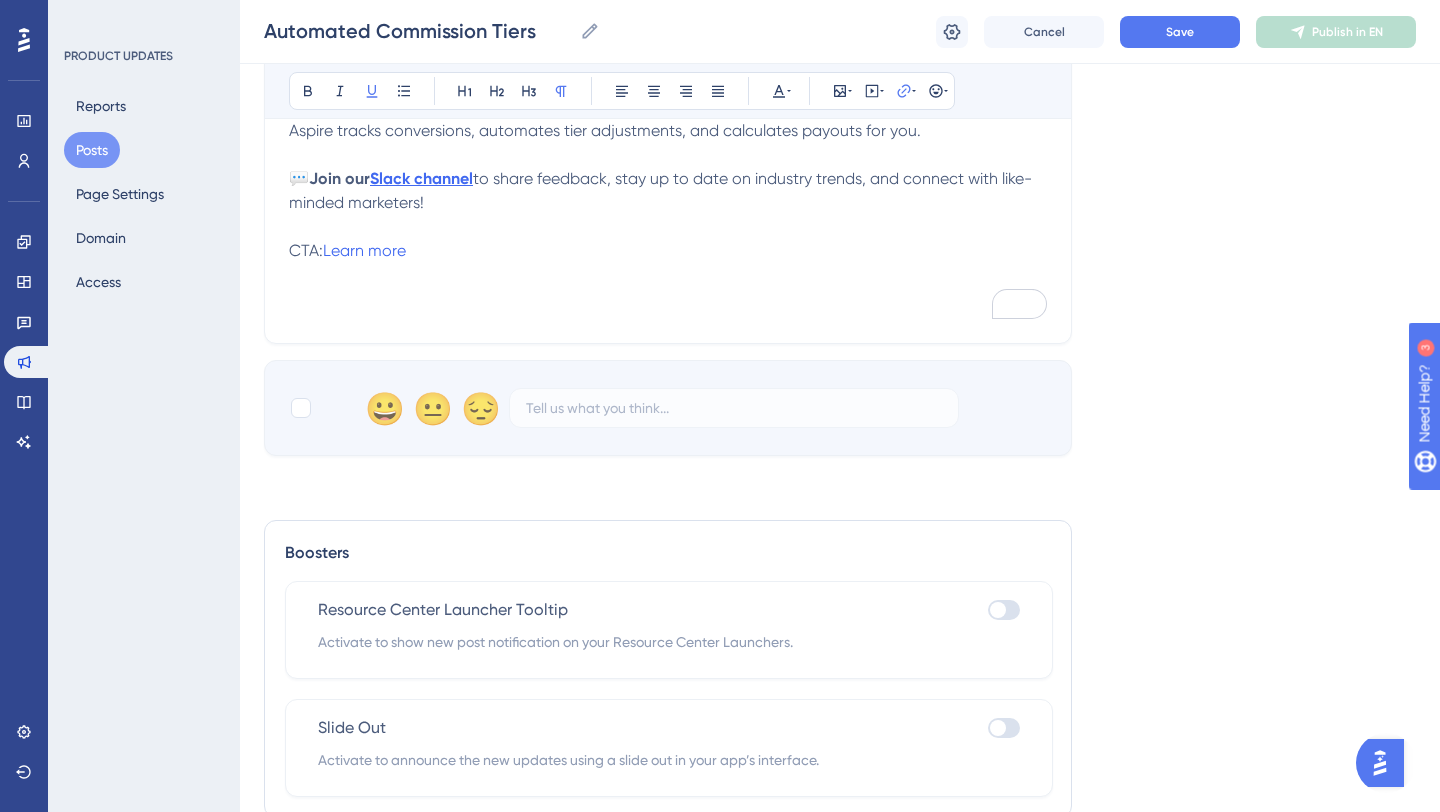 click at bounding box center (998, 610) 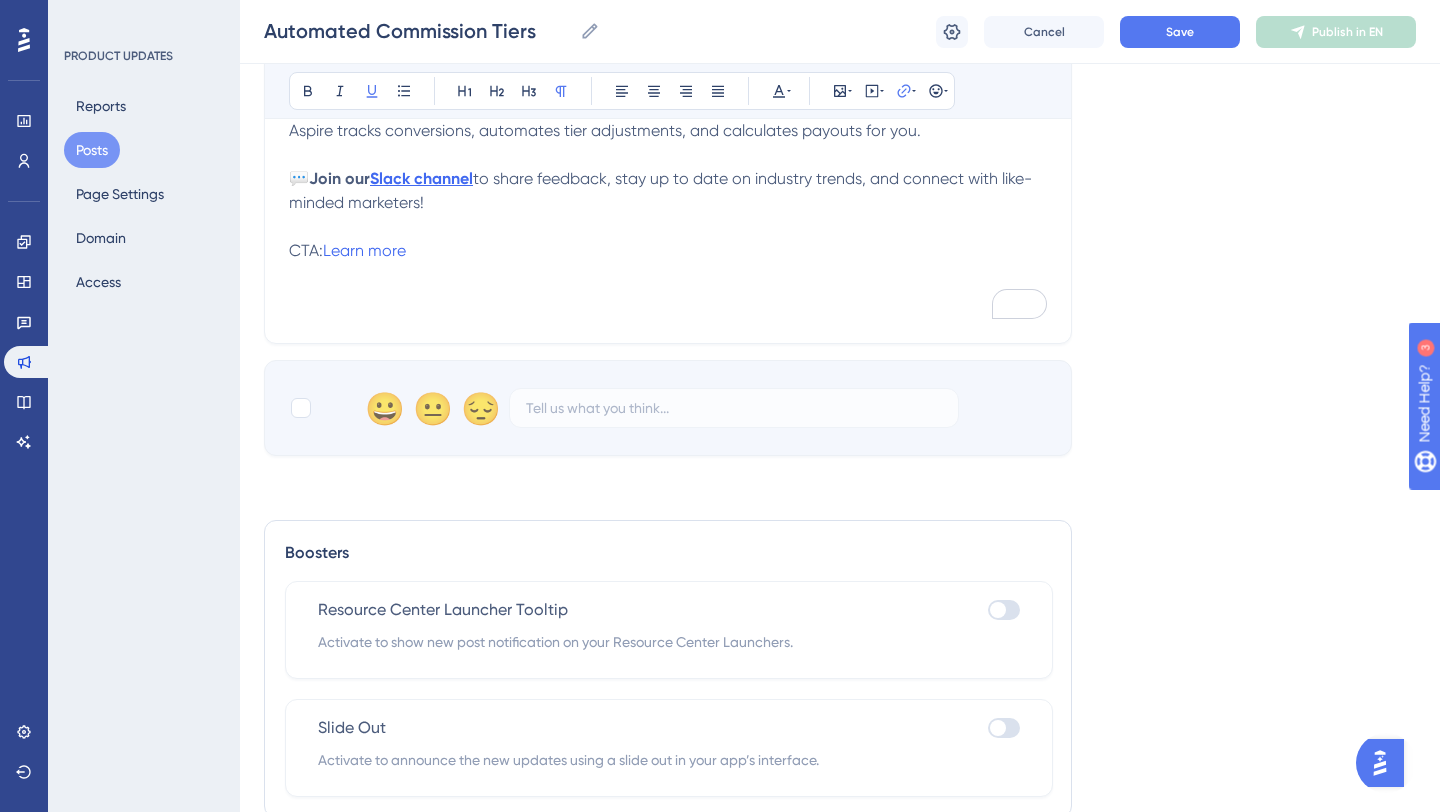 checkbox on "true" 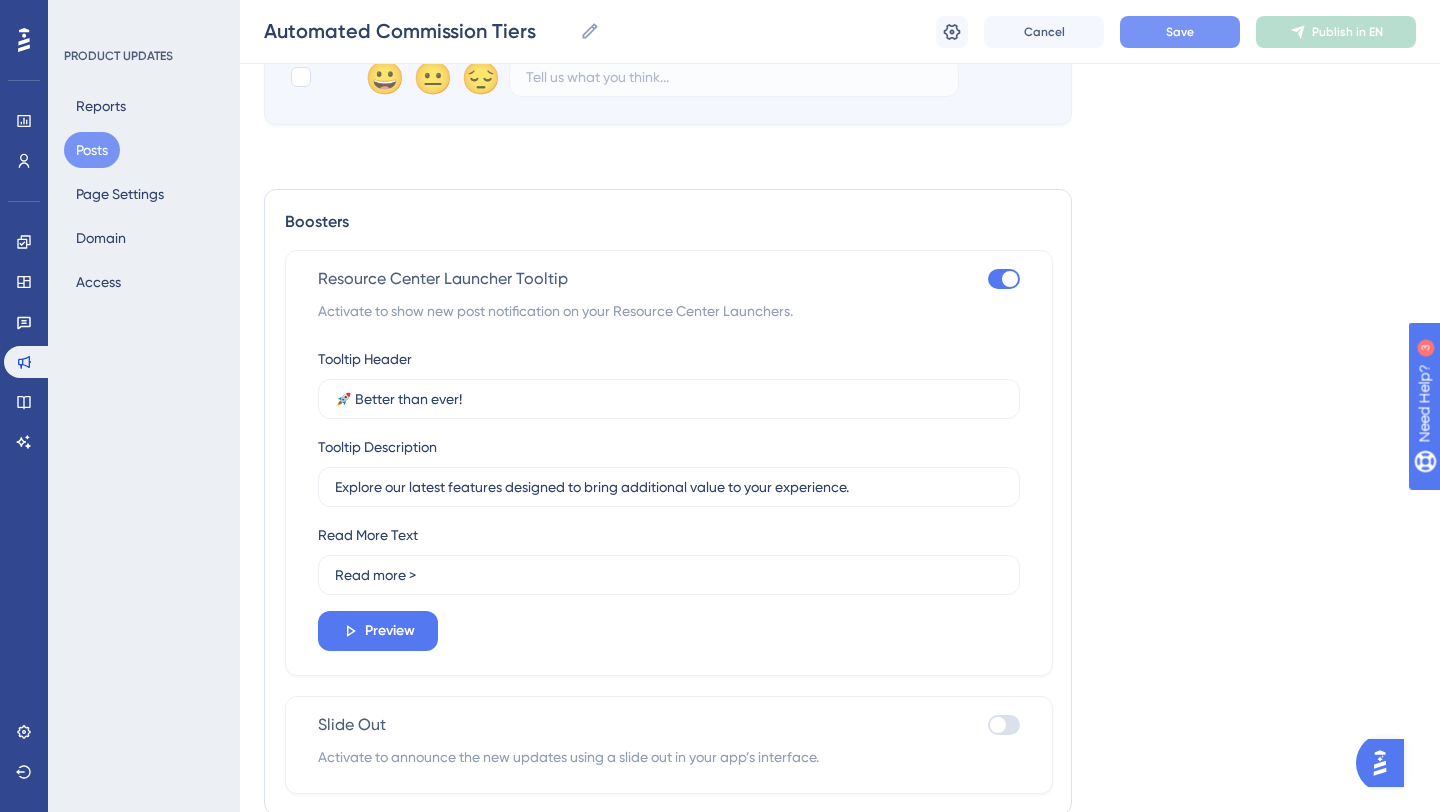 scroll, scrollTop: 963, scrollLeft: 0, axis: vertical 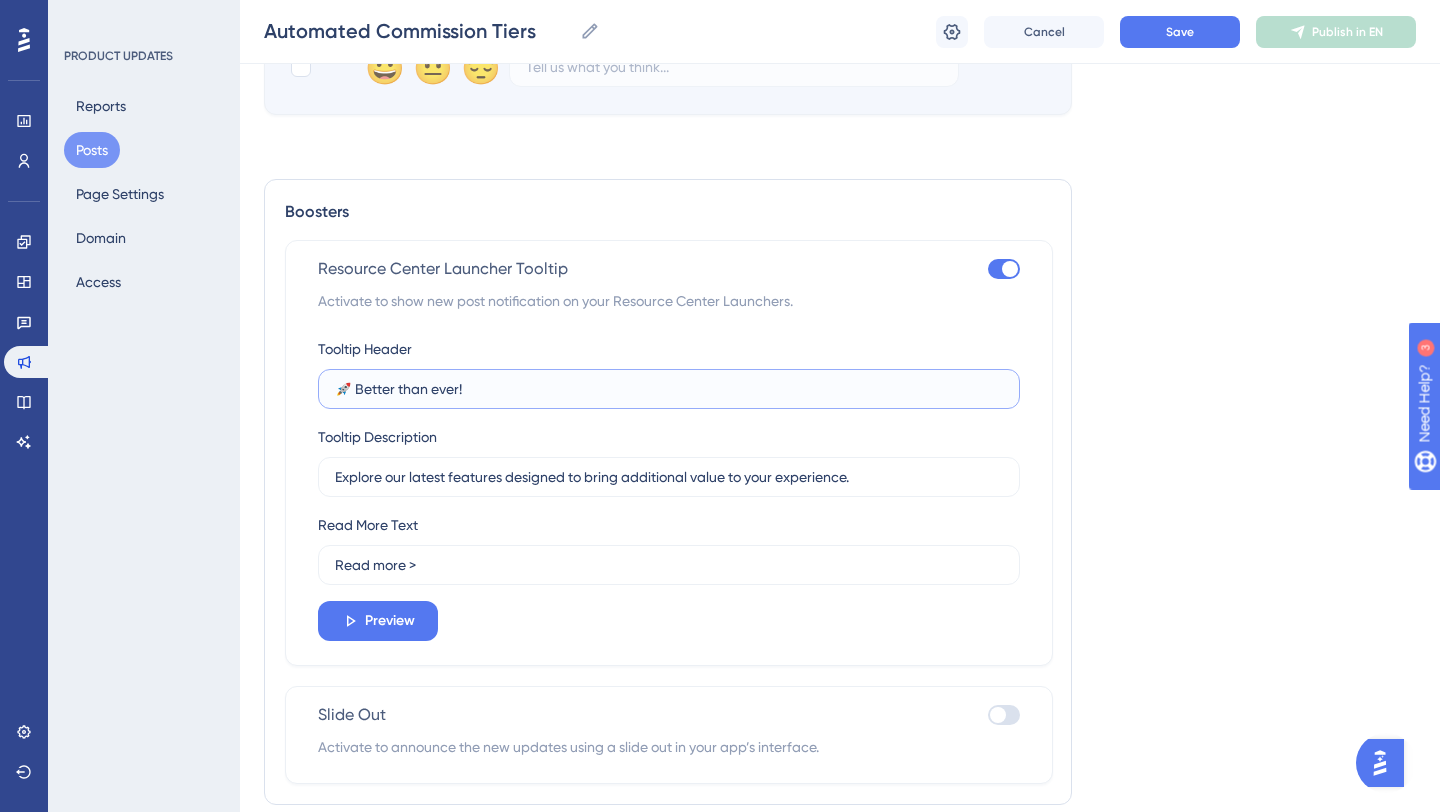 click on "🚀 Better than ever!" at bounding box center [669, 389] 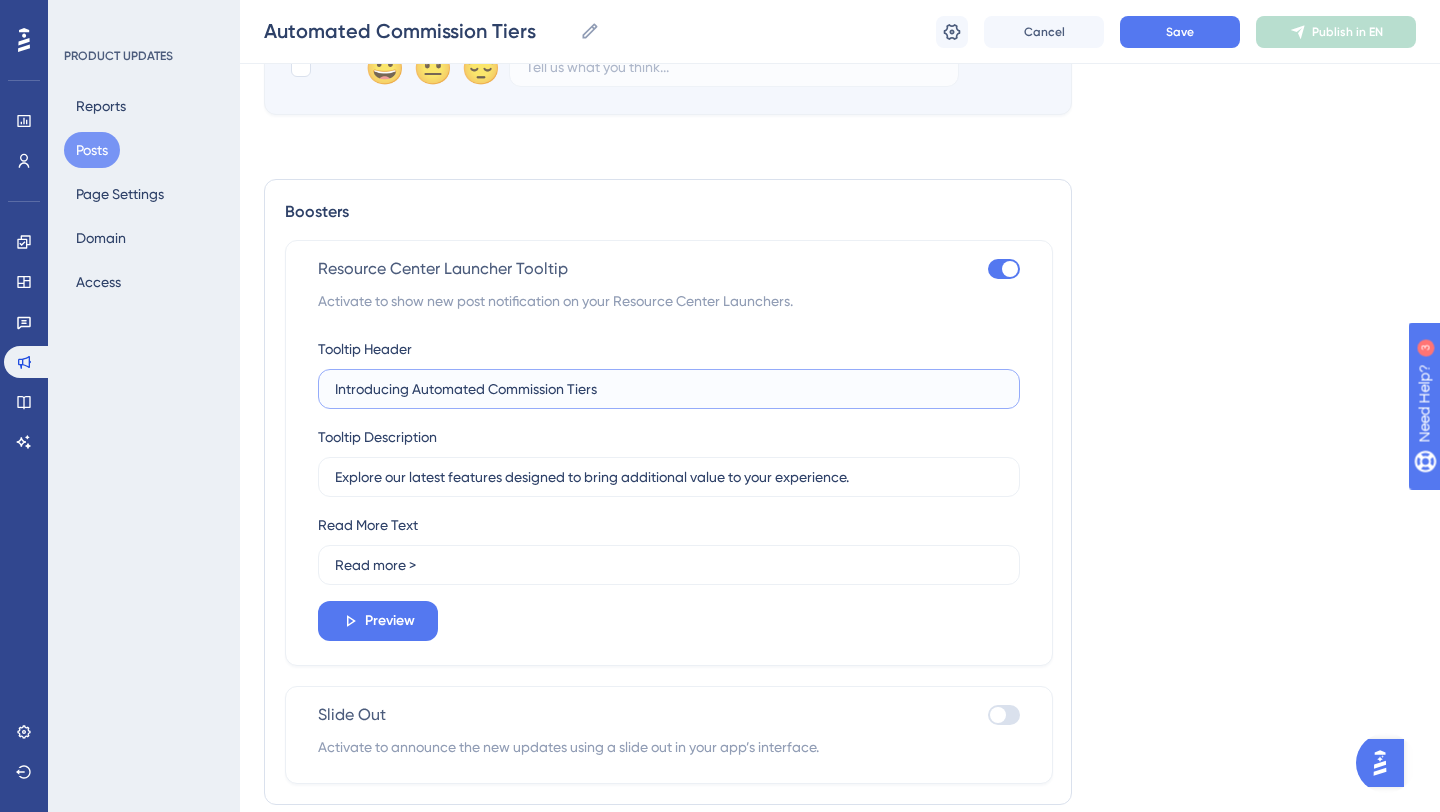 type on "Introducing Automated Commission Tiers" 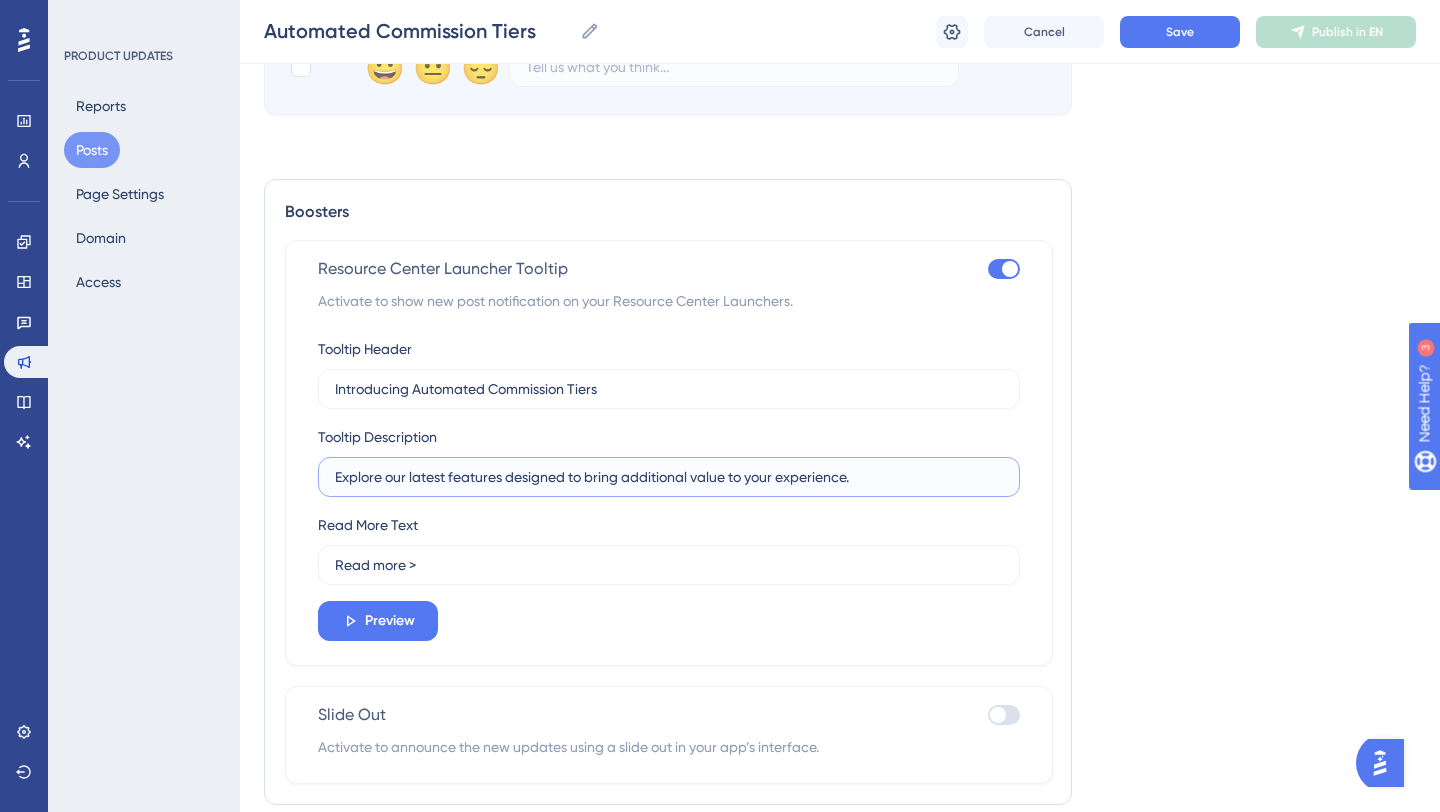 click on "Explore our latest features designed to bring additional value to your experience." at bounding box center [669, 477] 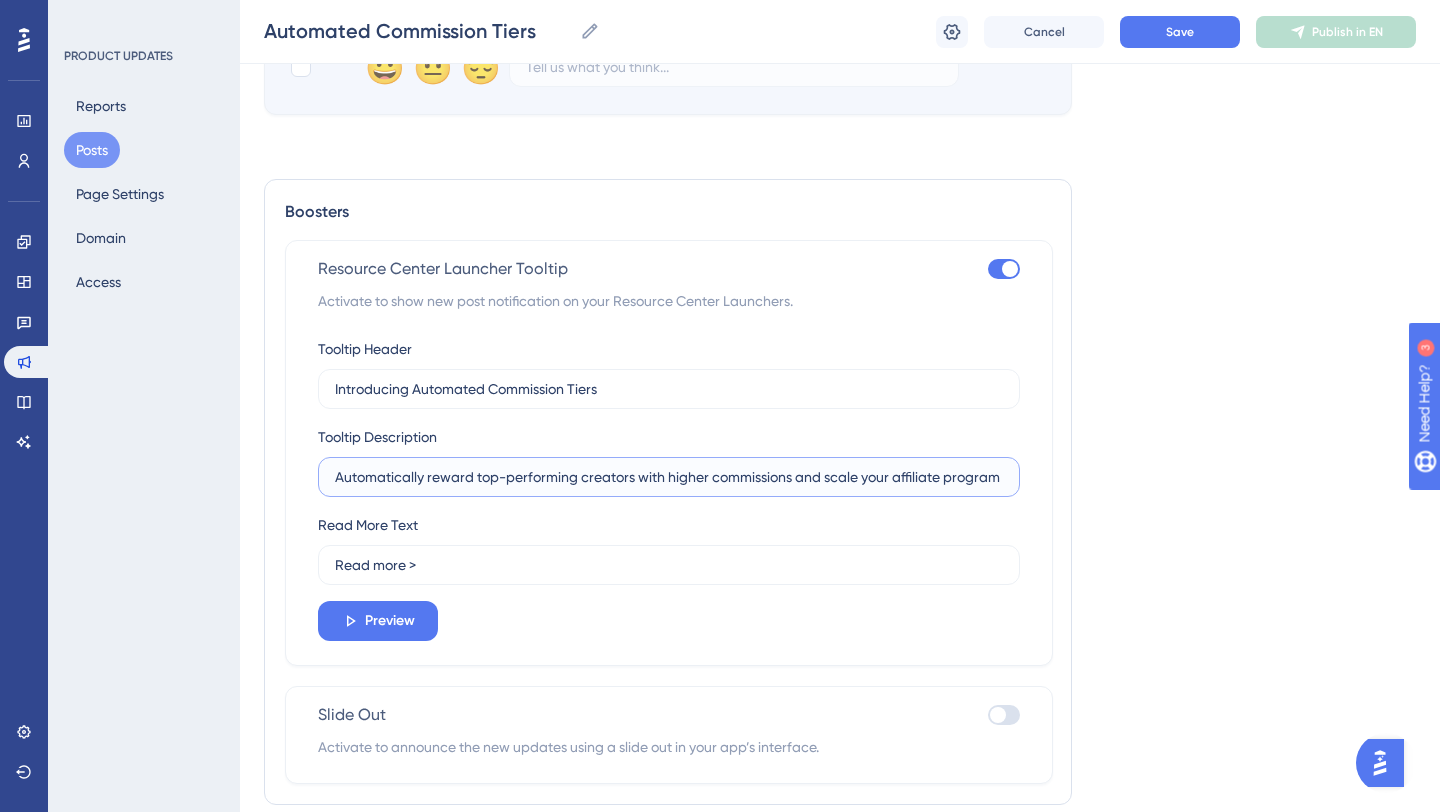 scroll, scrollTop: 0, scrollLeft: 140, axis: horizontal 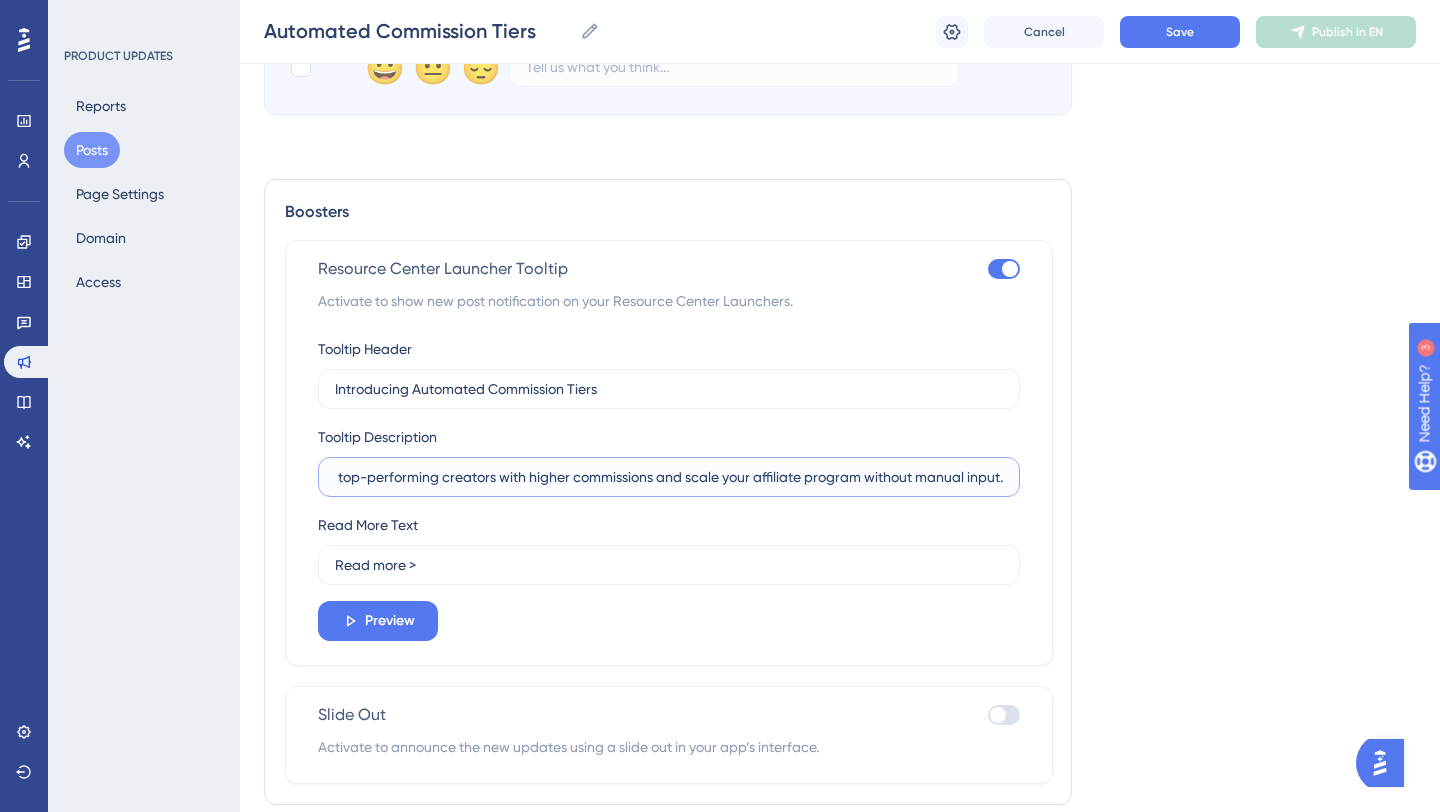 type on "Automatically reward top-performing creators with higher commissions and scale your affiliate program without manual input." 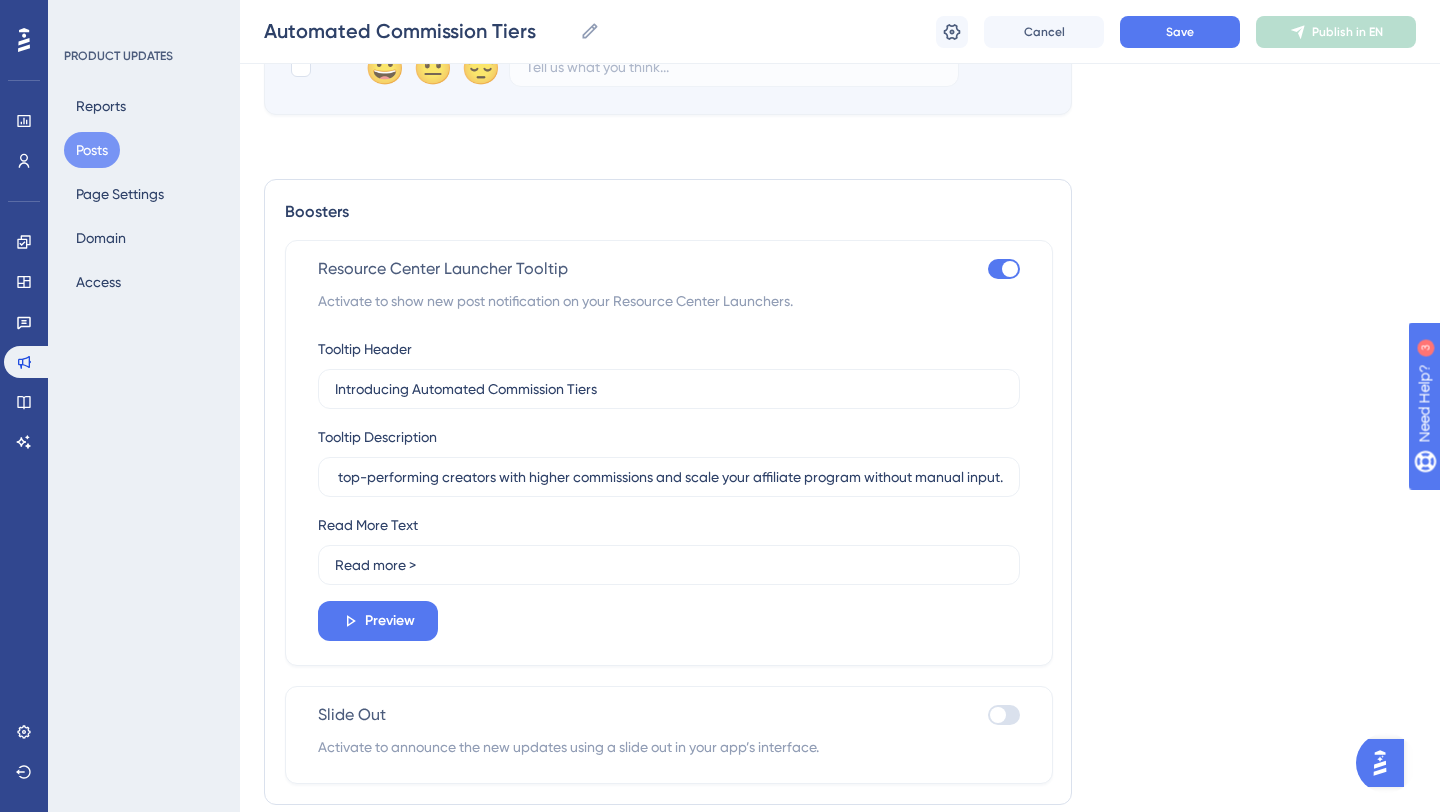 scroll, scrollTop: 0, scrollLeft: 0, axis: both 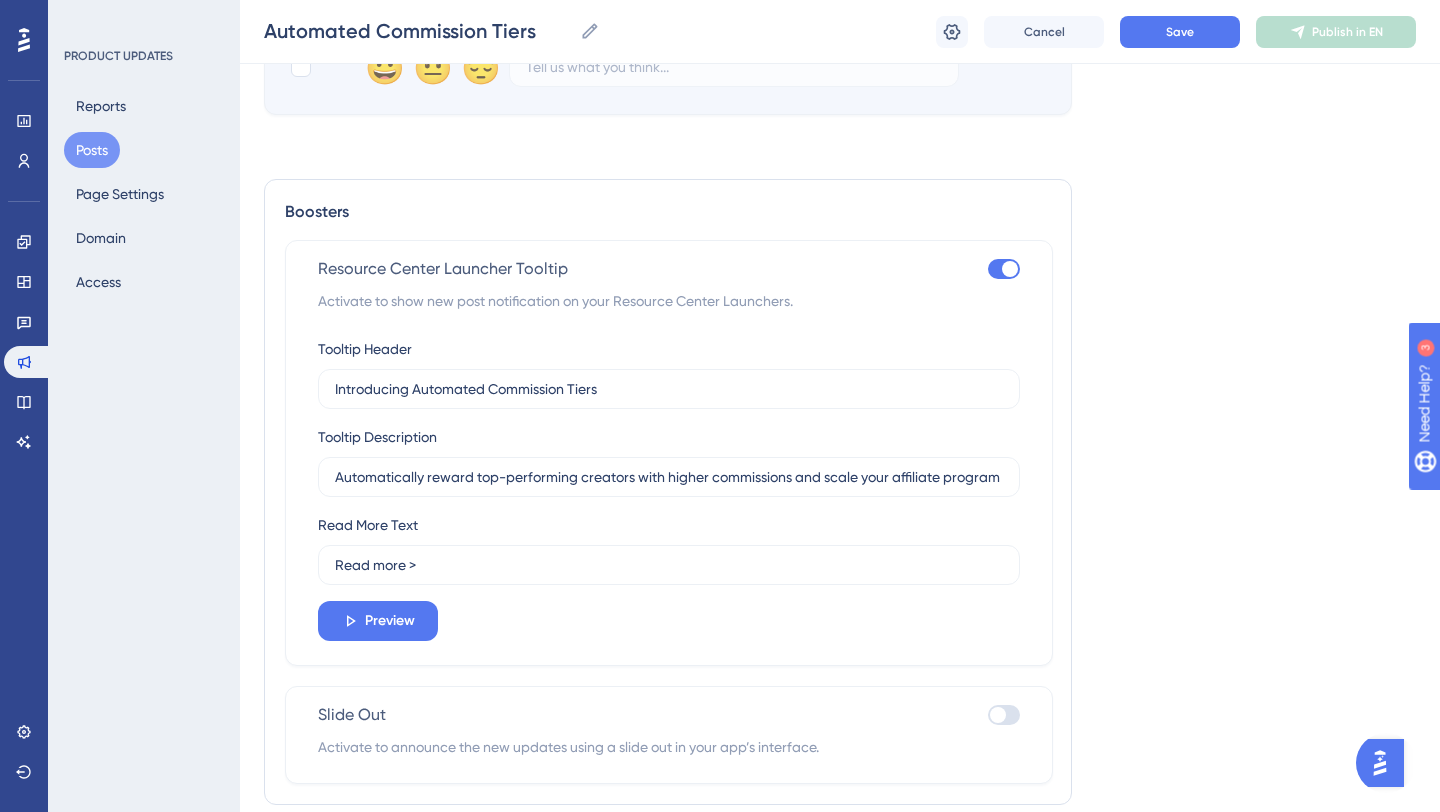 click on "Performance Users Engagement Widgets Feedback Product Updates Knowledge Base AI Assistant Settings Logout PRODUCT UPDATES Reports Posts Page Settings Domain Access Automated Commission Tiers Automated Commission Tiers Automated Commission Tiers Cancel Save Publish in EN Language English (Default) Upload Cover Image Suggested image width  808 px Introducing Automated Commission Tiers Bold Italic Underline Bullet Point Heading 1 Heading 2 Heading 3 Normal Align Left Align Center Align Right Align Justify Text Color Insert Image Embed Video Hyperlink Emojis Automatically reward top-performing creators with higher commission rates as they drive more sales without any manual tracking! 📈  Level Up Top Performers Creators advance to new tiers as they hit the milestones you define. 🎁  Encourage Creators to Drive More Sales Motivate creators to boost their performance by offering tiered incentives. ⚙️  Hands-Free Campaign Scaling 💬  Join our  Slack channel CTA:  Learn more 😀 😐 😔 Boosters Preview" at bounding box center [840, -55] 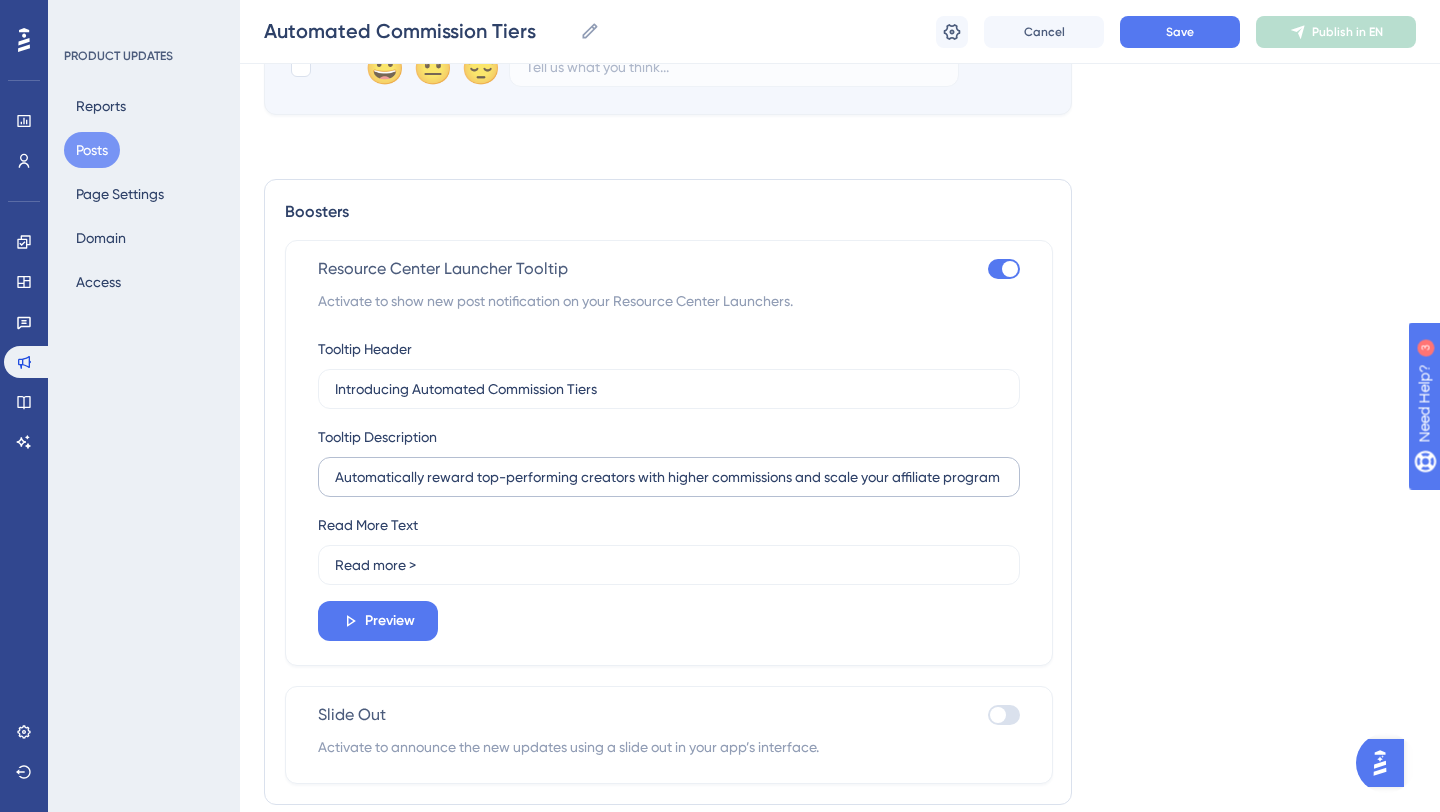 drag, startPoint x: 380, startPoint y: 465, endPoint x: 728, endPoint y: 479, distance: 348.2815 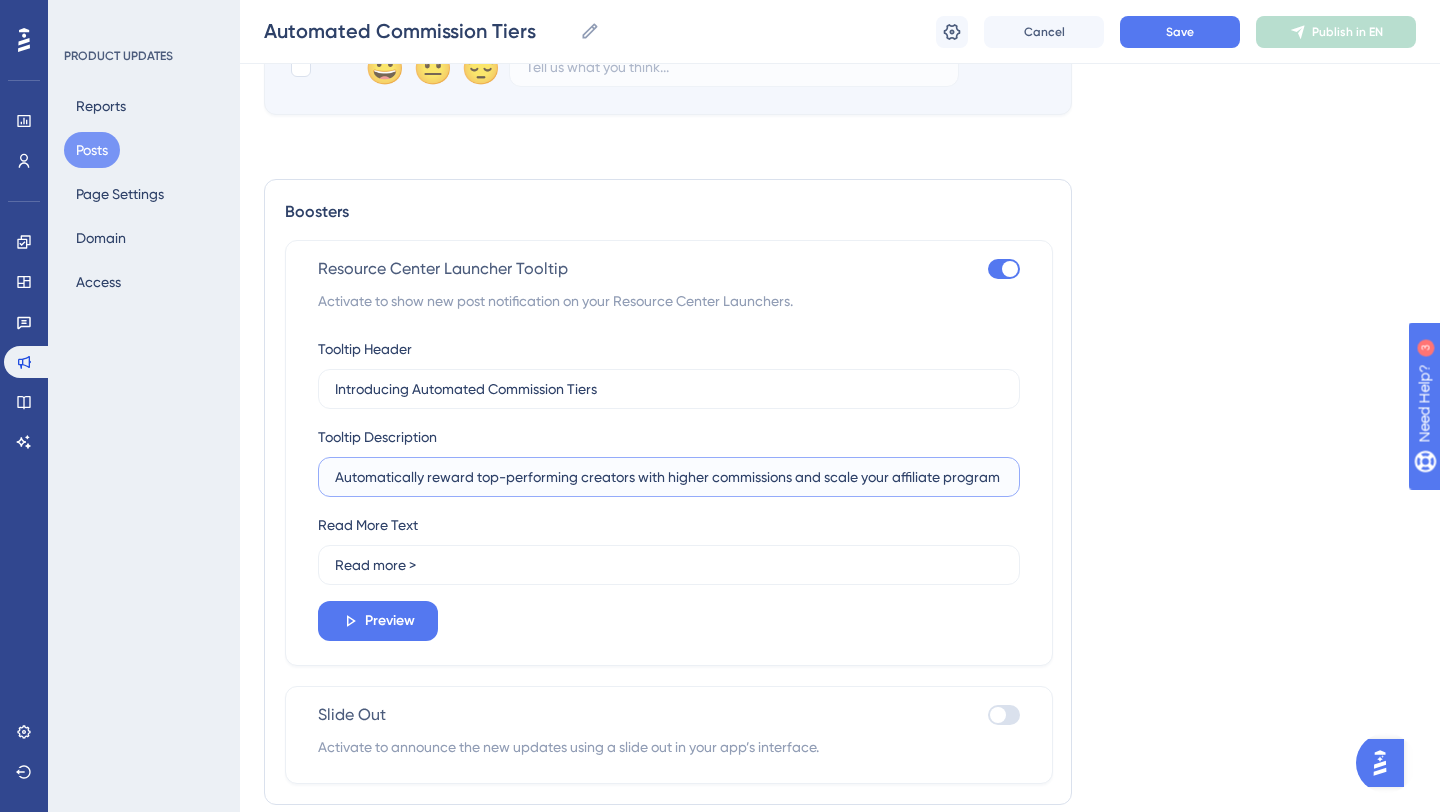 click on "Automatically reward top-performing creators with higher commissions and scale your affiliate program without manual input." at bounding box center [669, 477] 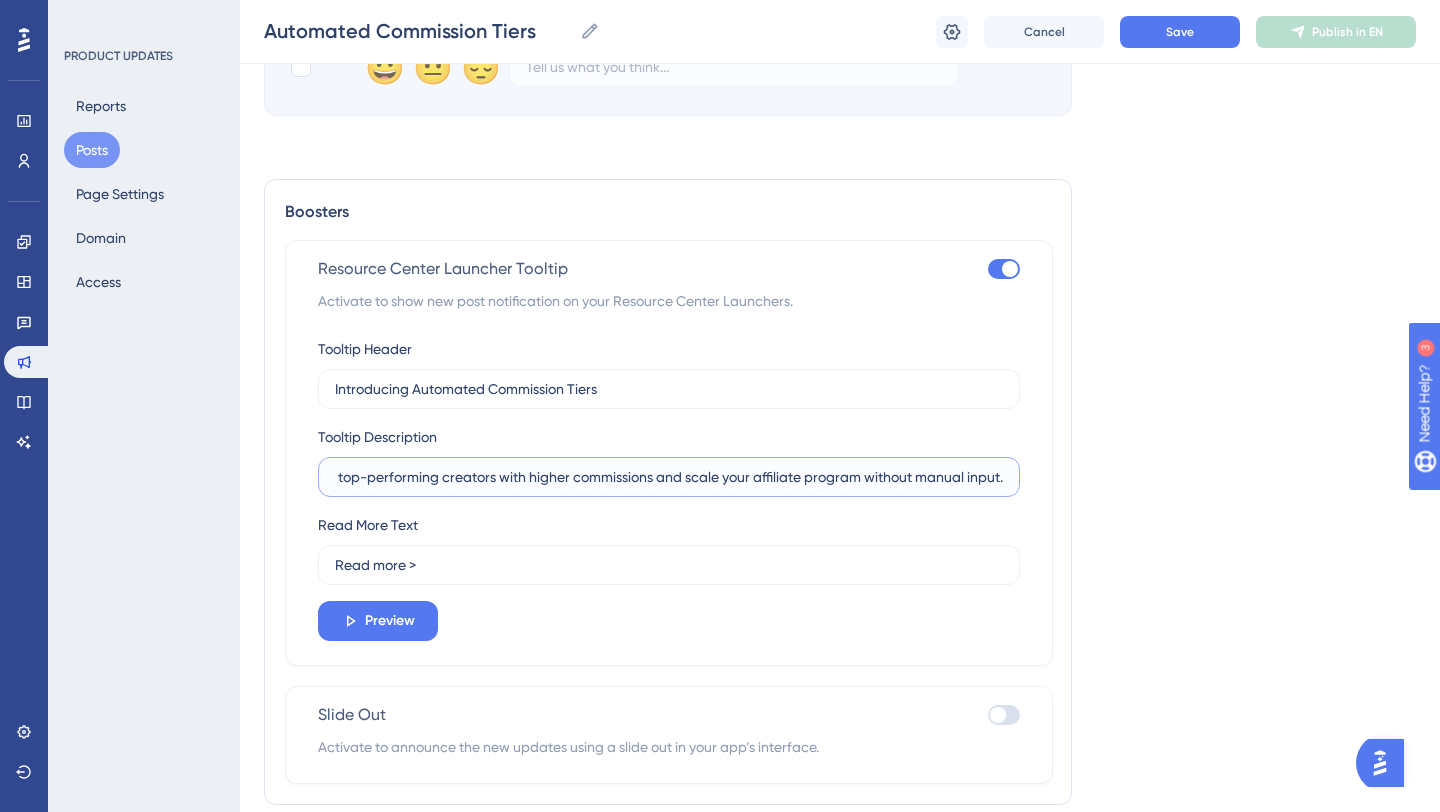 drag, startPoint x: 728, startPoint y: 479, endPoint x: 1168, endPoint y: 499, distance: 440.4543 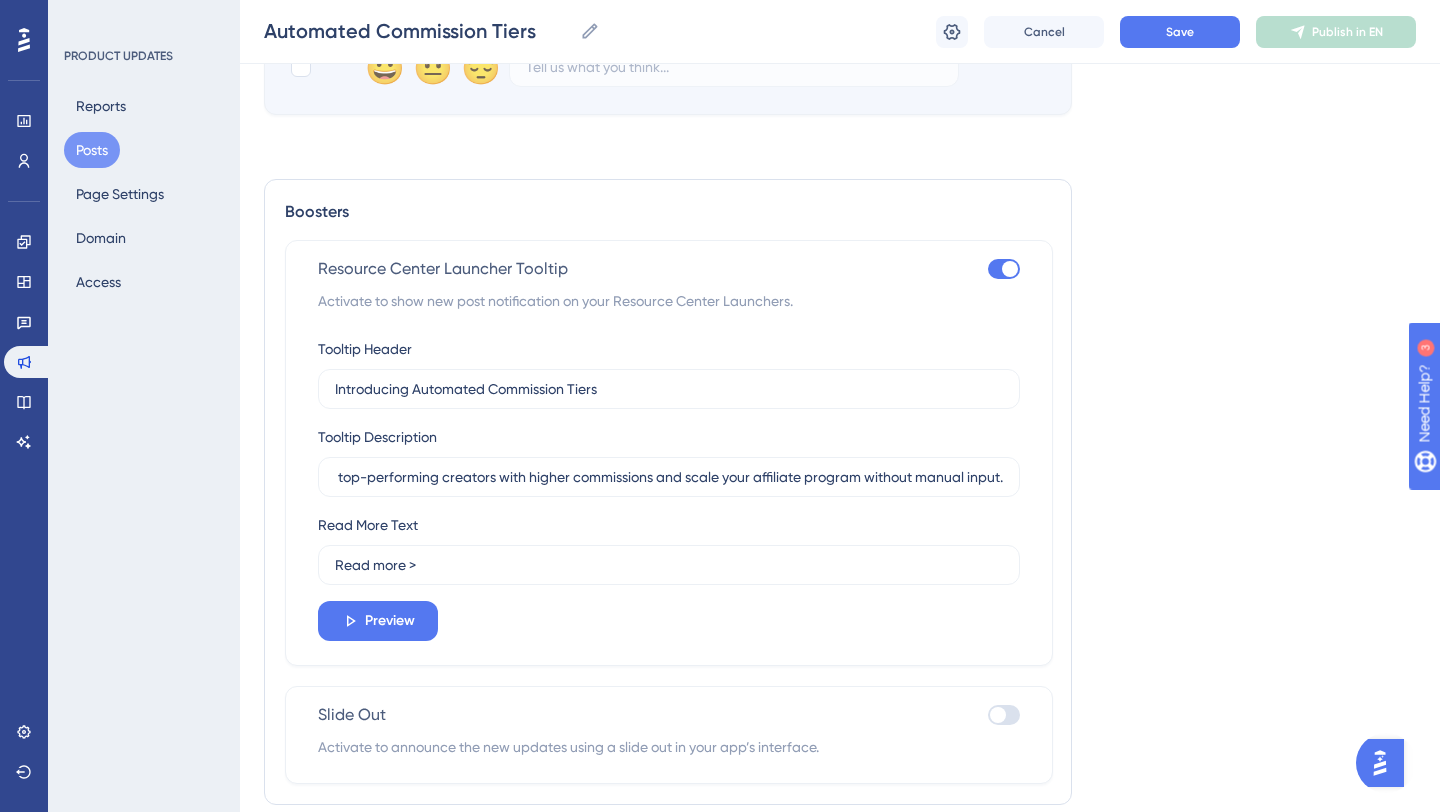 scroll, scrollTop: 0, scrollLeft: 0, axis: both 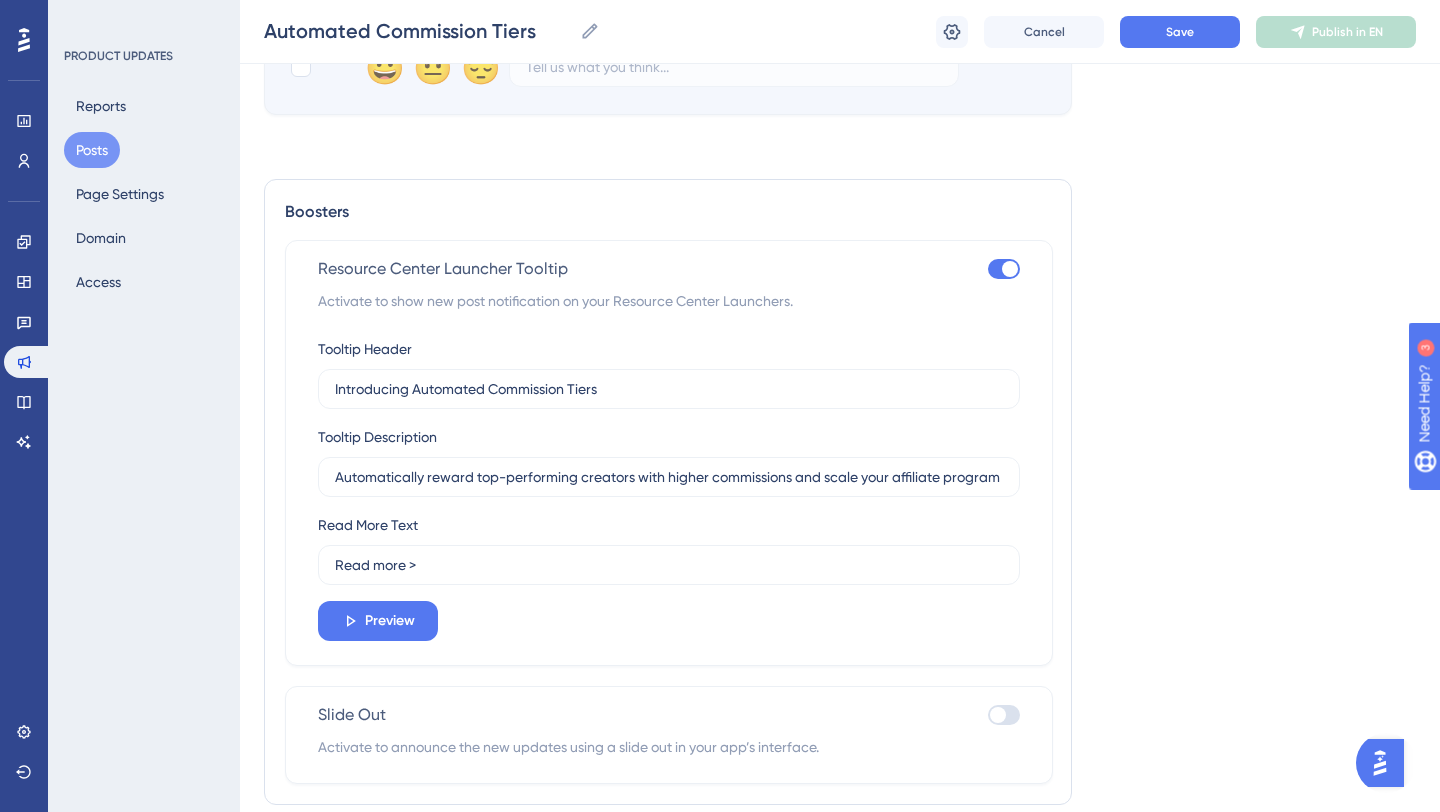 click on "Language English (Default) Upload Cover Image Suggested image width  808 px Introducing Automated Commission Tiers Bold Italic Underline Bullet Point Heading 1 Heading 2 Heading 3 Normal Align Left Align Center Align Right Align Justify Text Color Insert Image Embed Video Hyperlink Emojis Automatically reward top-performing creators with higher commission rates as they drive more sales without any manual tracking! 📈  Level Up Top Performers Creators advance to new tiers as they hit the milestones you define. 🎁  Encourage Creators to Drive More Sales Motivate creators to boost their performance by offering tiered incentives. ⚙️  Hands-Free Campaign Scaling Aspire tracks conversions, automates tier adjustments, and calculates payouts for you. 💬  Join our  Slack channel  to share feedback, stay up to date on industry trends, and connect with like-minded marketers! CTA:  Learn more 😀 😐 😔 Boosters Resource Center Launcher Tooltip Tooltip Header Introducing Automated Commission Tiers Preview" at bounding box center [840, -7] 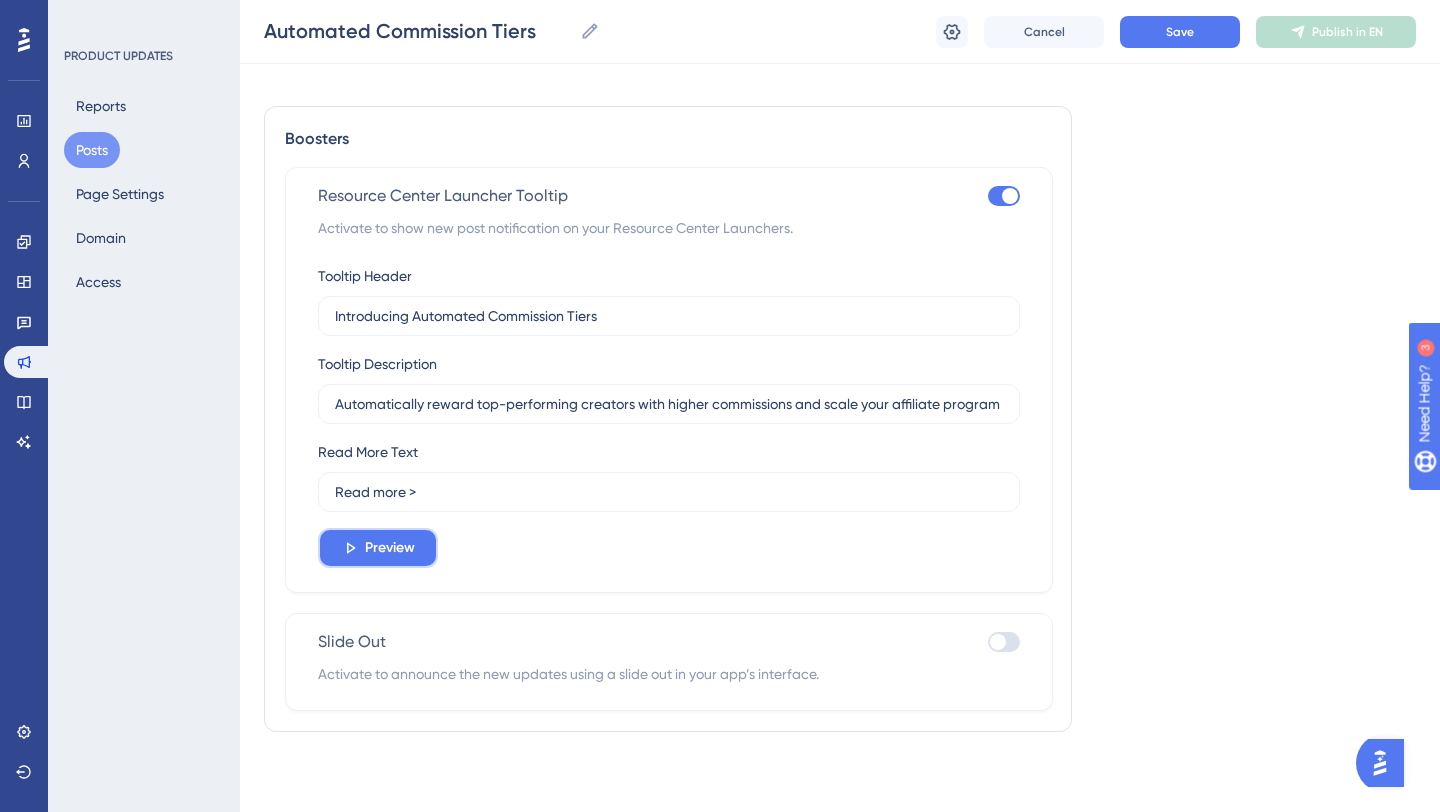 click on "Preview" at bounding box center [378, 548] 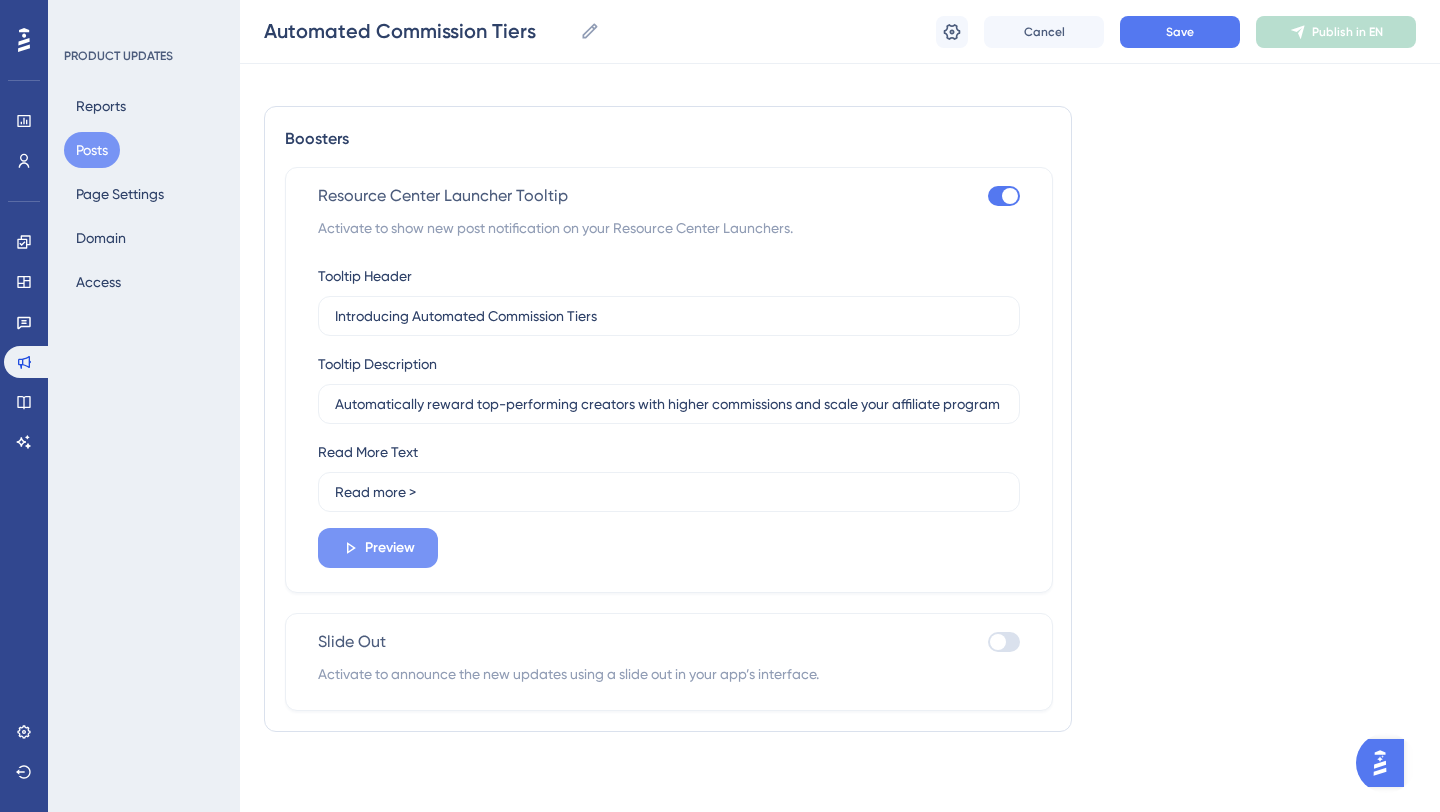 scroll, scrollTop: 0, scrollLeft: 0, axis: both 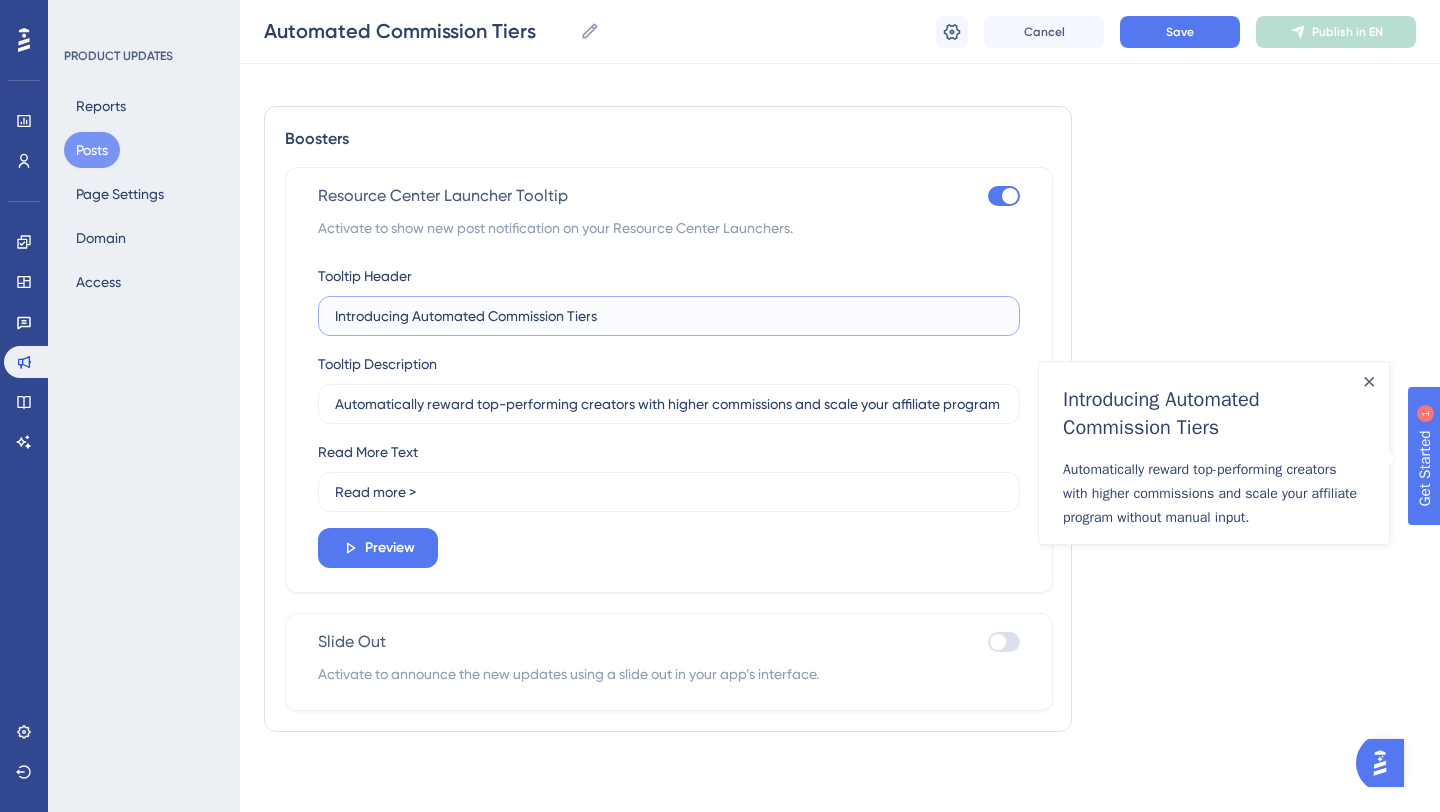 click on "Introducing Automated Commission Tiers" at bounding box center (669, 316) 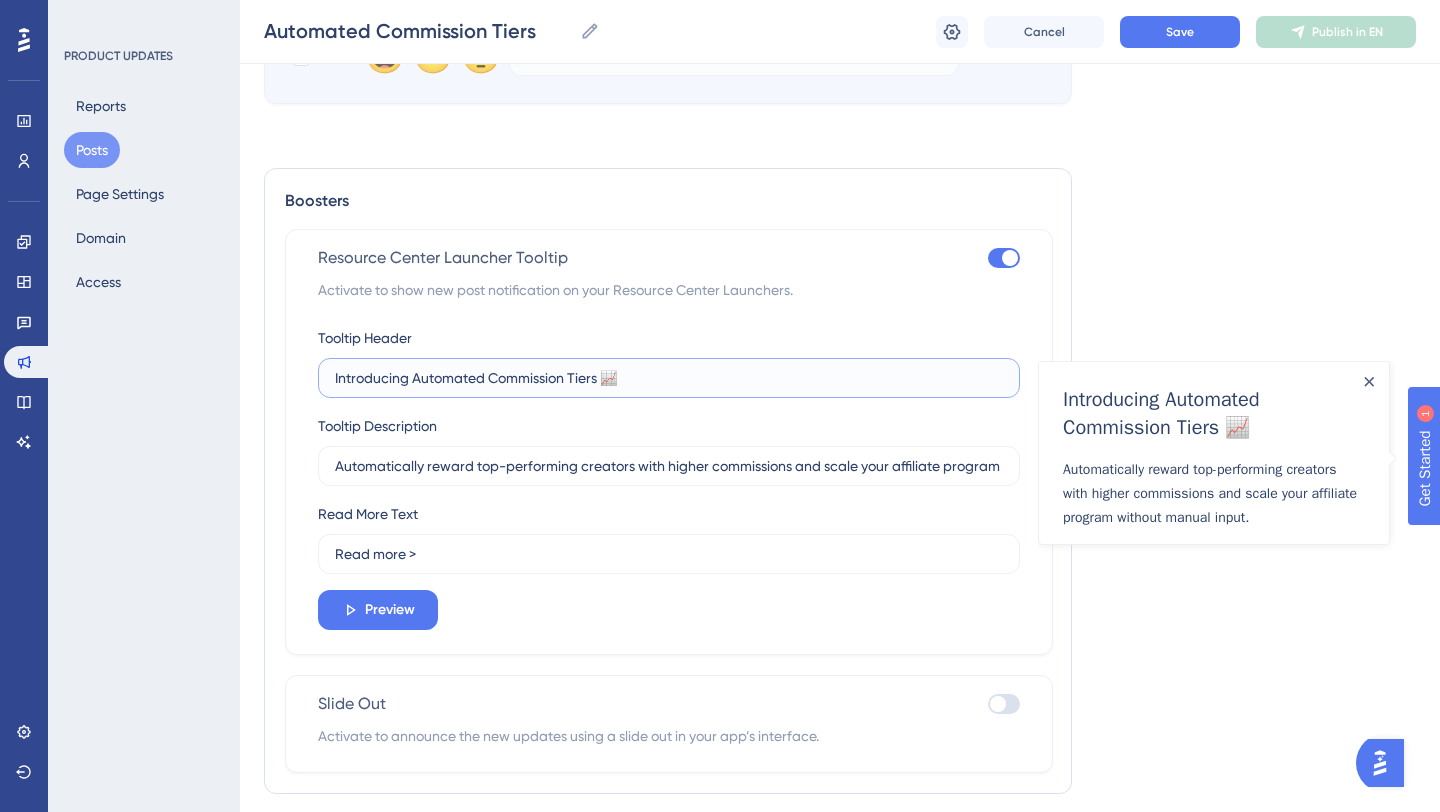 scroll, scrollTop: 1032, scrollLeft: 0, axis: vertical 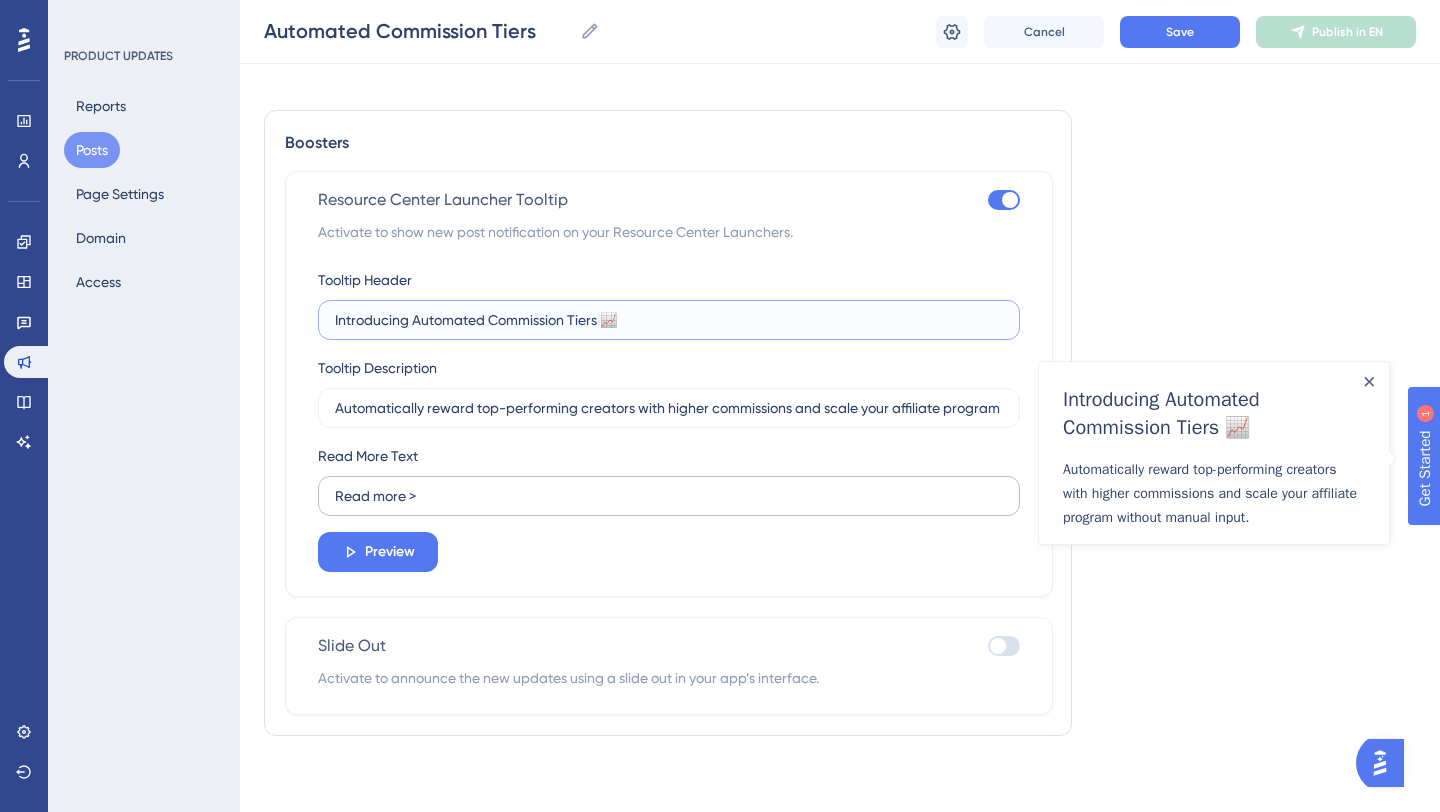 type on "Introducing Automated Commission Tiers 📈" 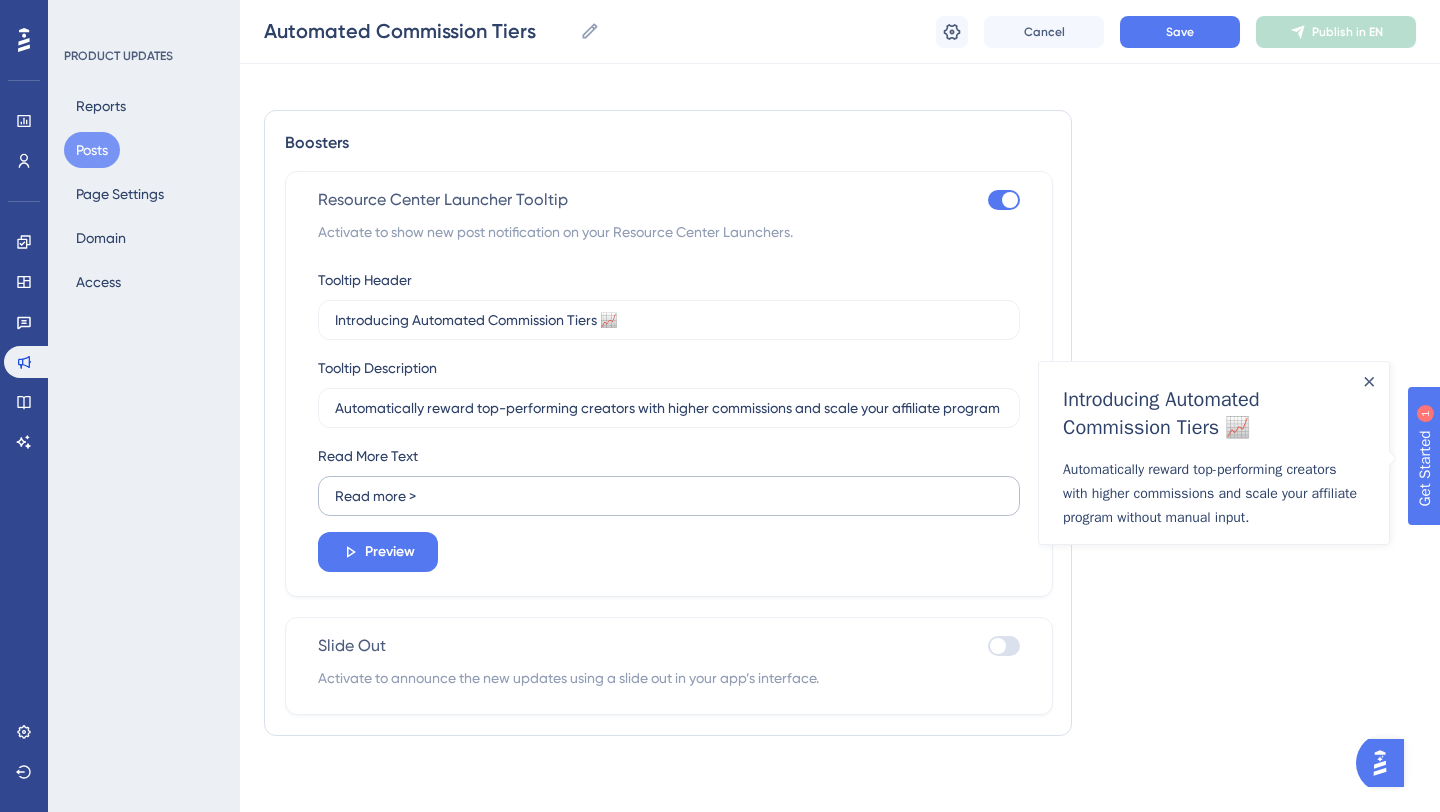 click on "Read more >" at bounding box center [669, 496] 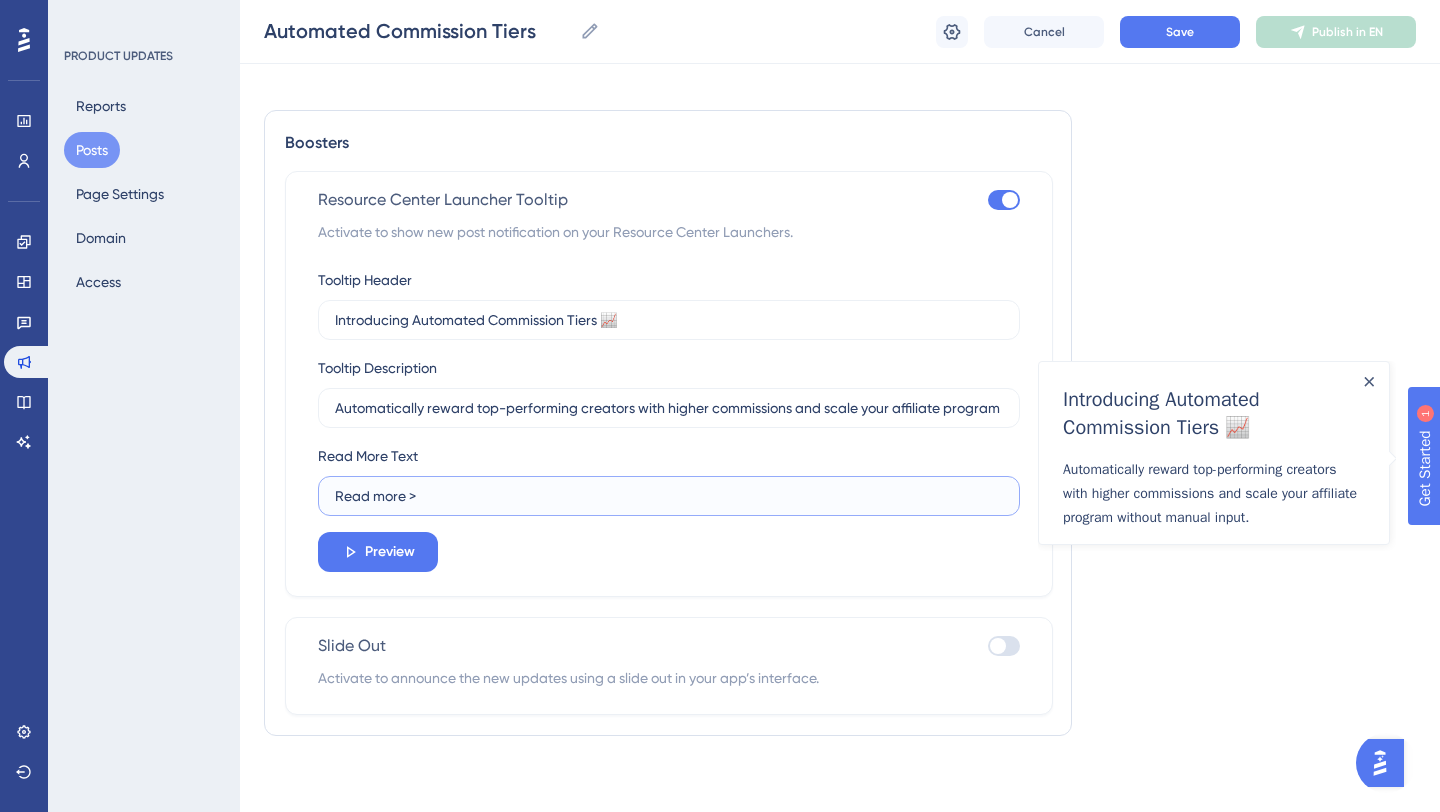 click on "Read more >" at bounding box center (669, 496) 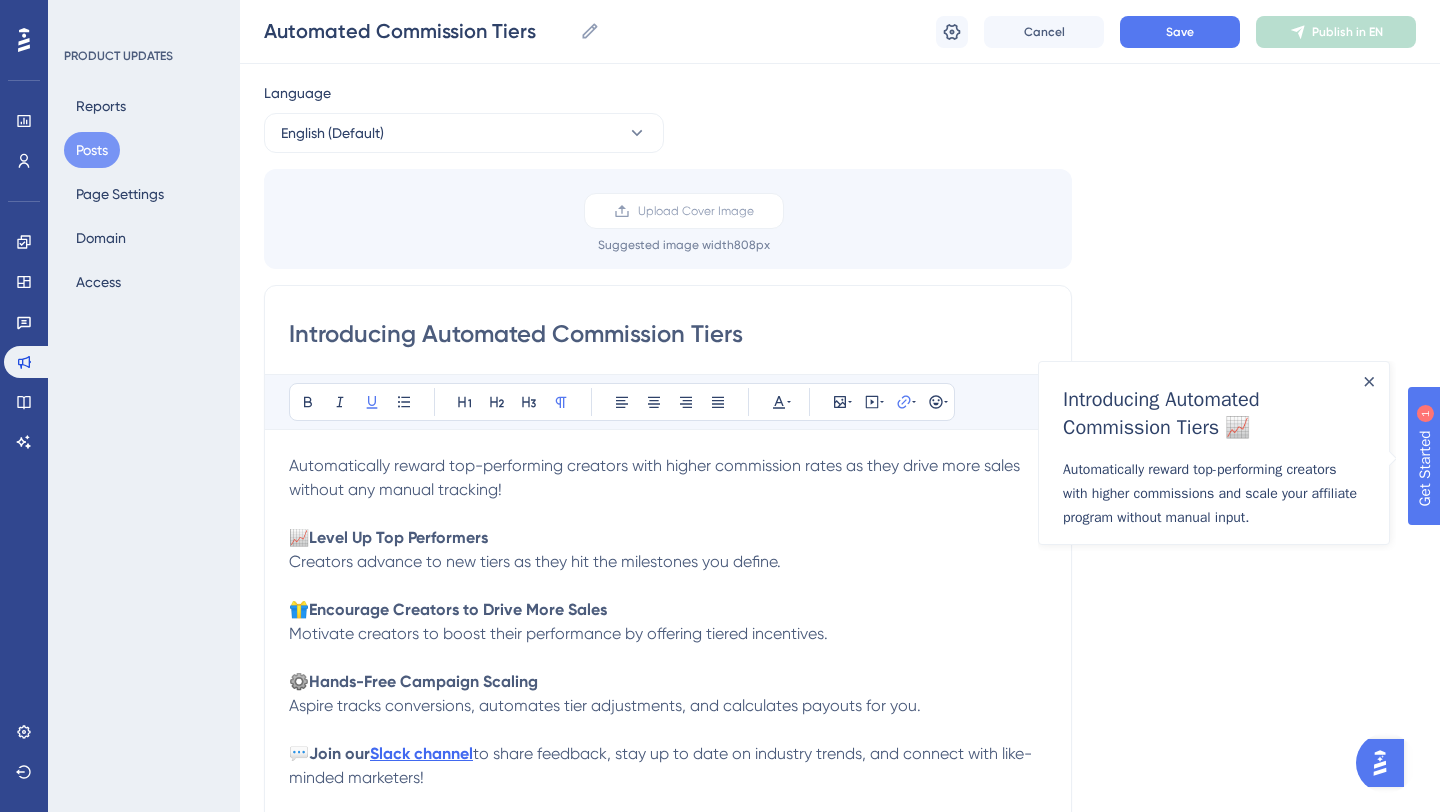 scroll, scrollTop: 0, scrollLeft: 0, axis: both 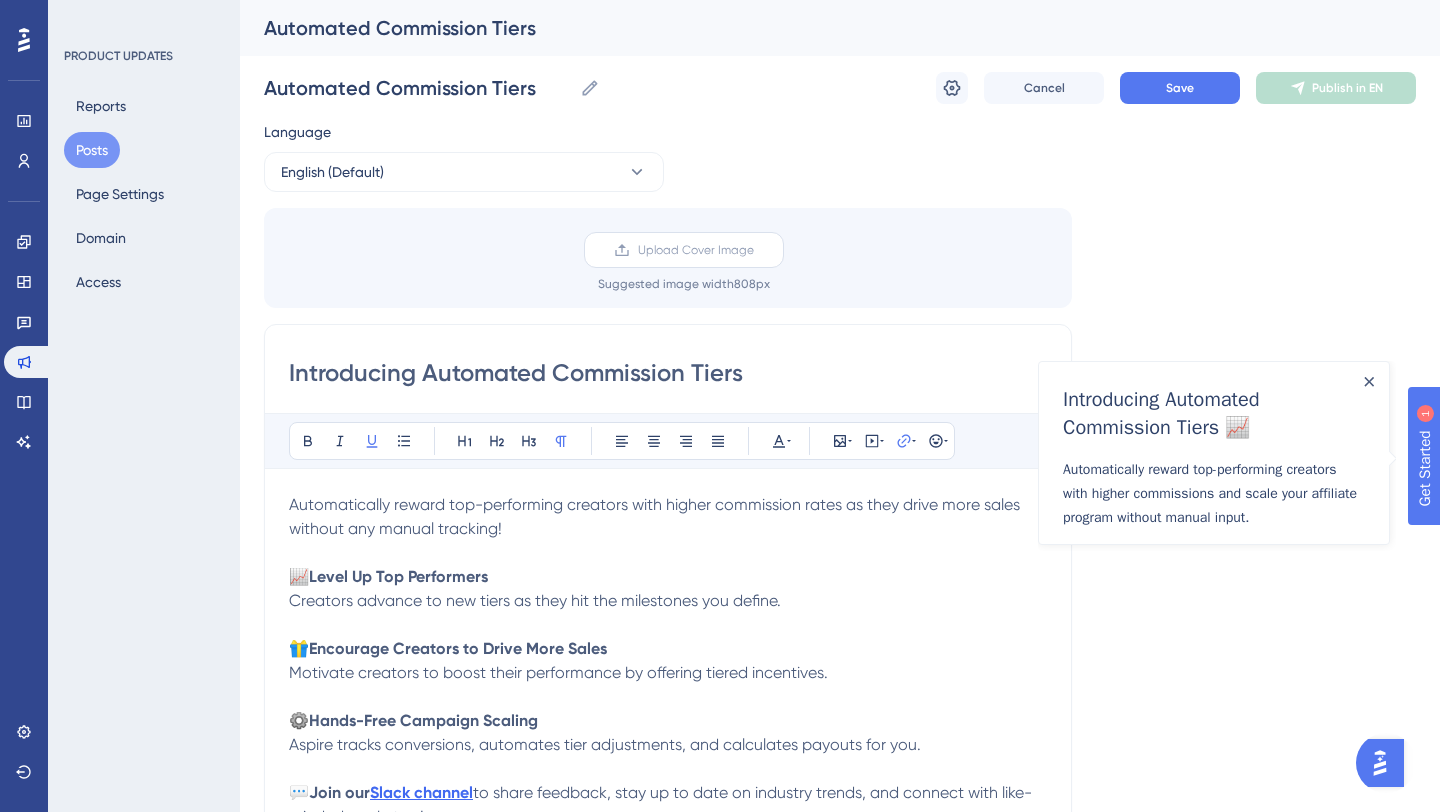 click on "Upload Cover Image" at bounding box center (684, 250) 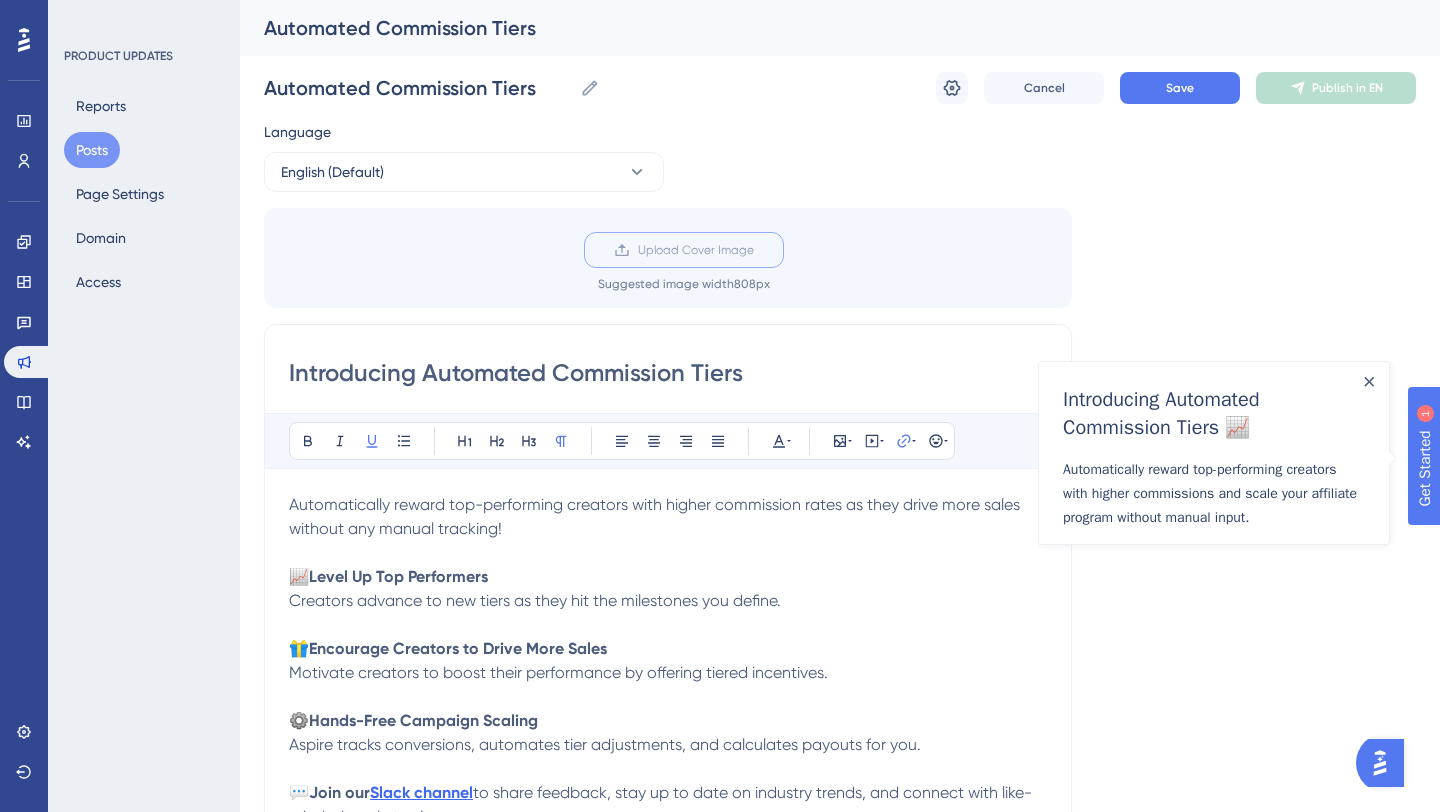 click on "Upload Cover Image" at bounding box center (754, 250) 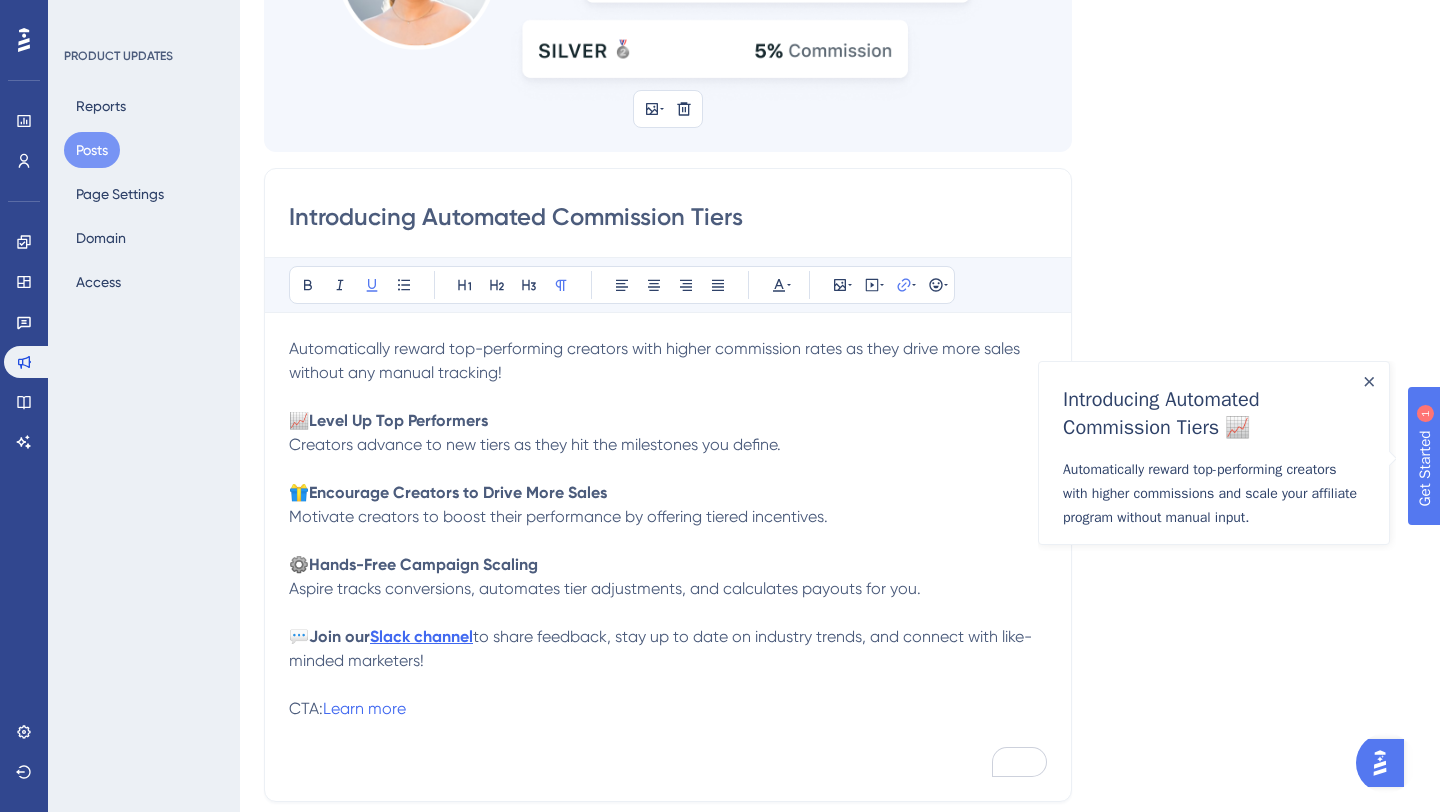 scroll, scrollTop: 0, scrollLeft: 0, axis: both 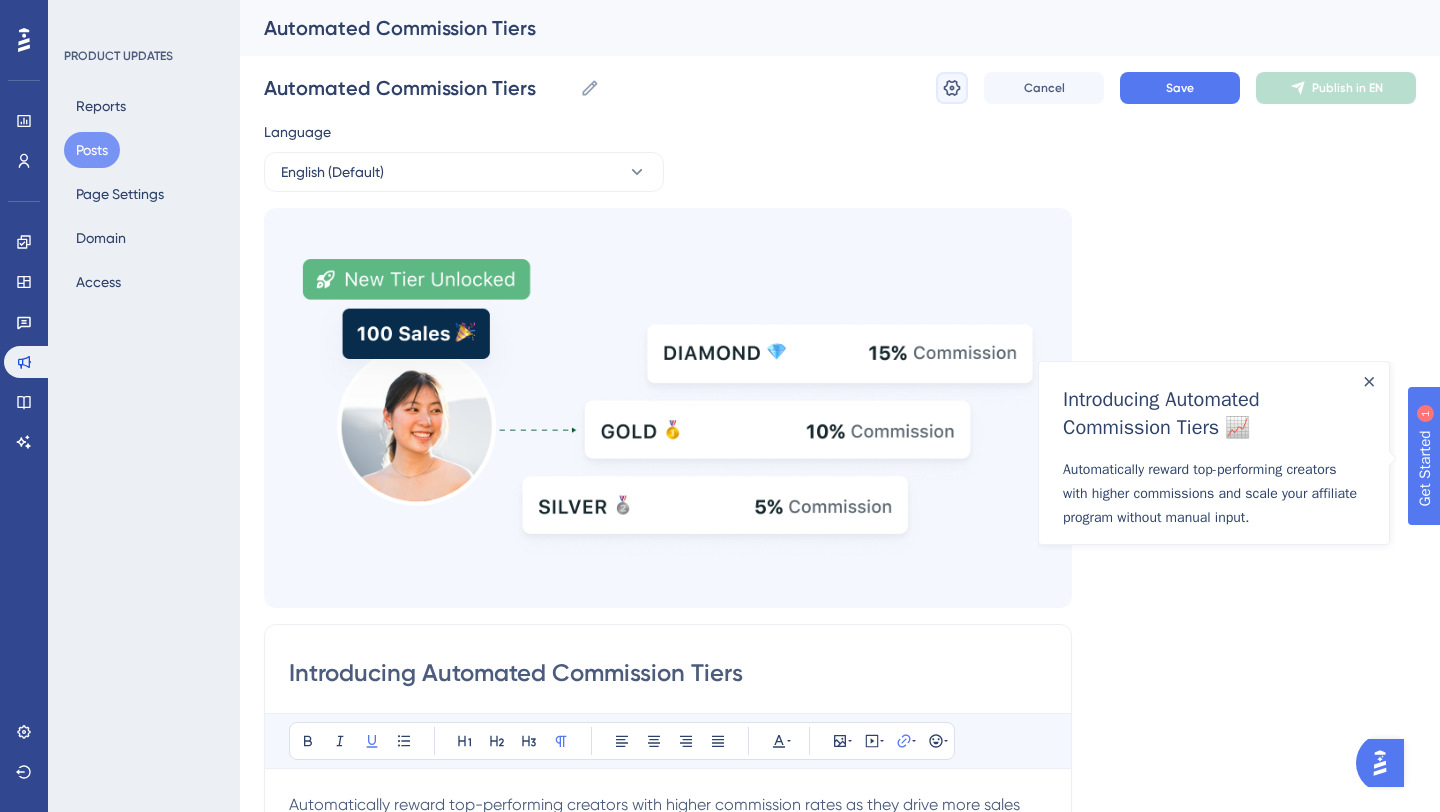 click 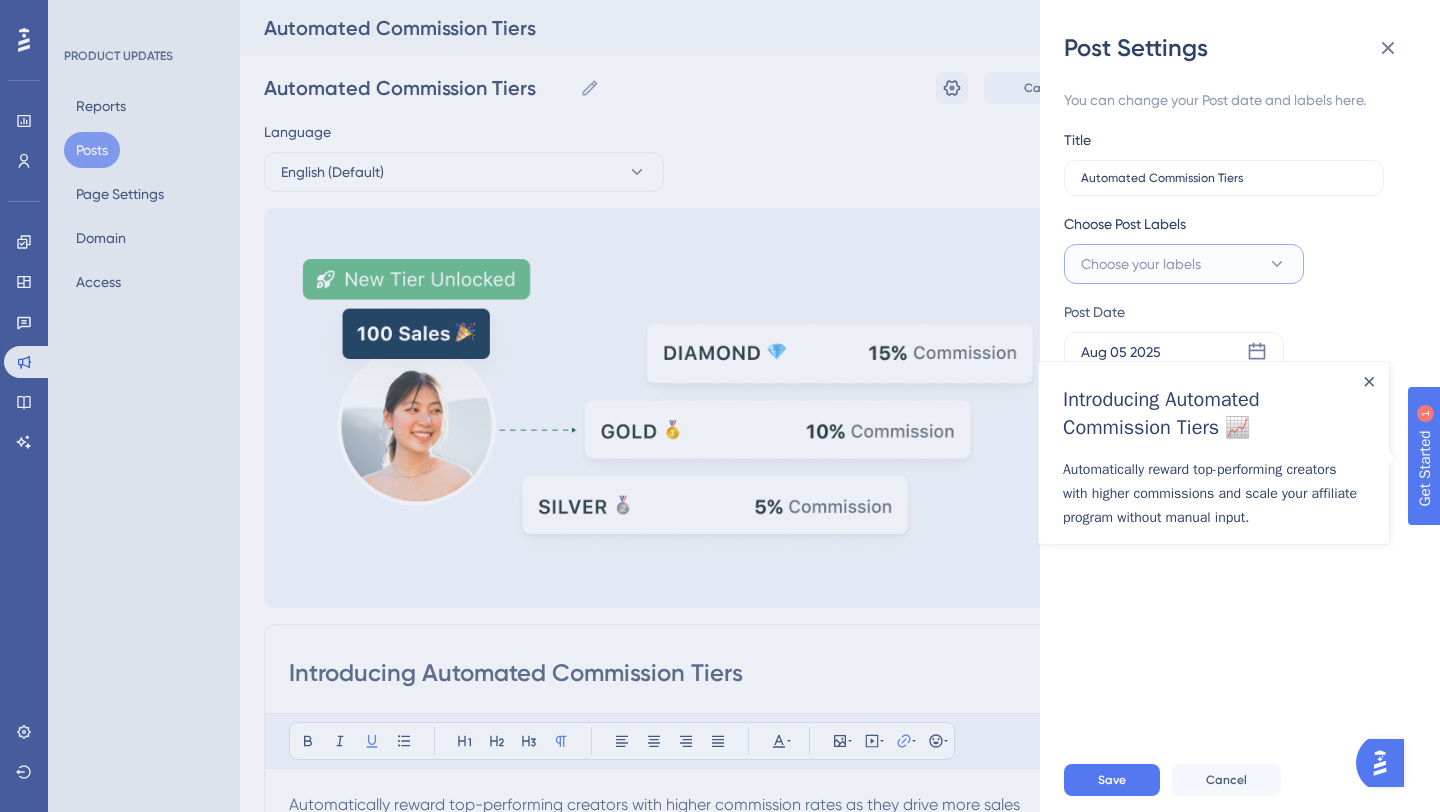 click on "Choose your labels" at bounding box center [1184, 264] 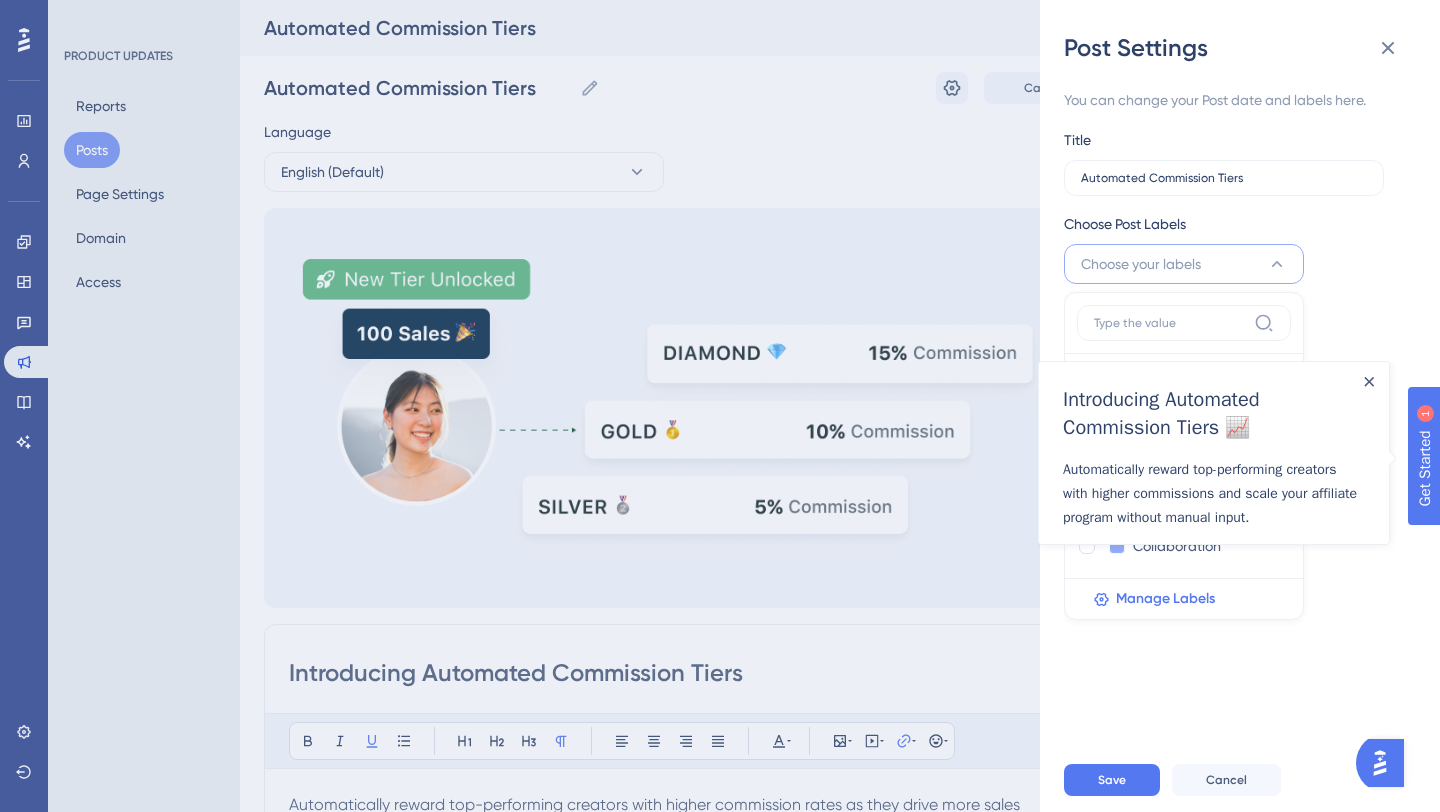 click at bounding box center [1369, 382] 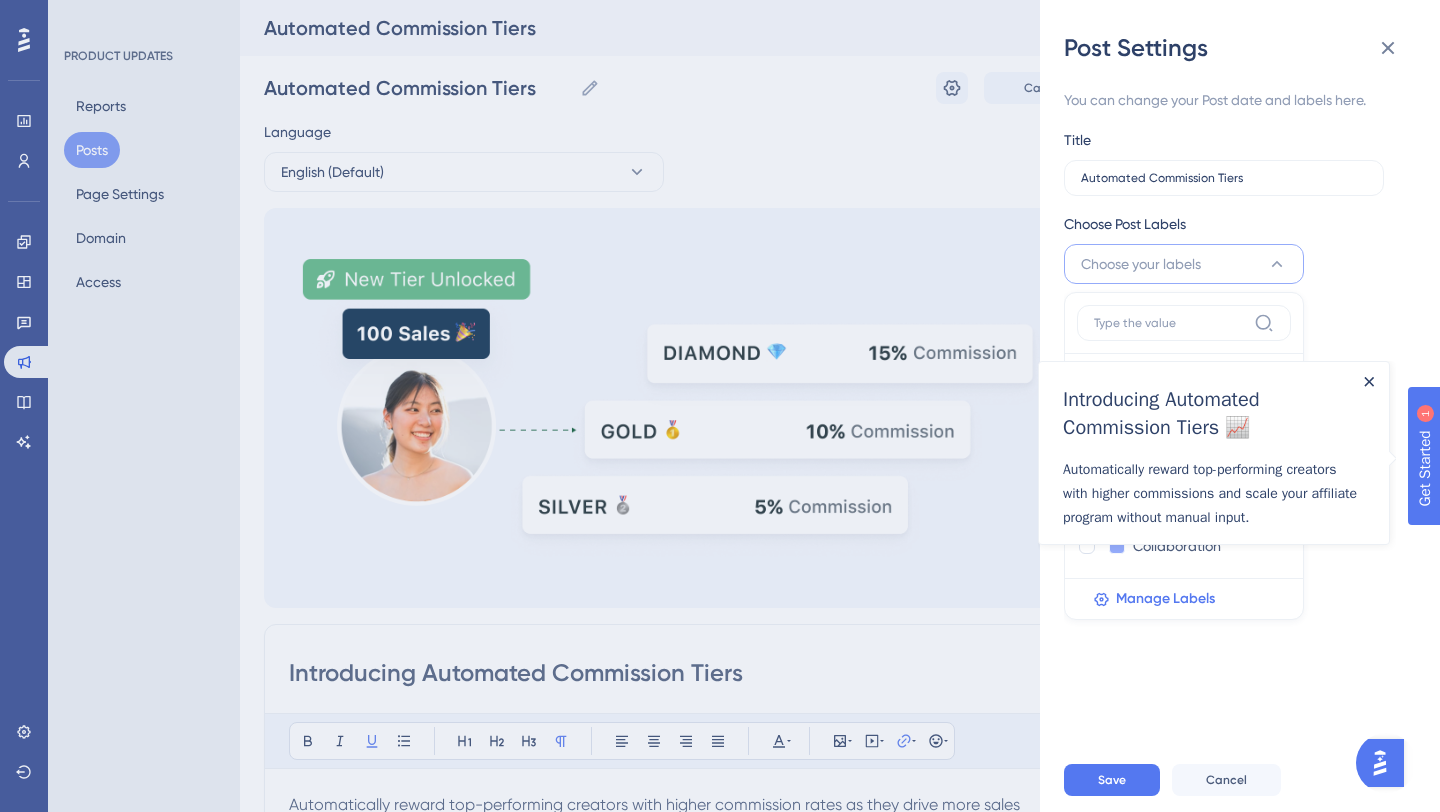 click 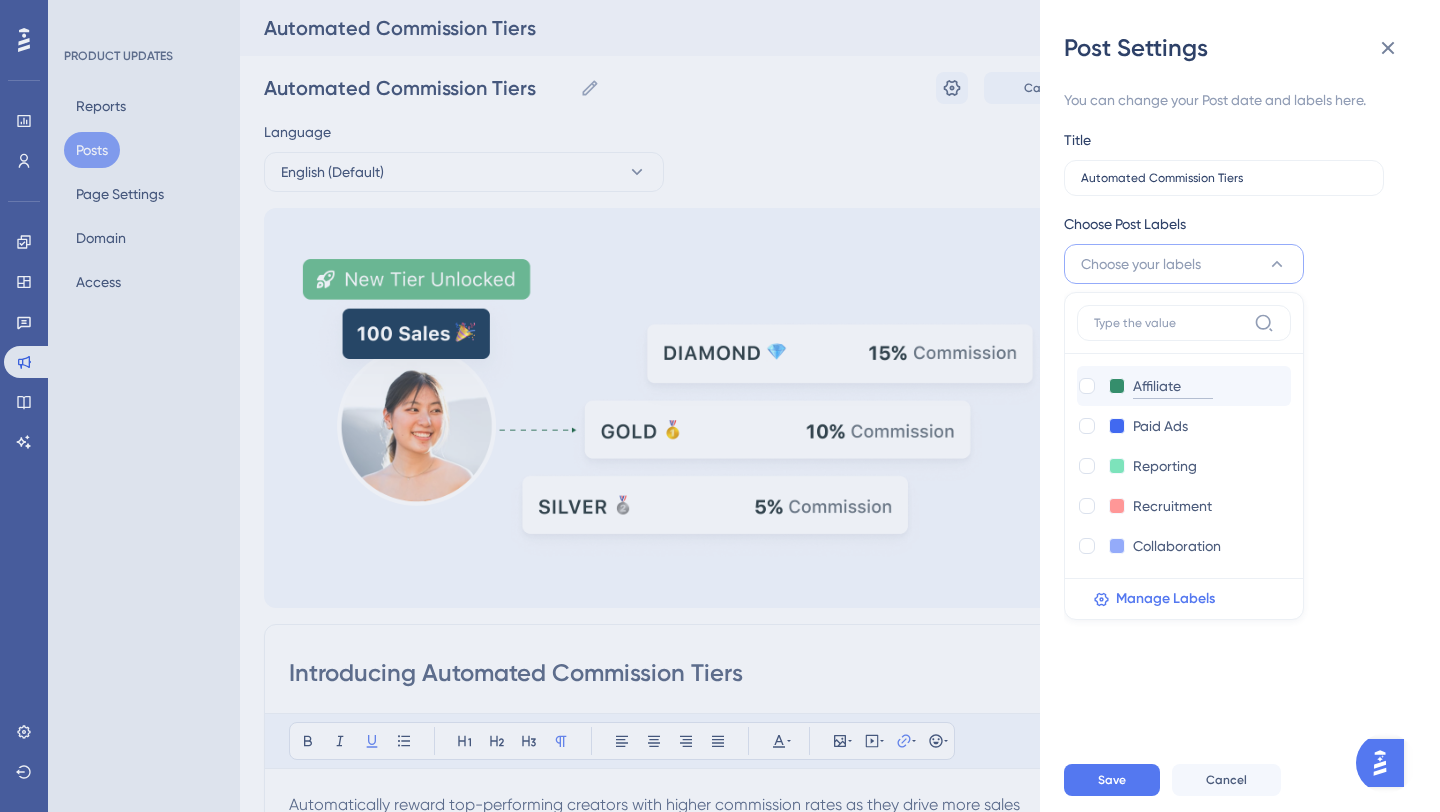 click on "Affiliate" at bounding box center (1173, 386) 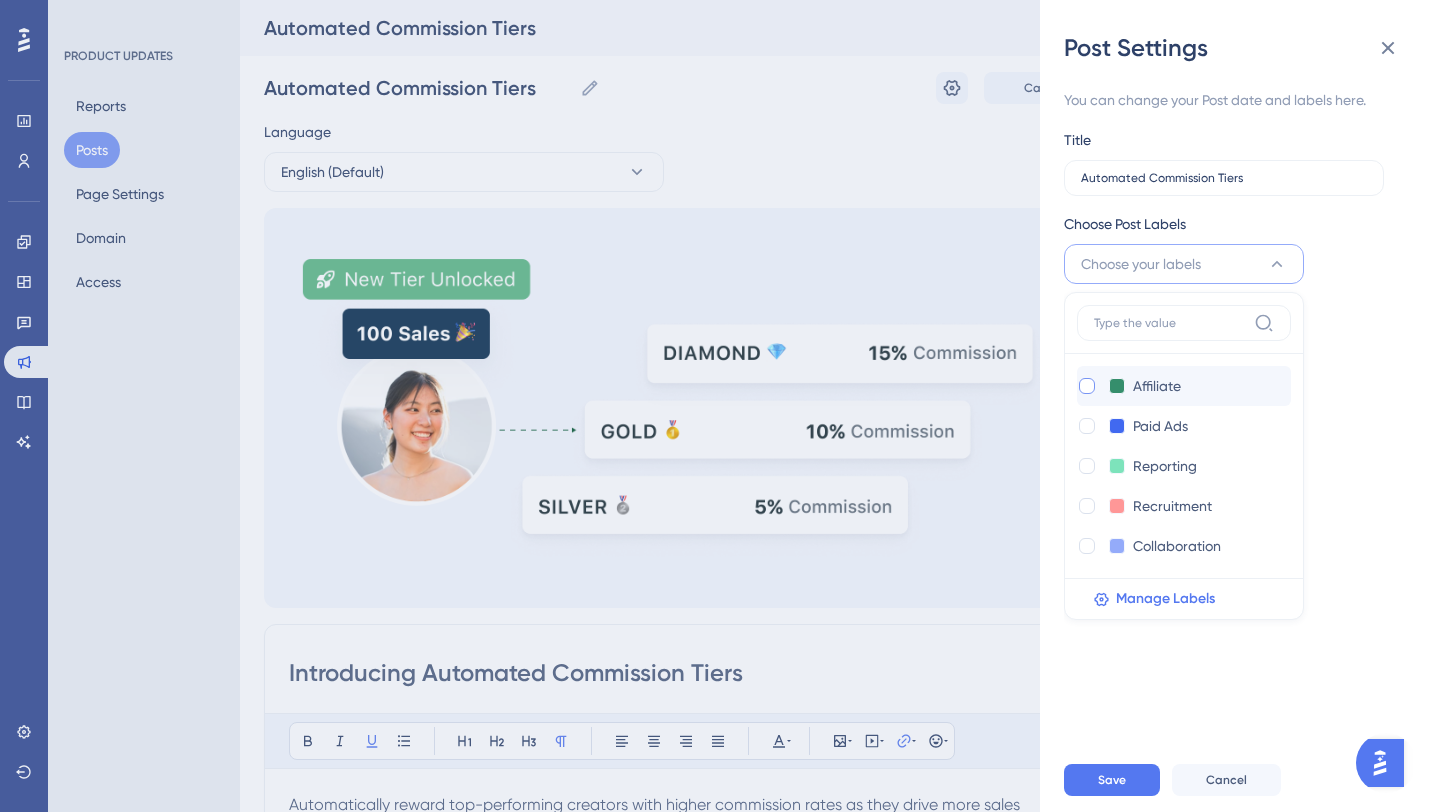 click at bounding box center [1087, 386] 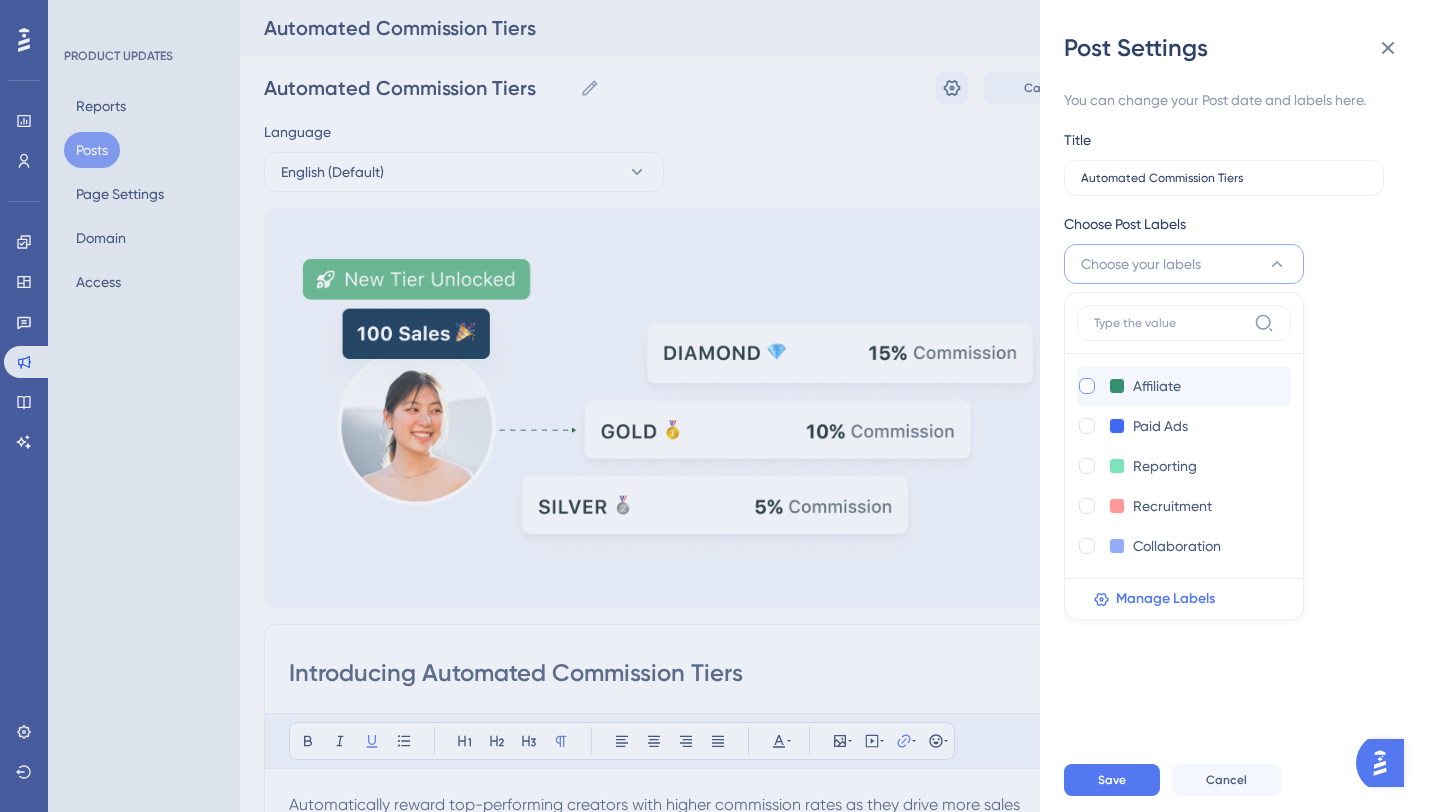 checkbox on "true" 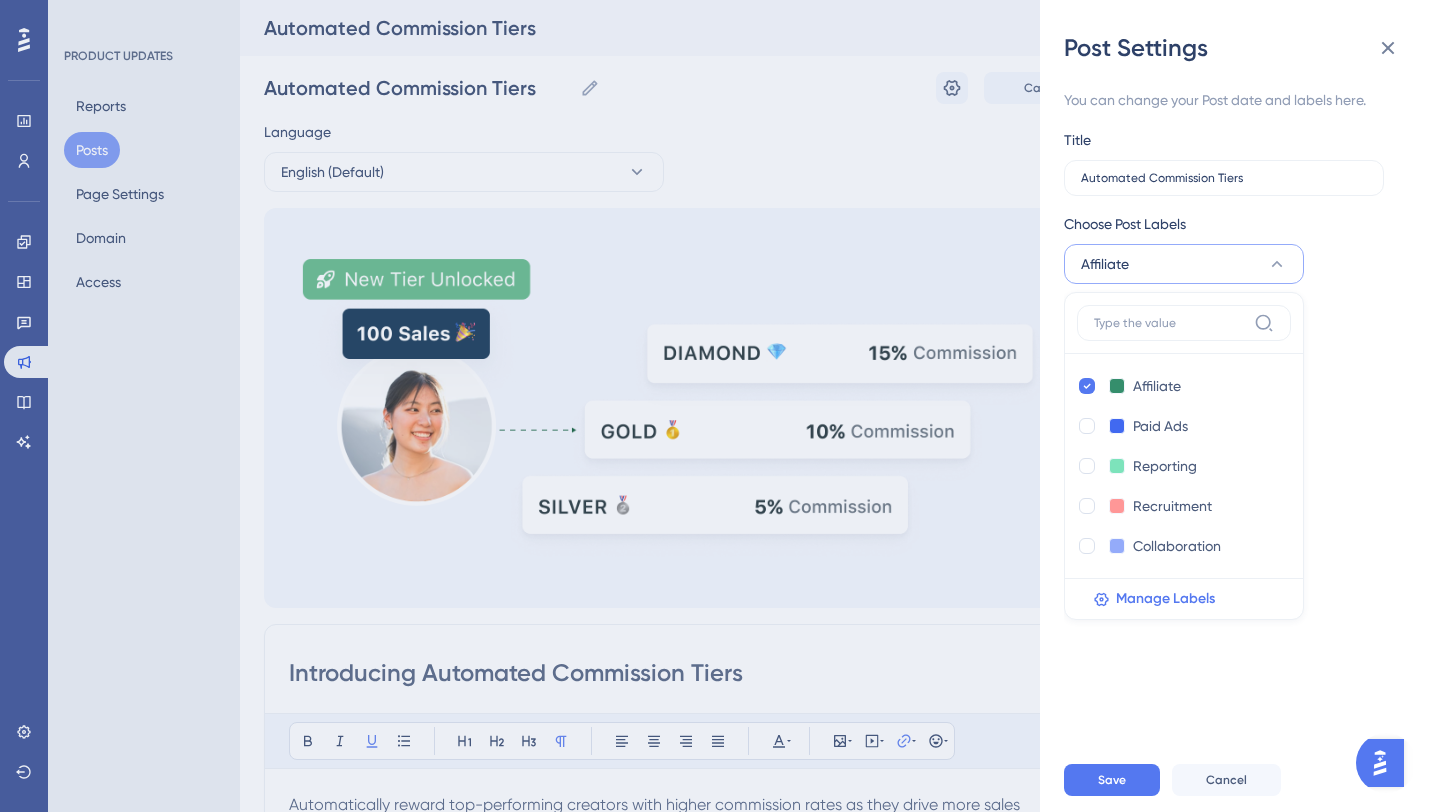 click on "Post Date Aug 05 2025" at bounding box center (1227, 336) 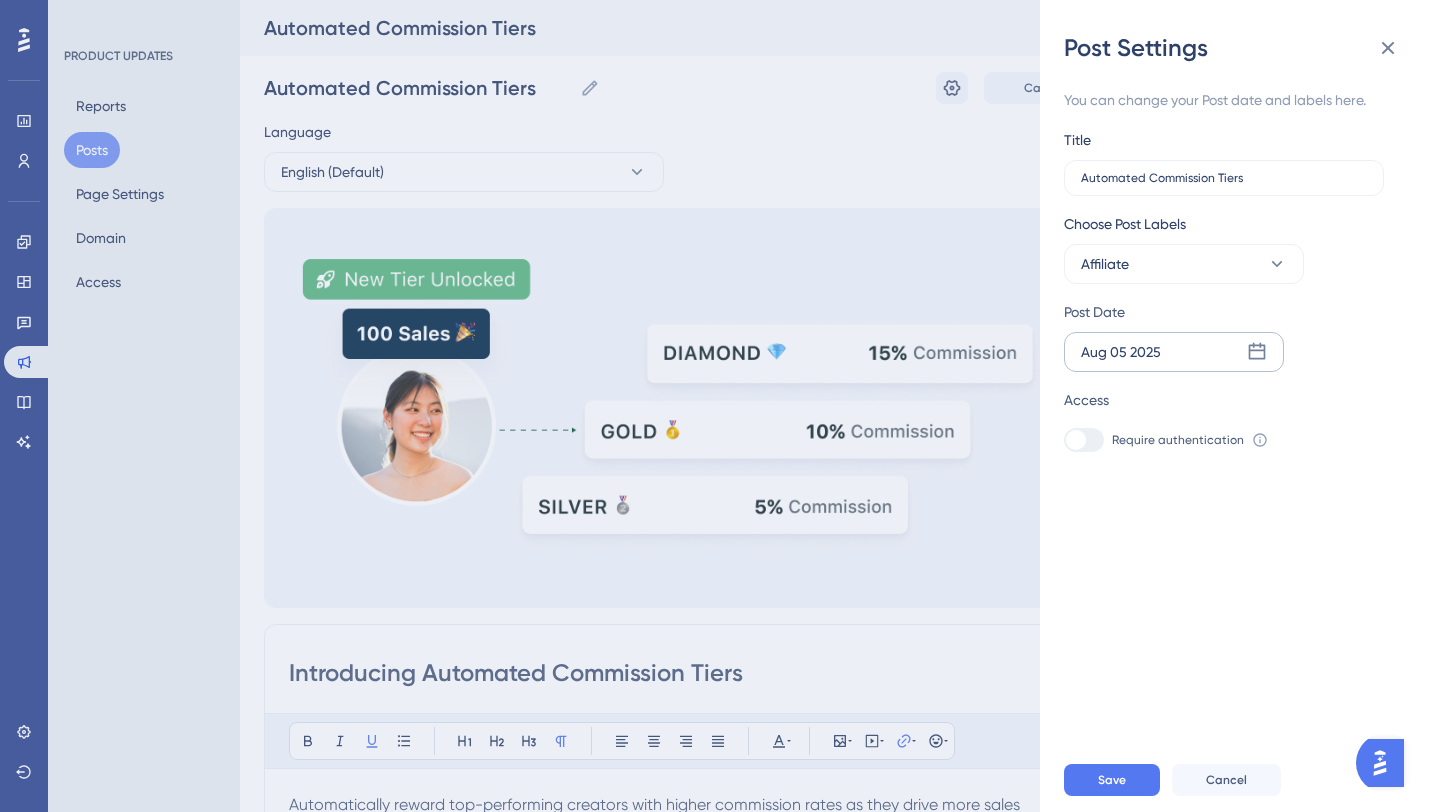 click on "Aug 05 2025" at bounding box center (1174, 352) 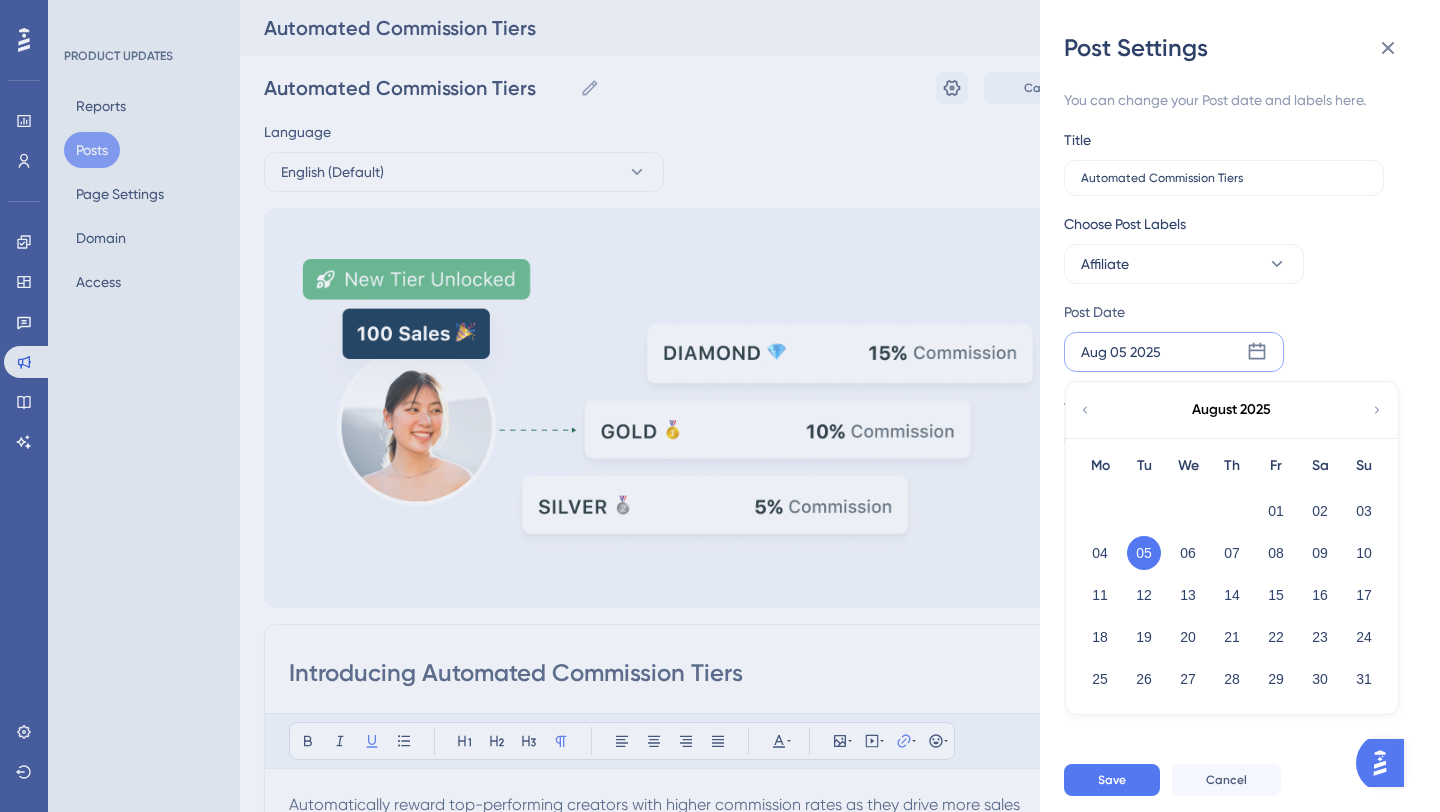 click on "Aug 05 2025 August 2025 Mo Tu We Th Fr Sa Su 01 02 03 04 05 06 07 08 09 10 11 12 13 14 15 16 17 18 19 20 21 22 23 24 25 26 27 28 29 30 31" at bounding box center [1174, 352] 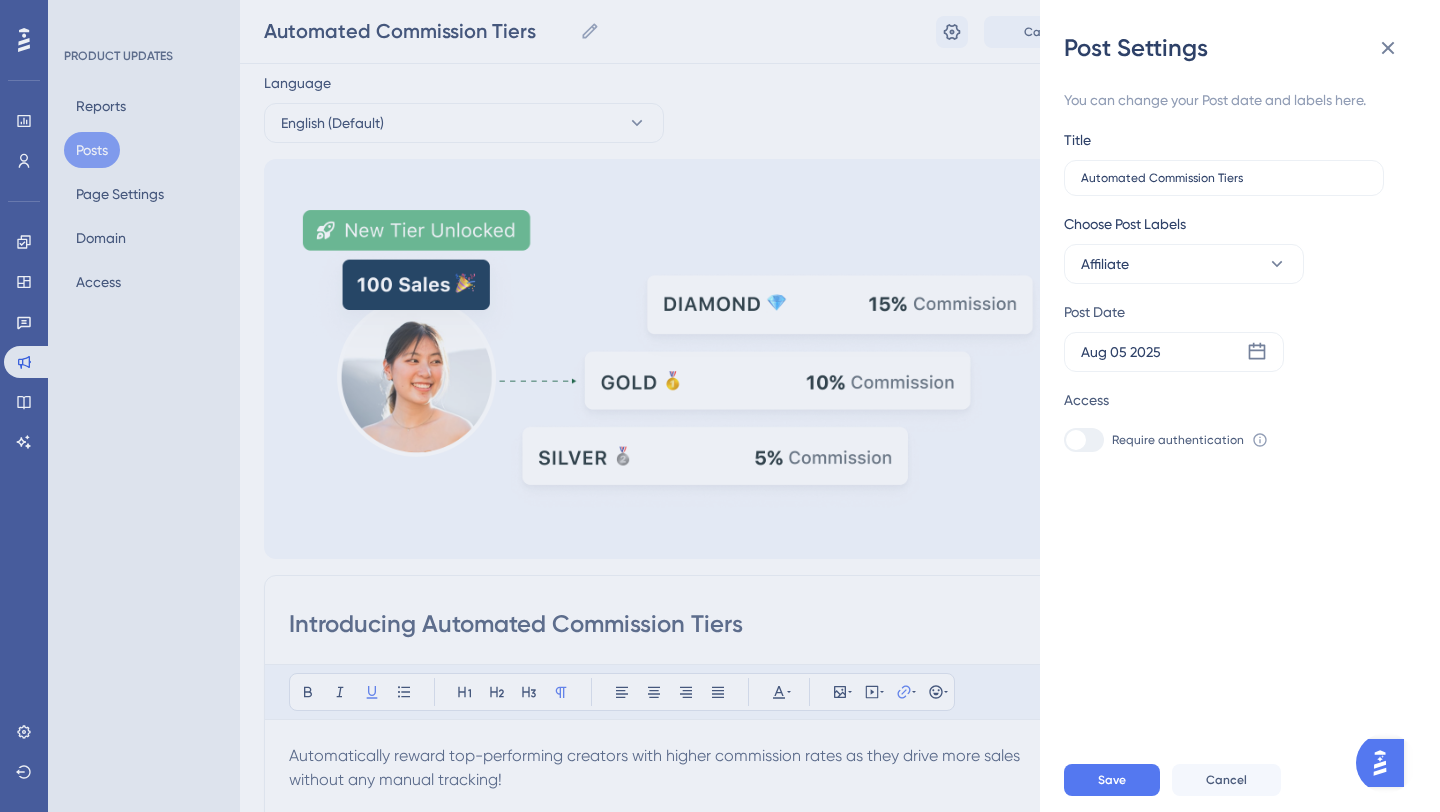 scroll, scrollTop: 0, scrollLeft: 0, axis: both 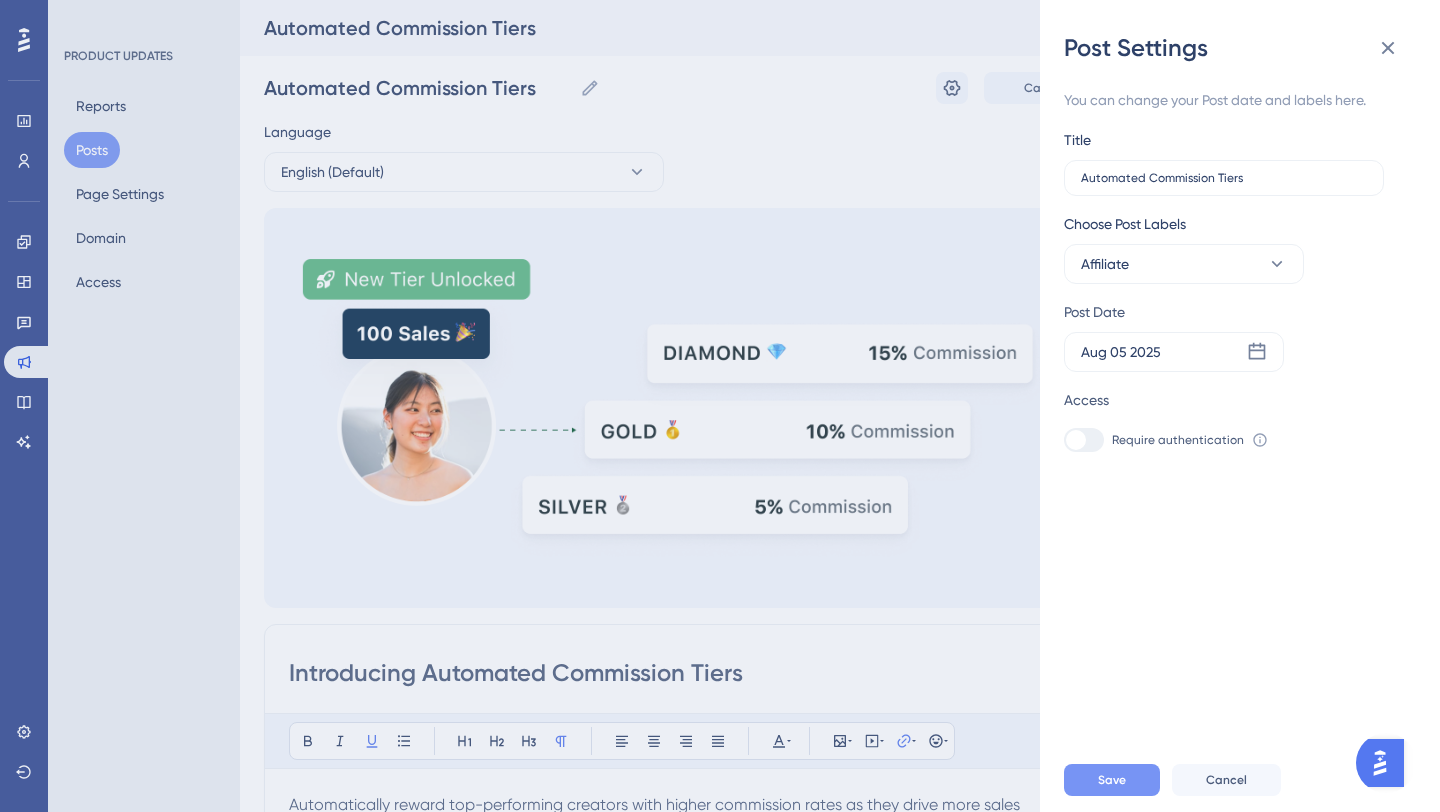 click on "Save" at bounding box center [1112, 780] 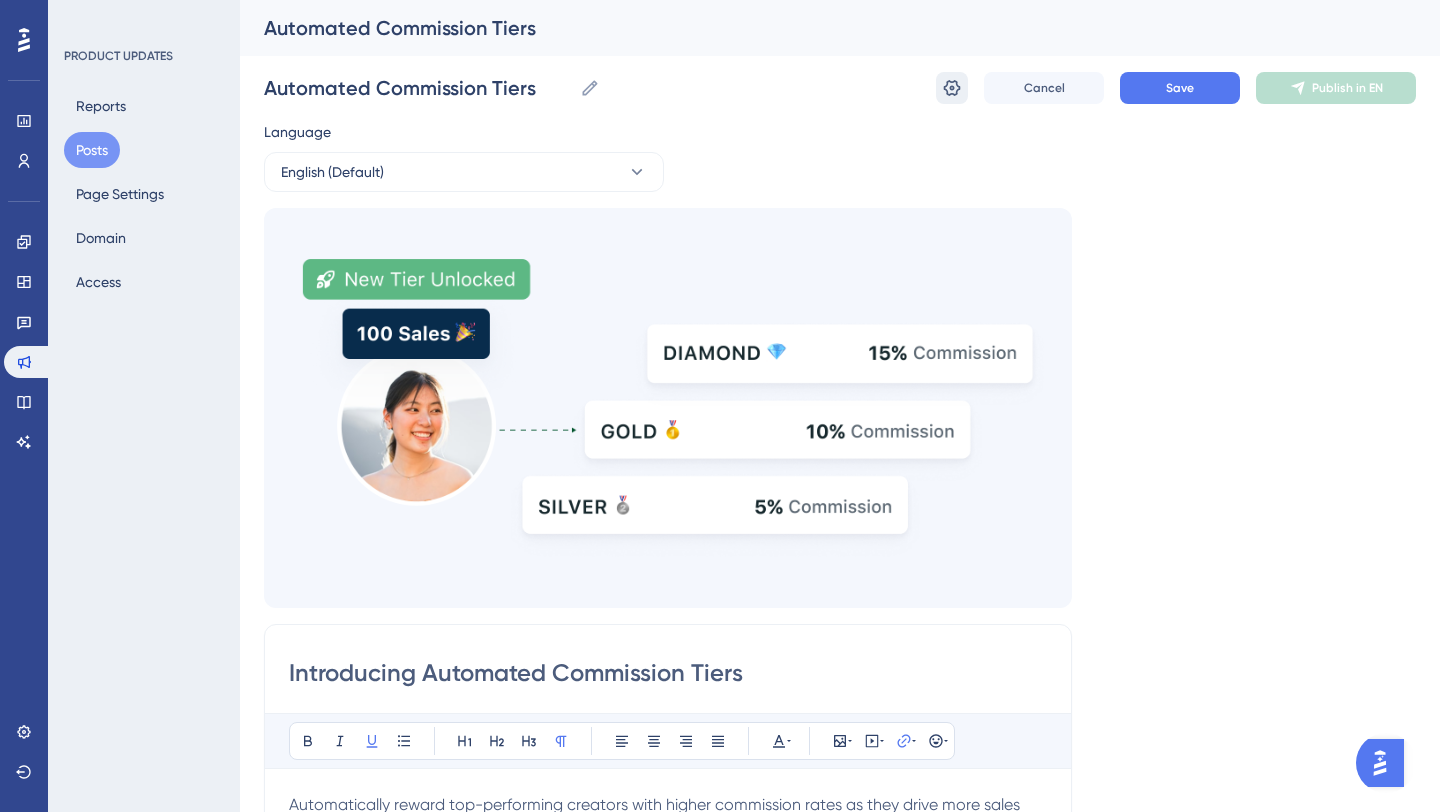 click 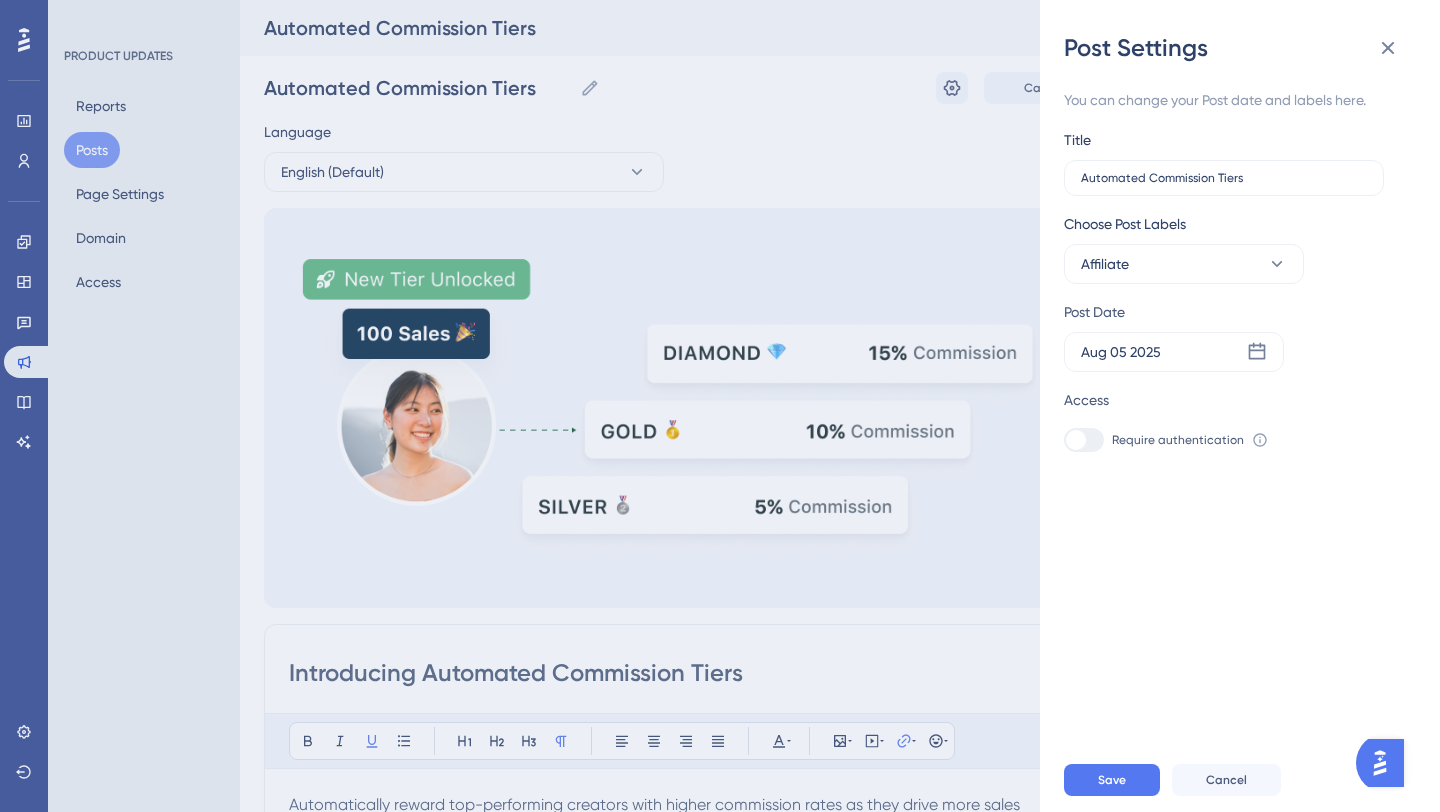 click on "Post Settings You can change your Post date and labels here. Title Automated Commission Tiers Choose Post Labels Affiliate Post Date Aug 05 2025 Access Require authentication To change this setting you should manage your access preferences  under the Access tab. Learn more Save Cancel" at bounding box center (720, 406) 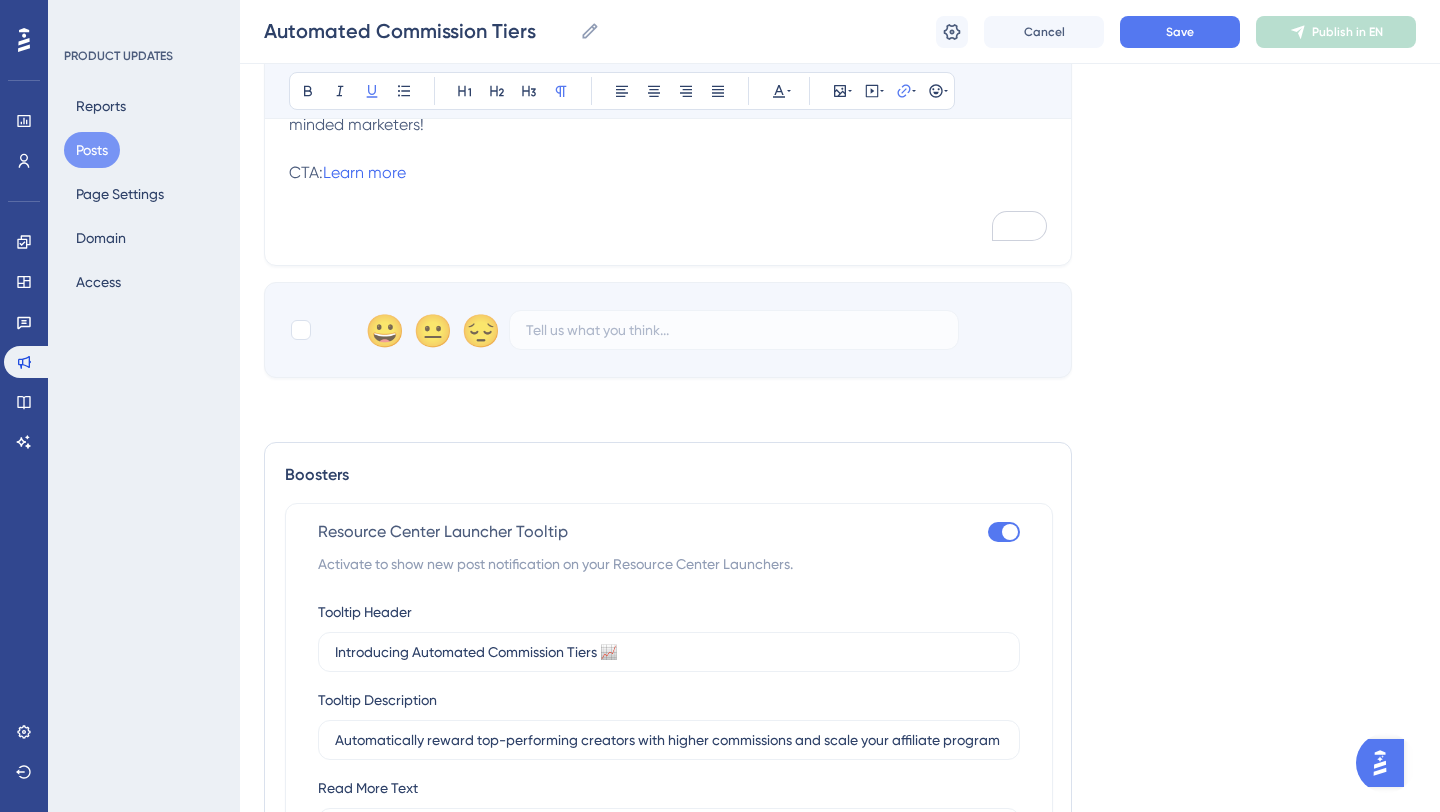 scroll, scrollTop: 855, scrollLeft: 0, axis: vertical 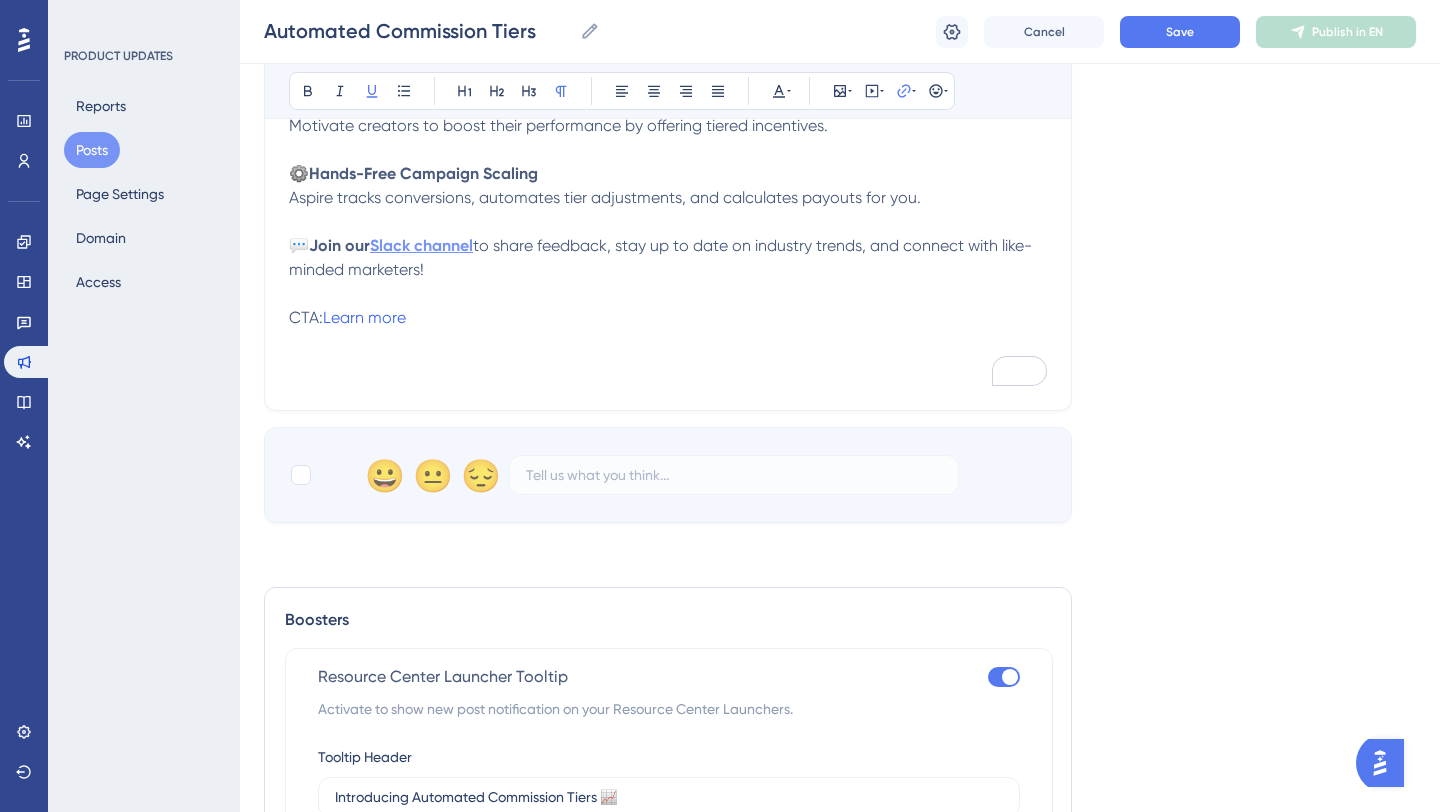 click on "Slack channel" at bounding box center (421, 245) 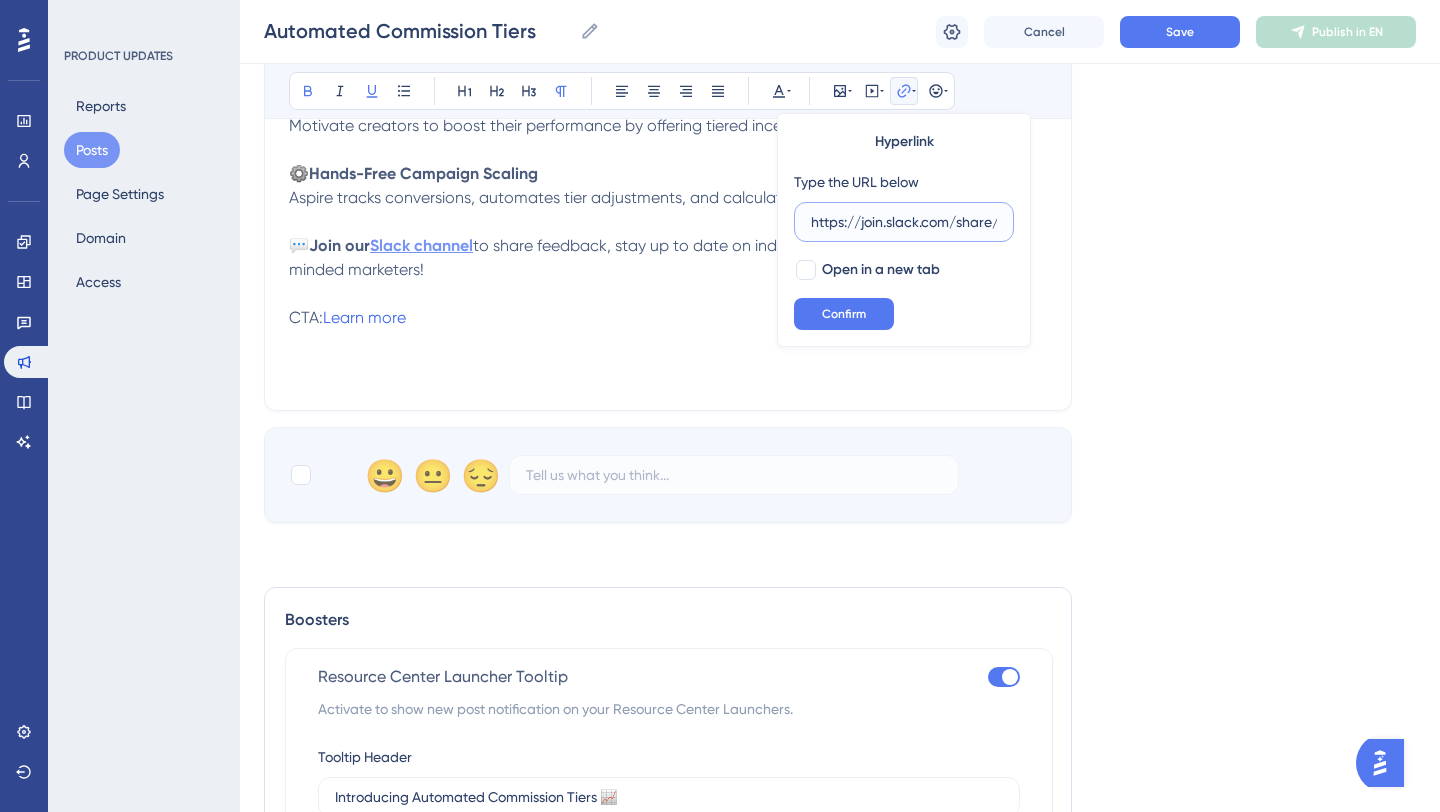 scroll, scrollTop: 0, scrollLeft: 903, axis: horizontal 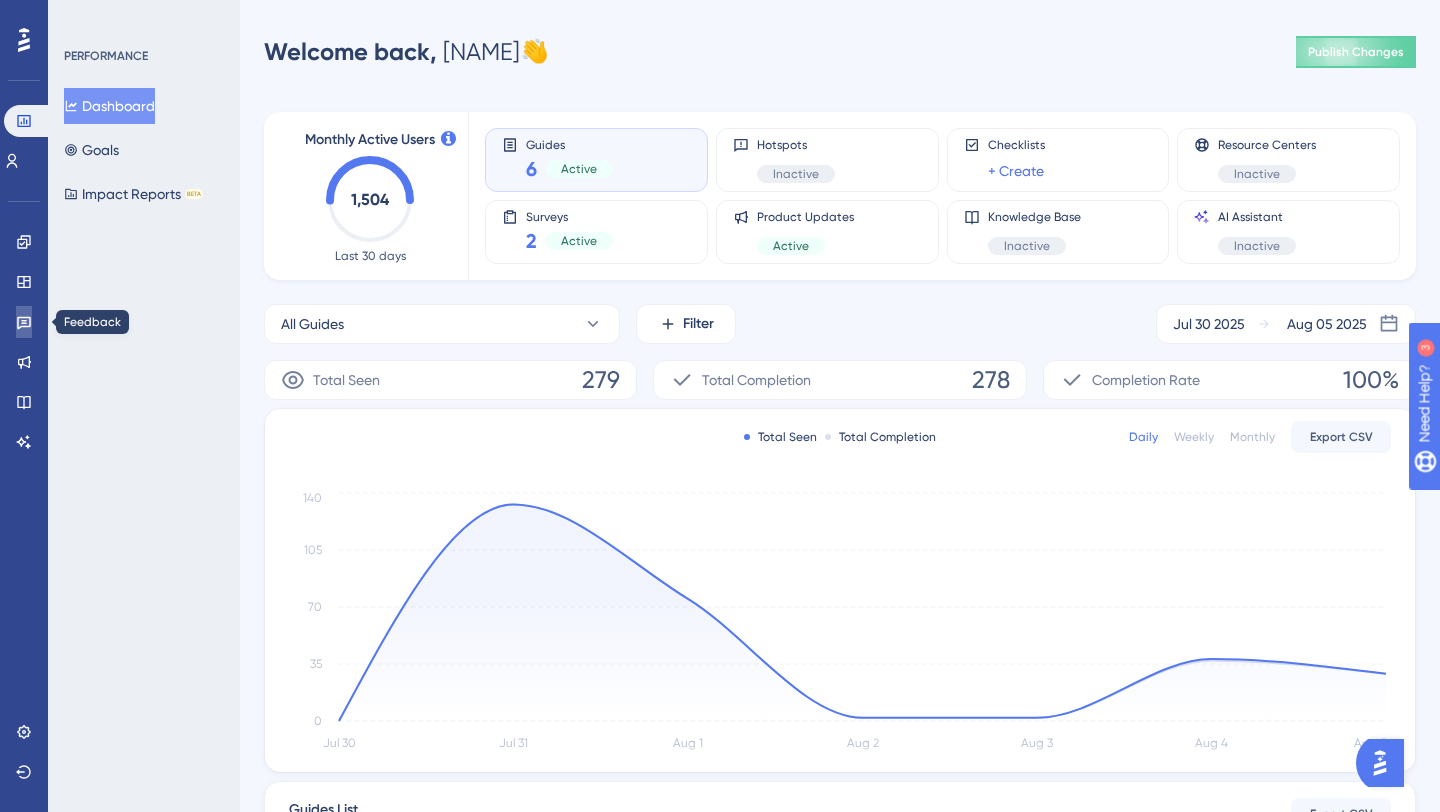 click at bounding box center (24, 322) 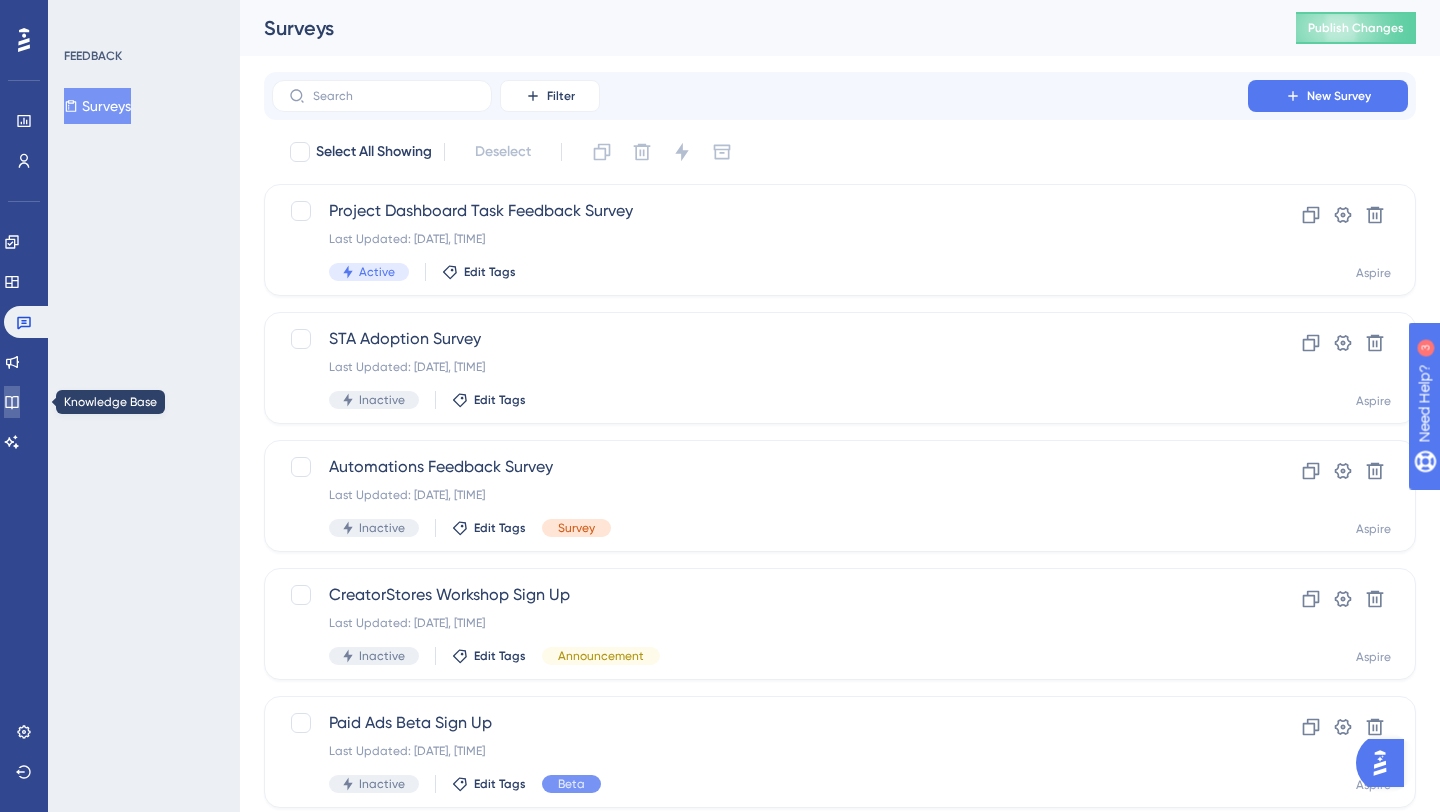 click 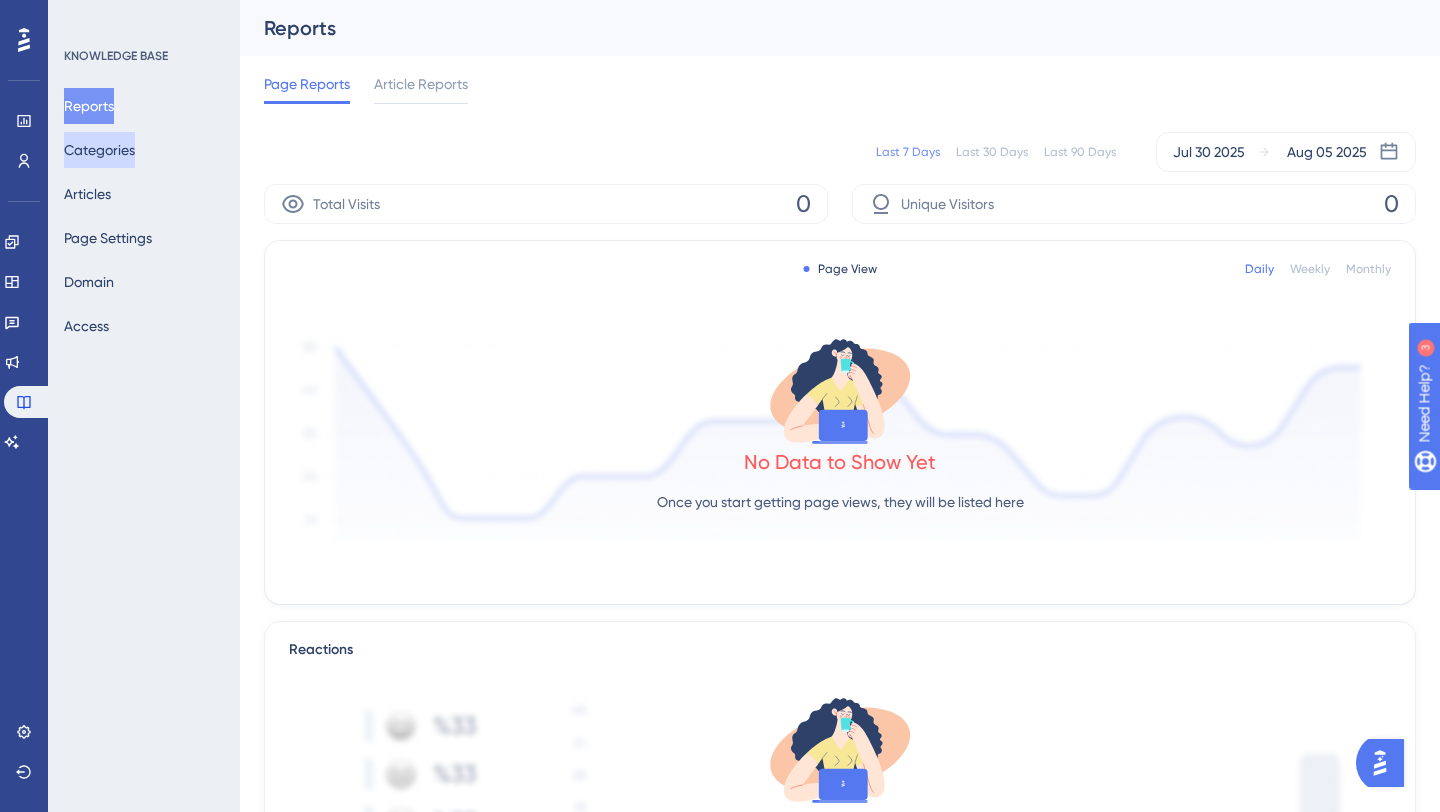 click on "Categories" at bounding box center (99, 150) 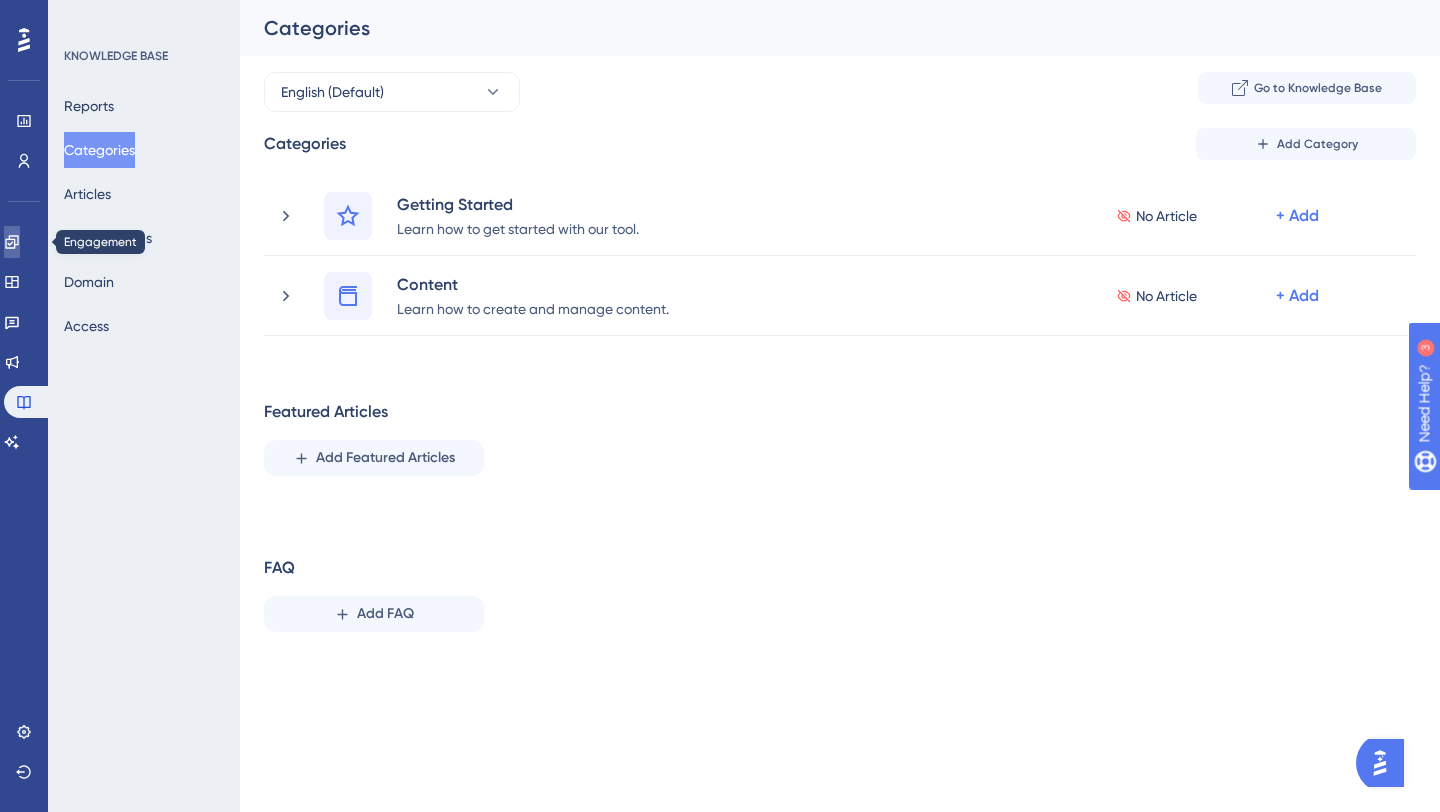 click 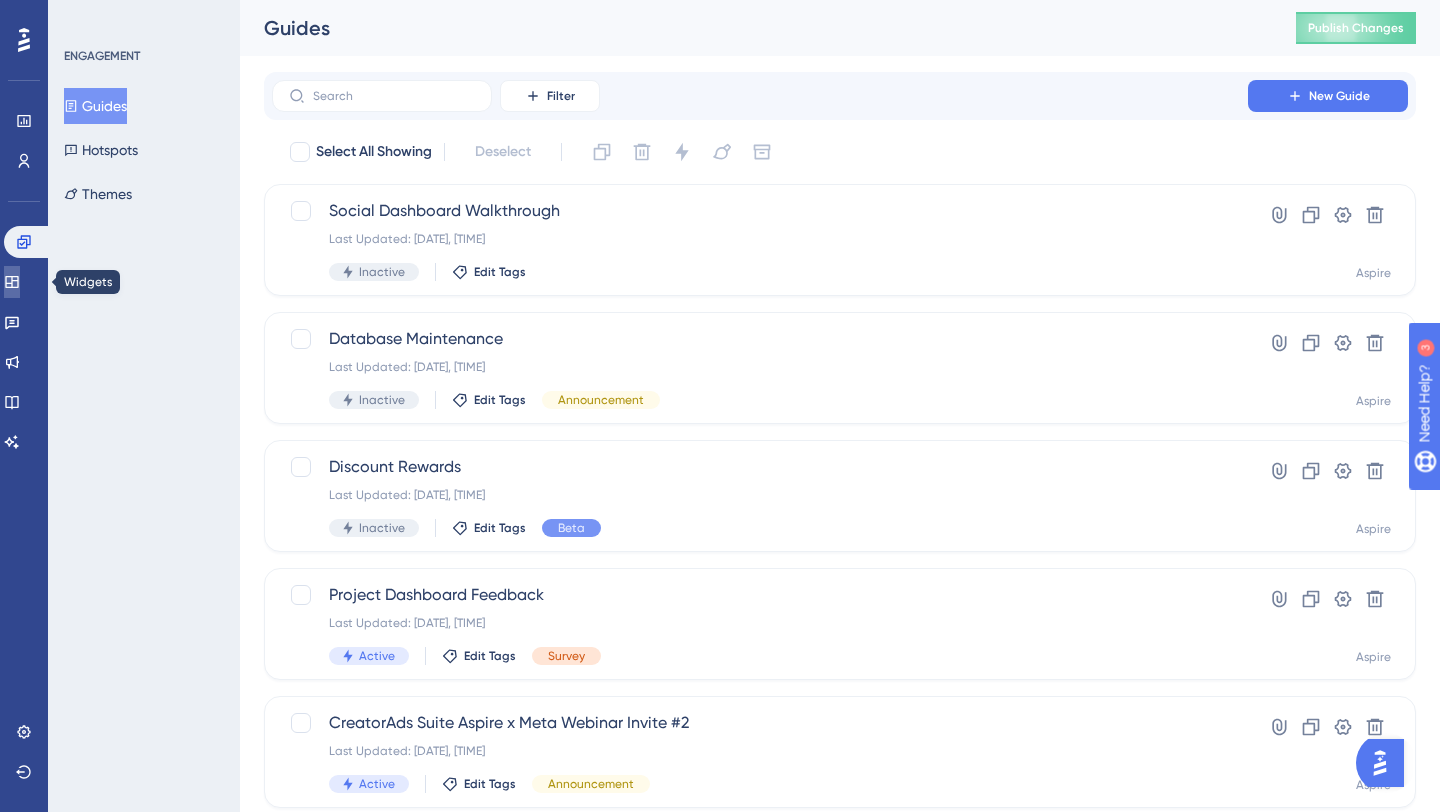 click 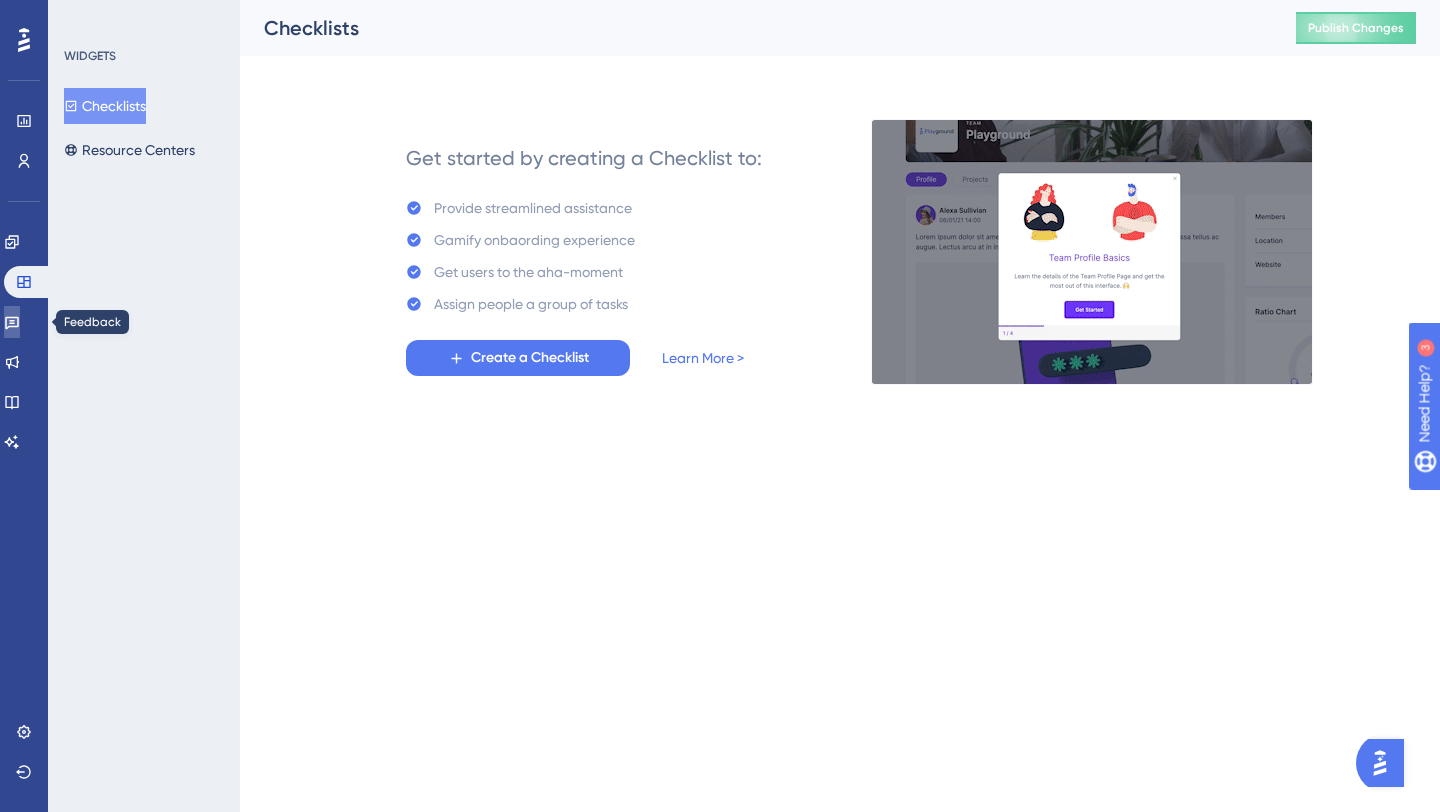 click at bounding box center [12, 322] 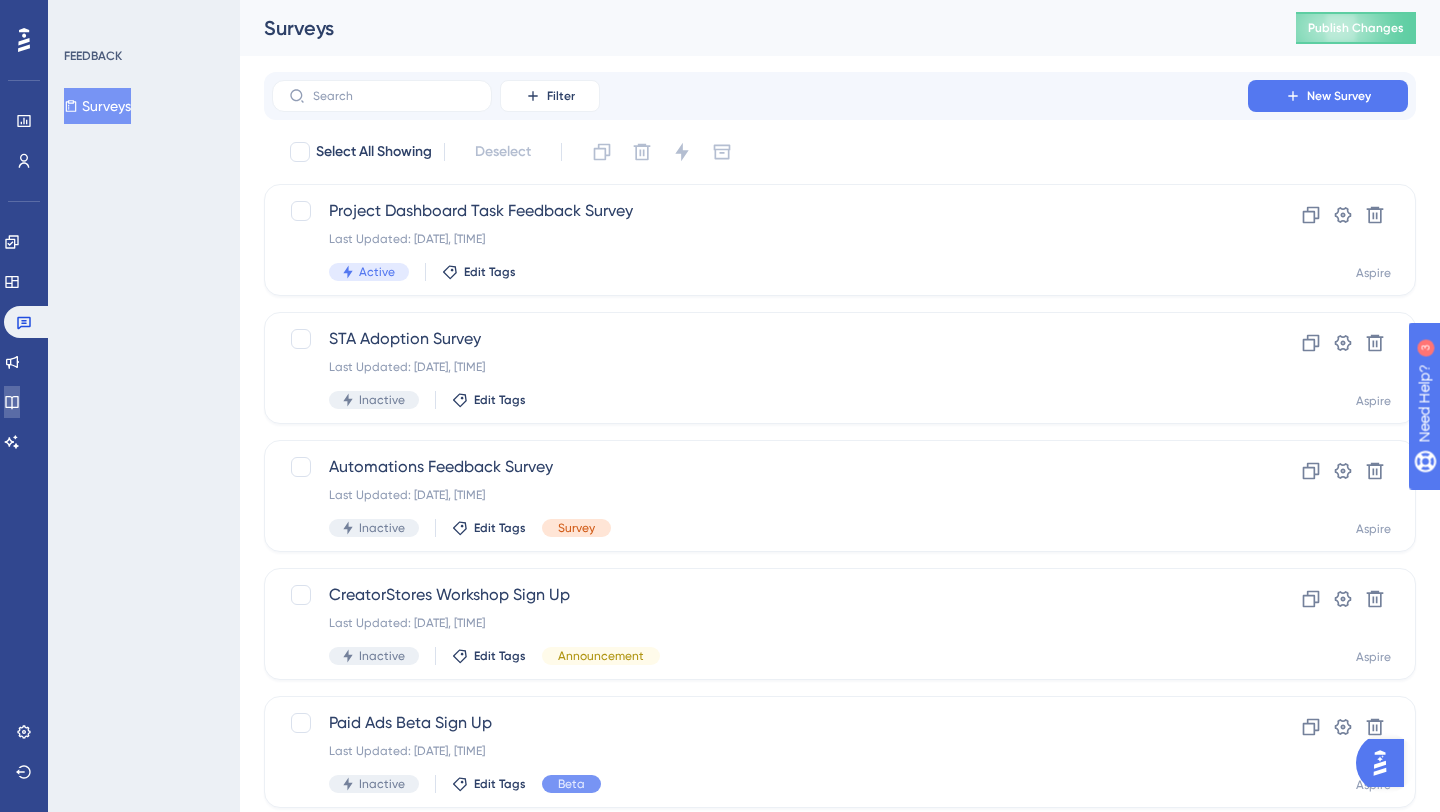 click at bounding box center (12, 402) 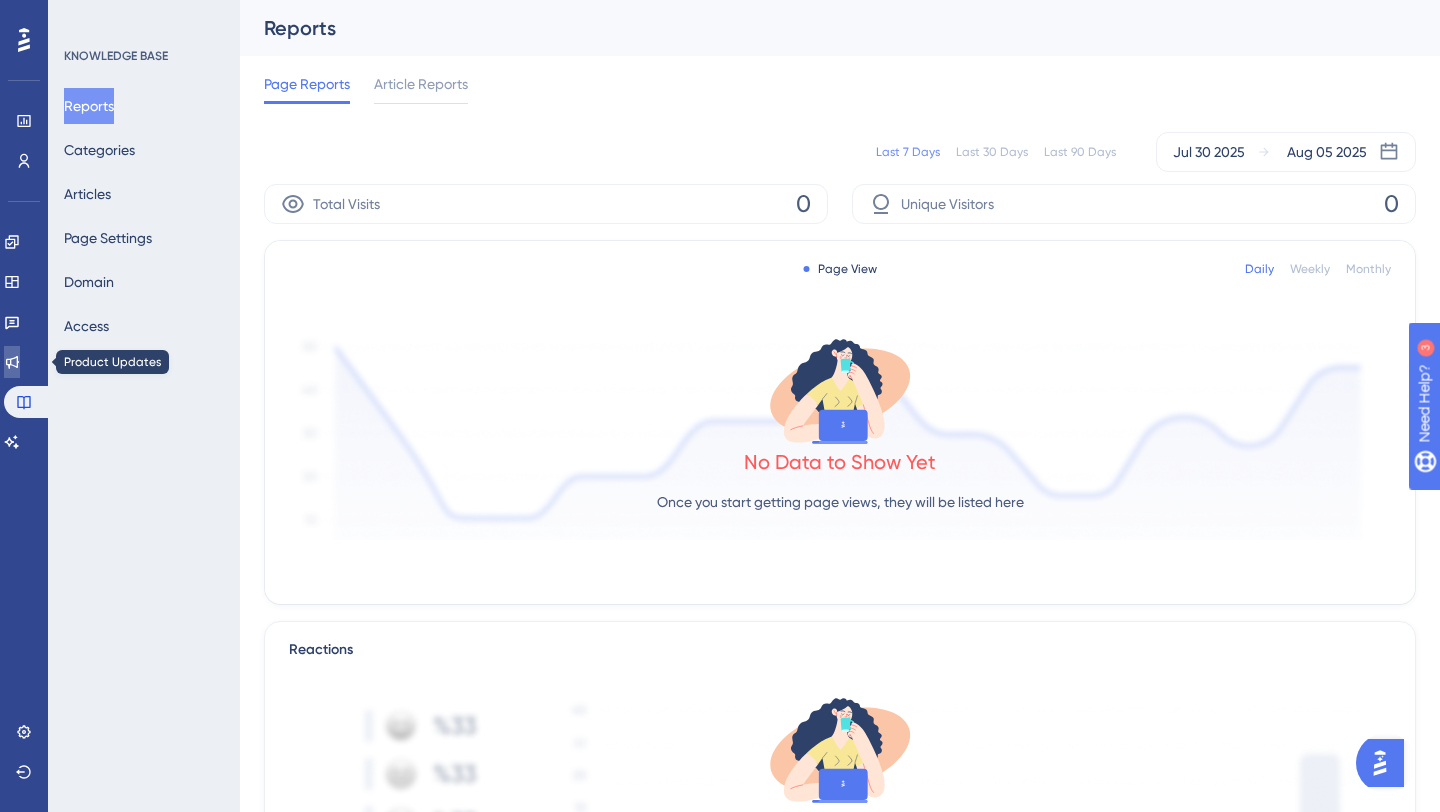 click 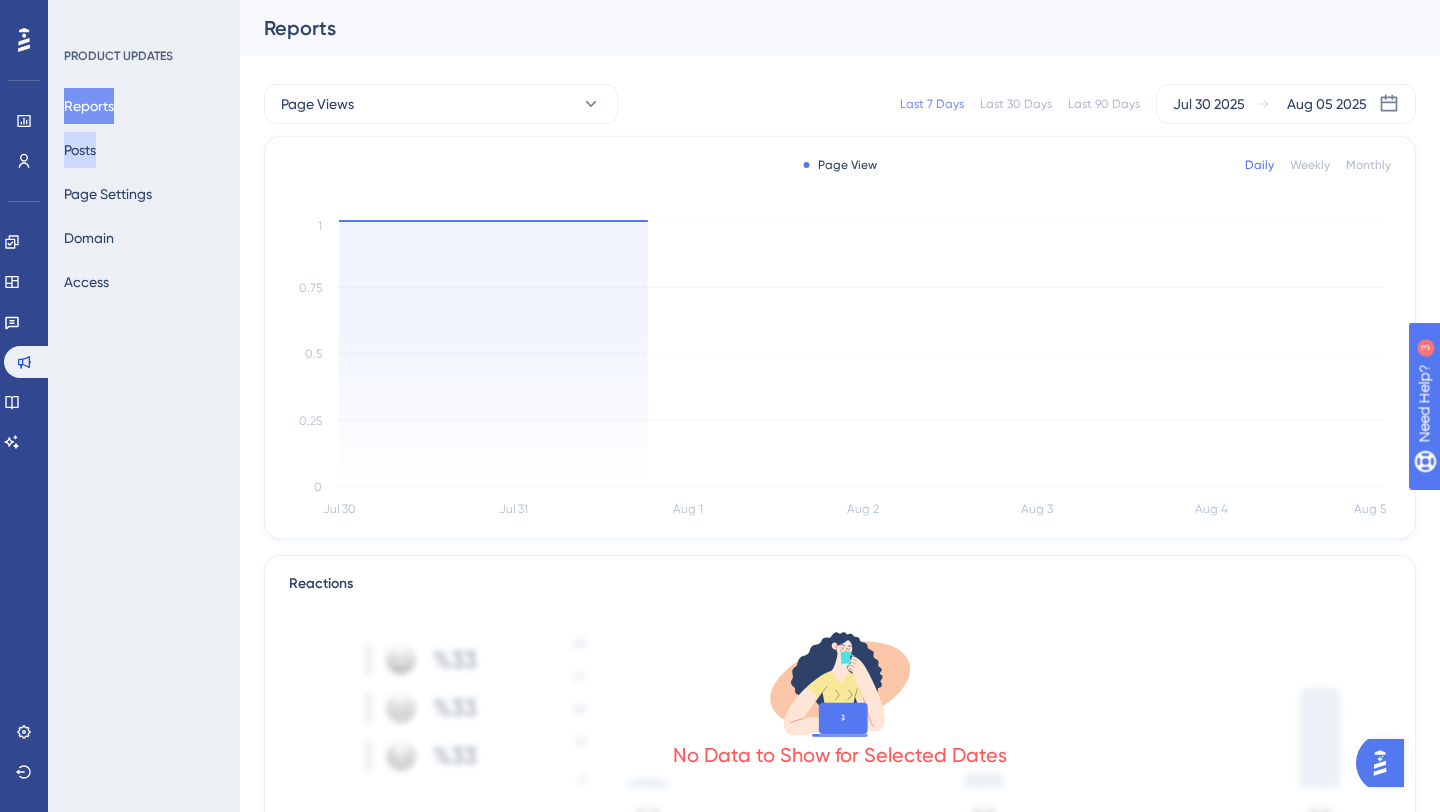 click on "Posts" at bounding box center [80, 150] 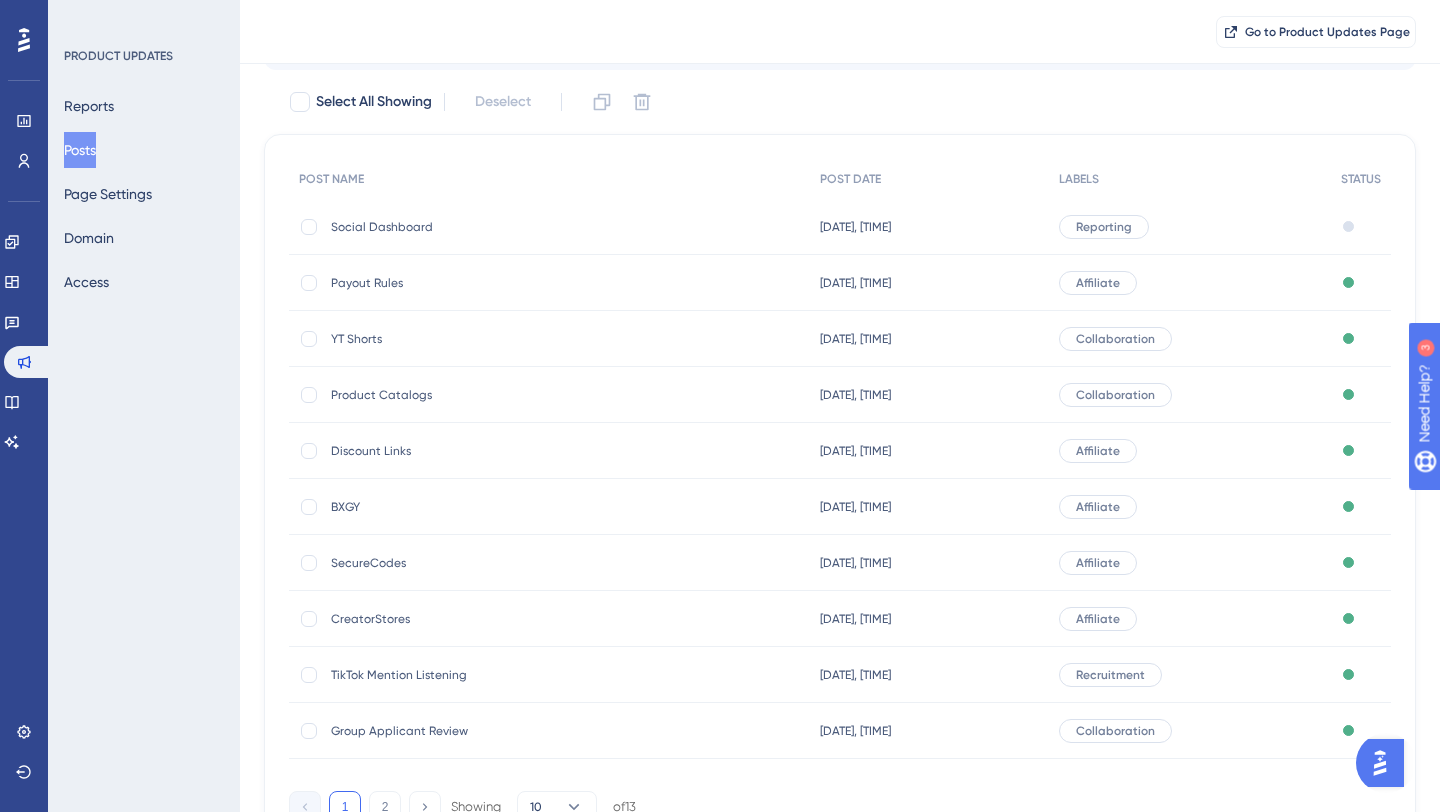 scroll, scrollTop: 206, scrollLeft: 0, axis: vertical 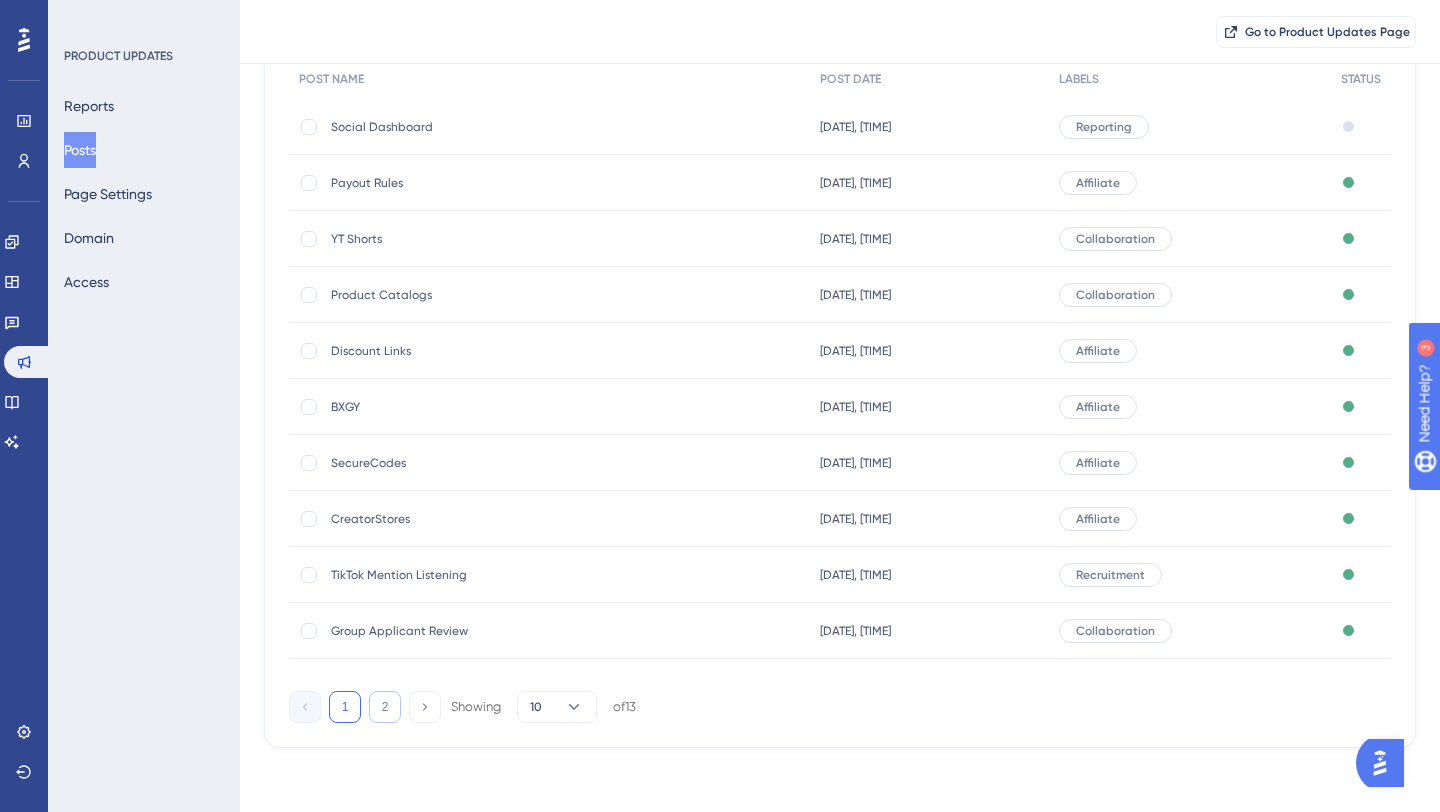 click on "2" at bounding box center [385, 707] 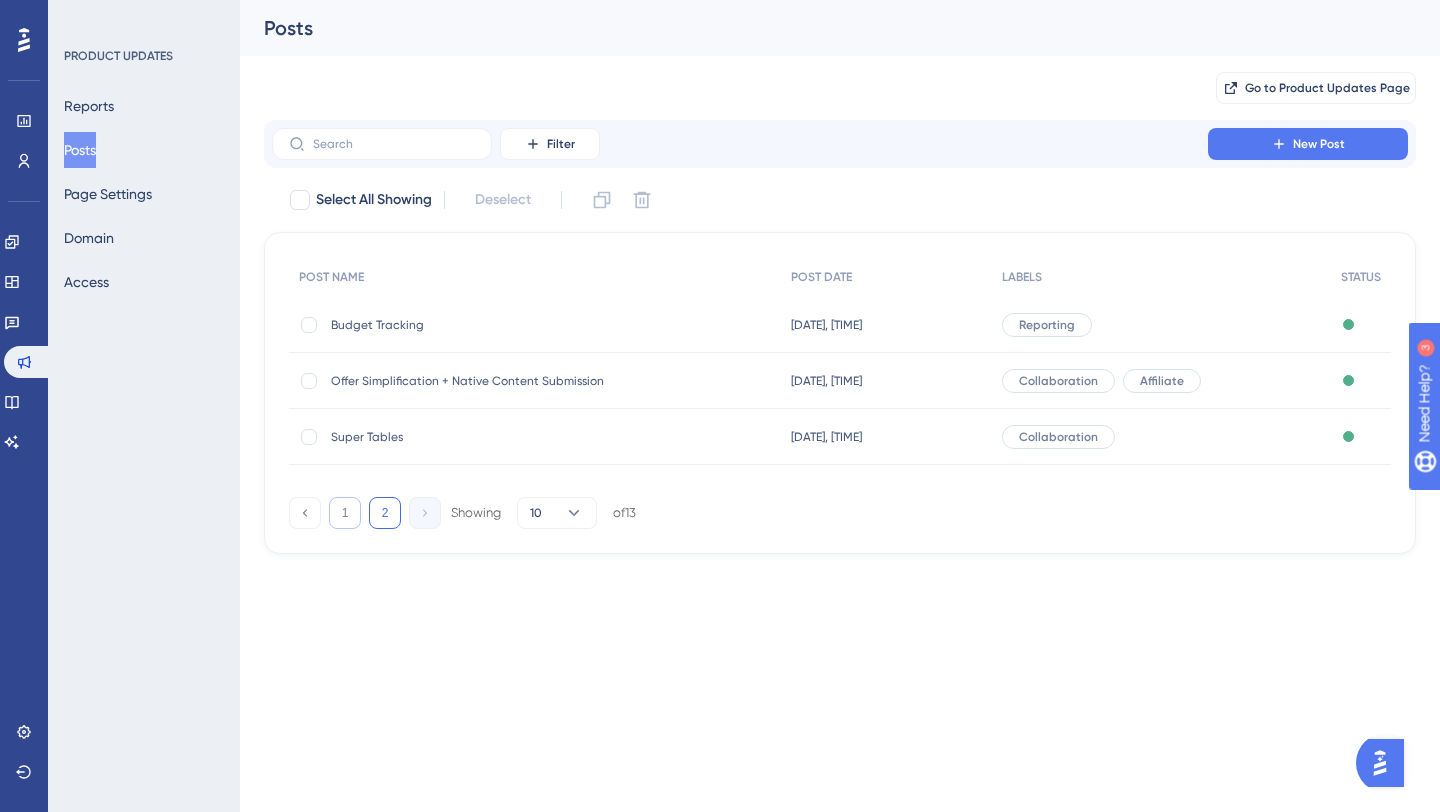 click on "1" at bounding box center (345, 513) 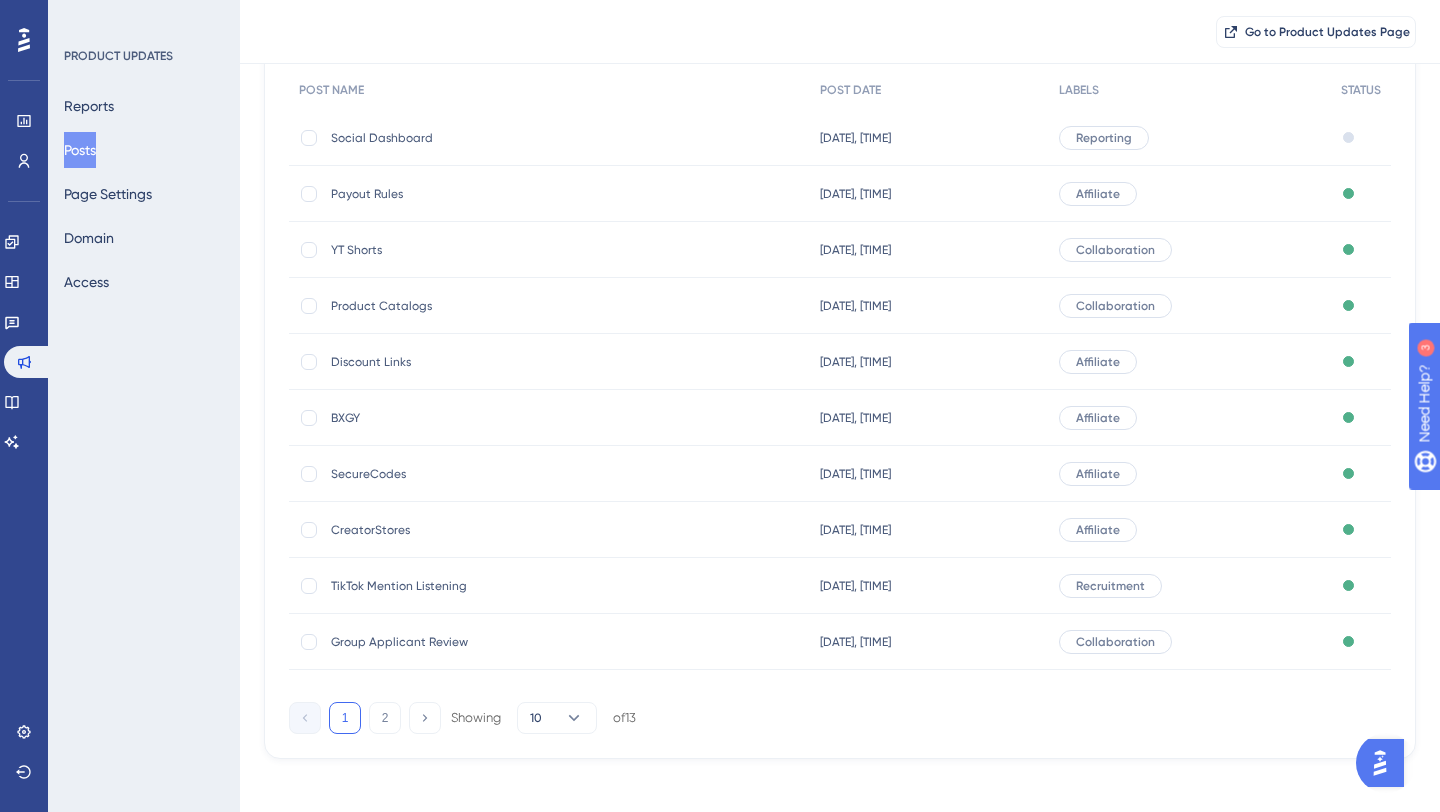scroll, scrollTop: 206, scrollLeft: 0, axis: vertical 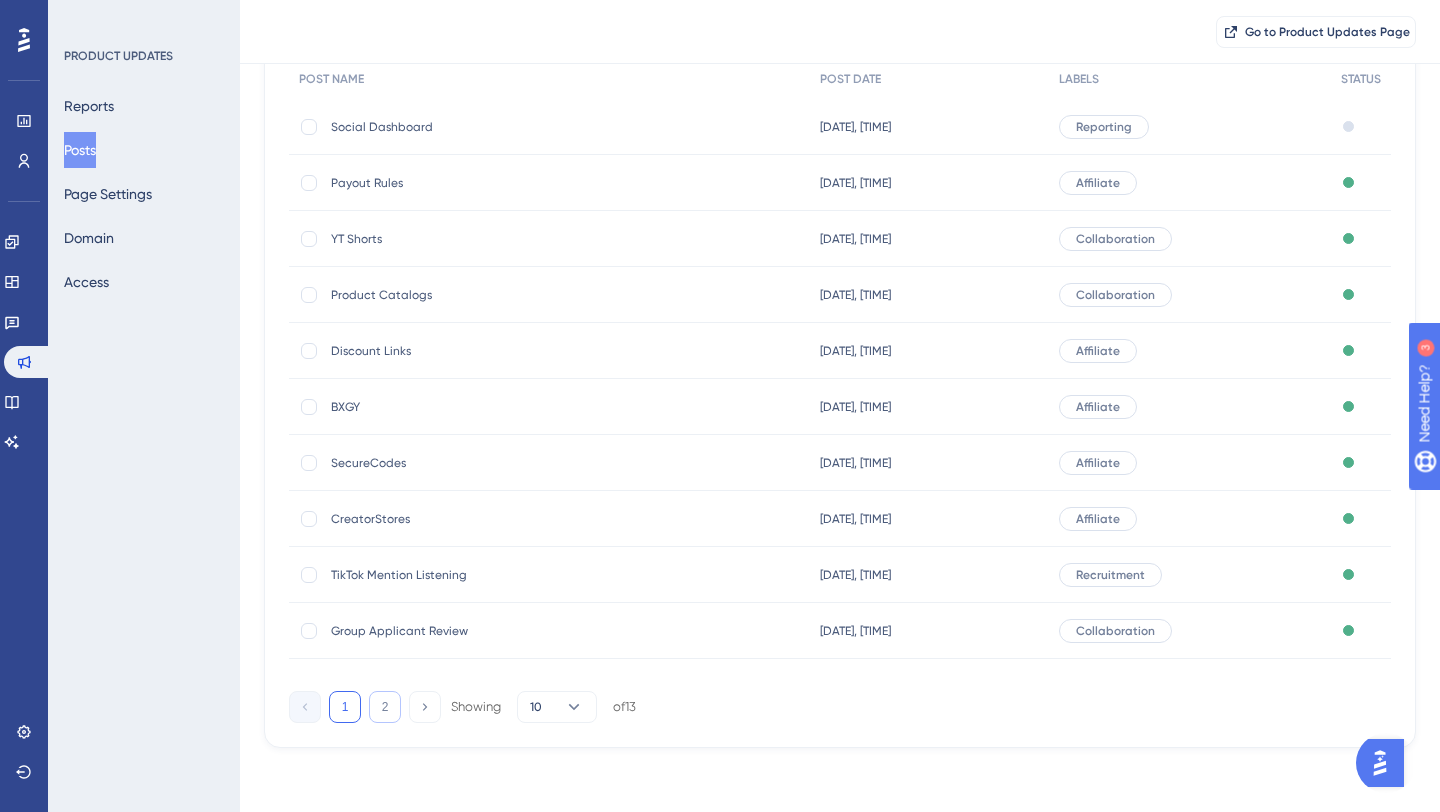 click on "2" at bounding box center (385, 707) 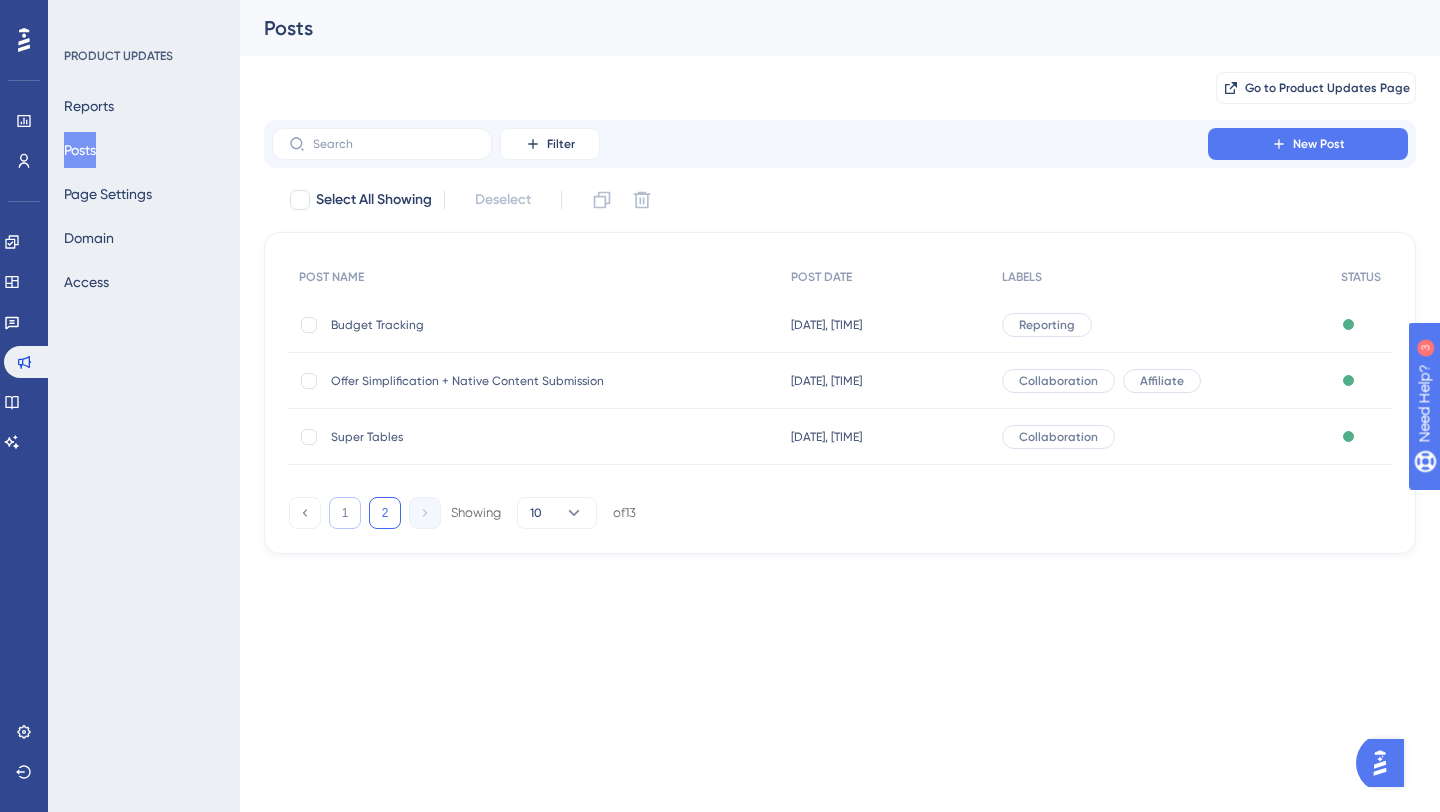 click on "1" at bounding box center (345, 513) 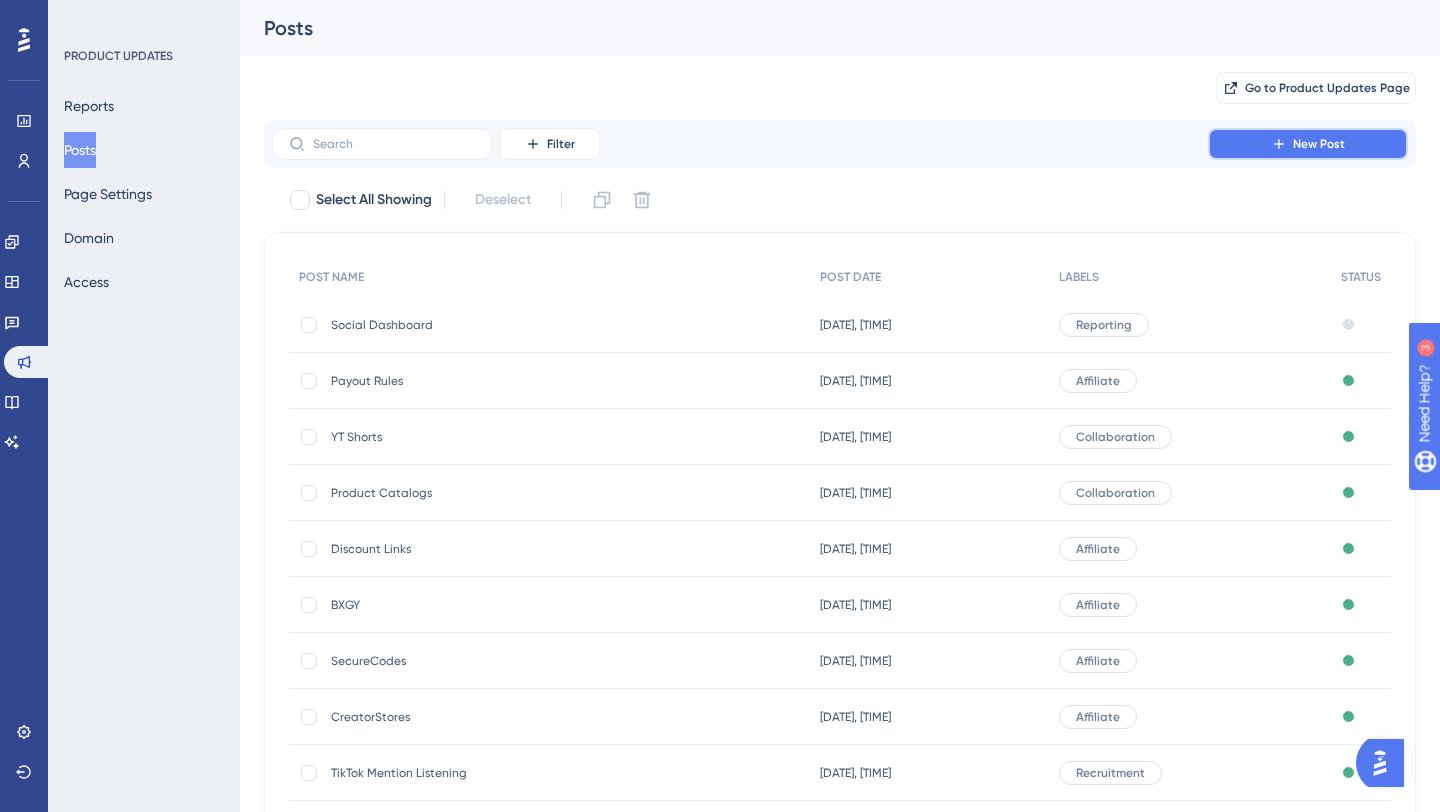 click on "New Post" at bounding box center [1308, 144] 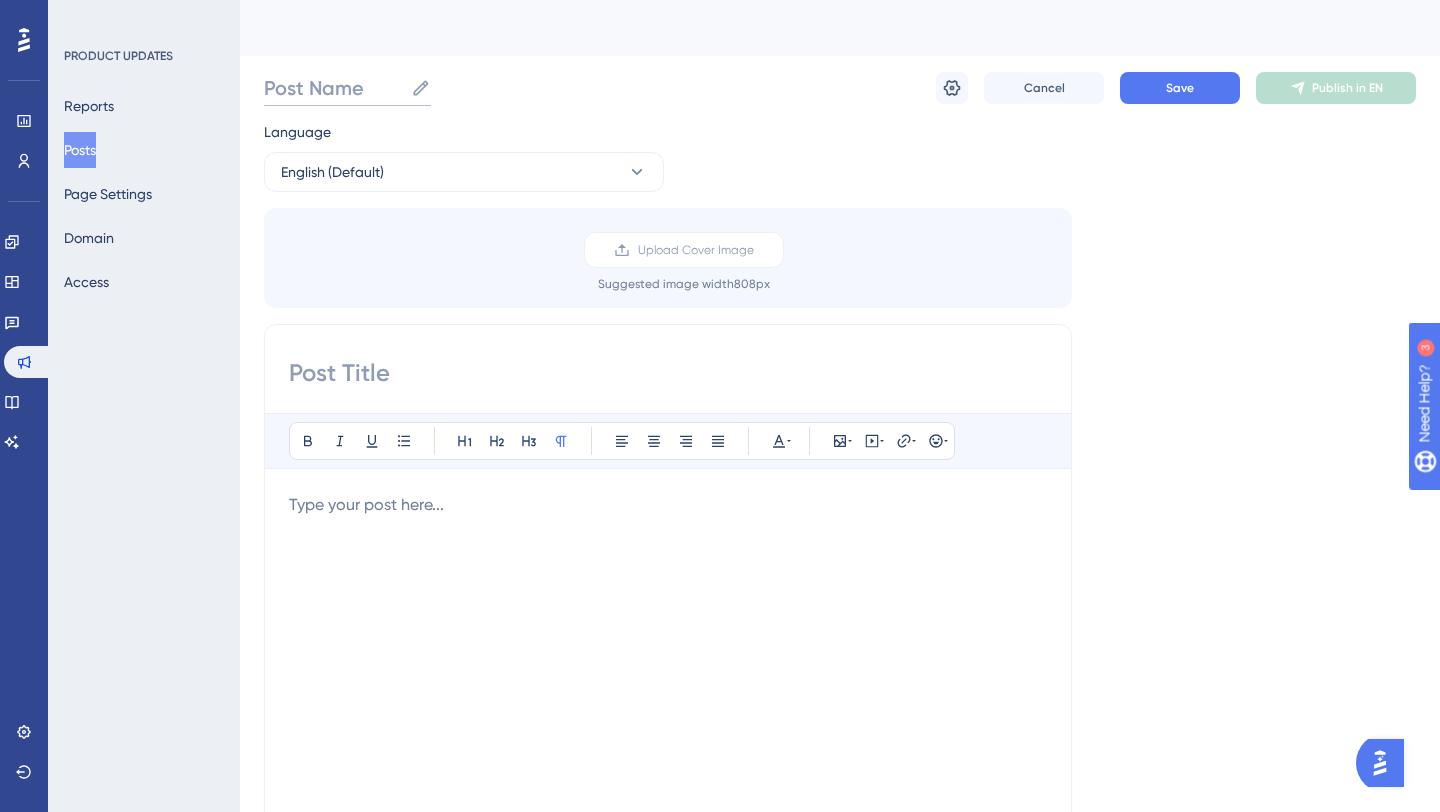 click on "Post Name" at bounding box center [333, 88] 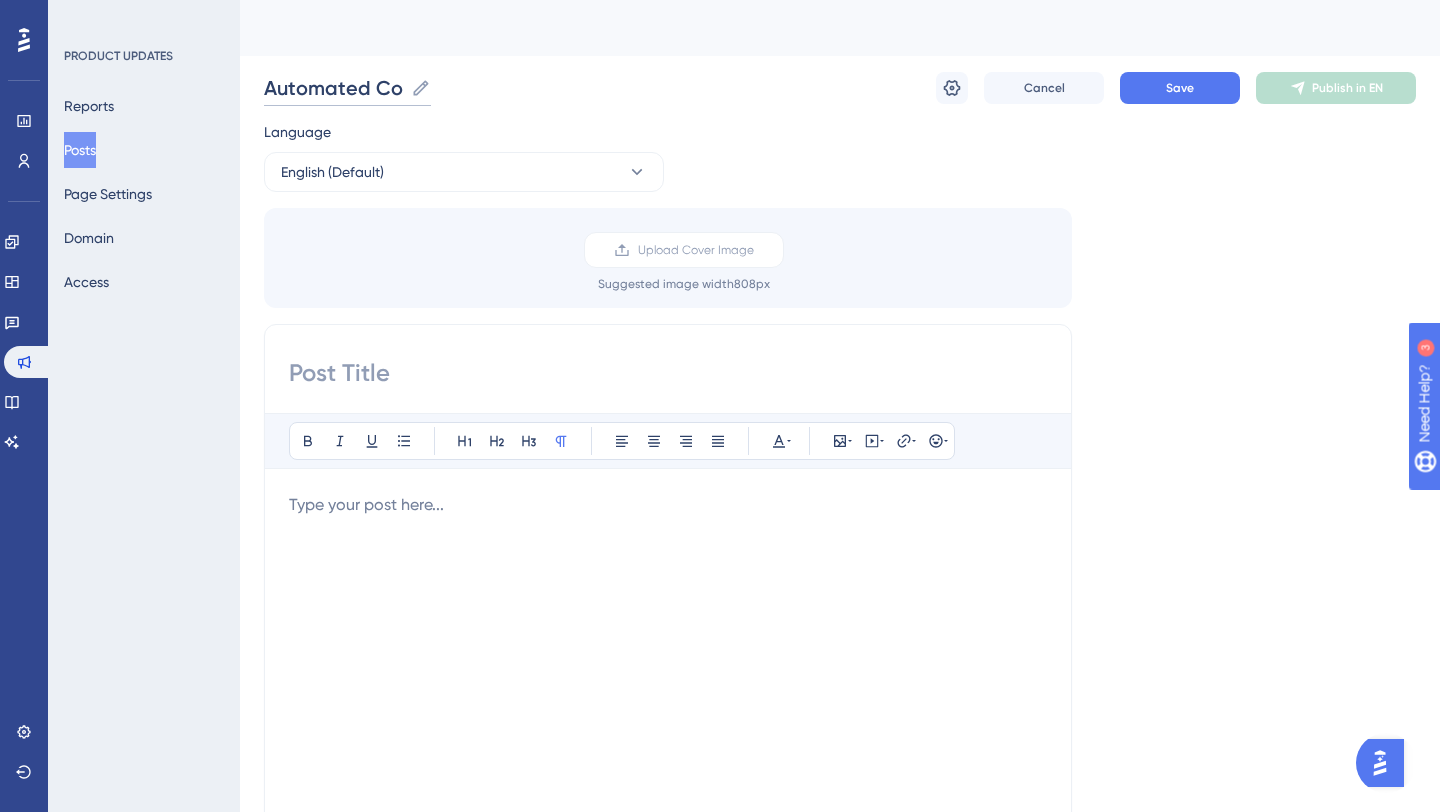 scroll, scrollTop: 0, scrollLeft: 0, axis: both 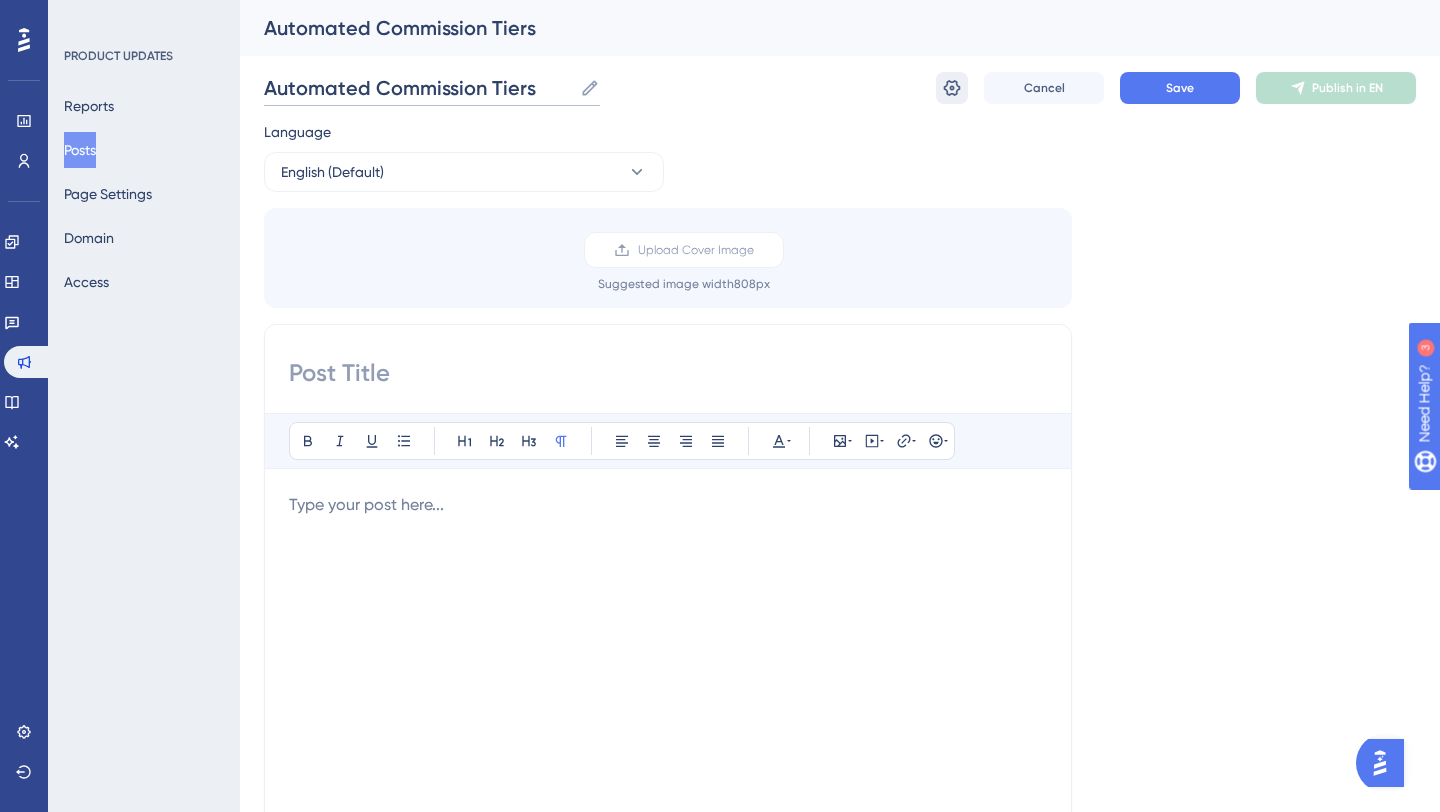 type on "Automated Commission Tiers" 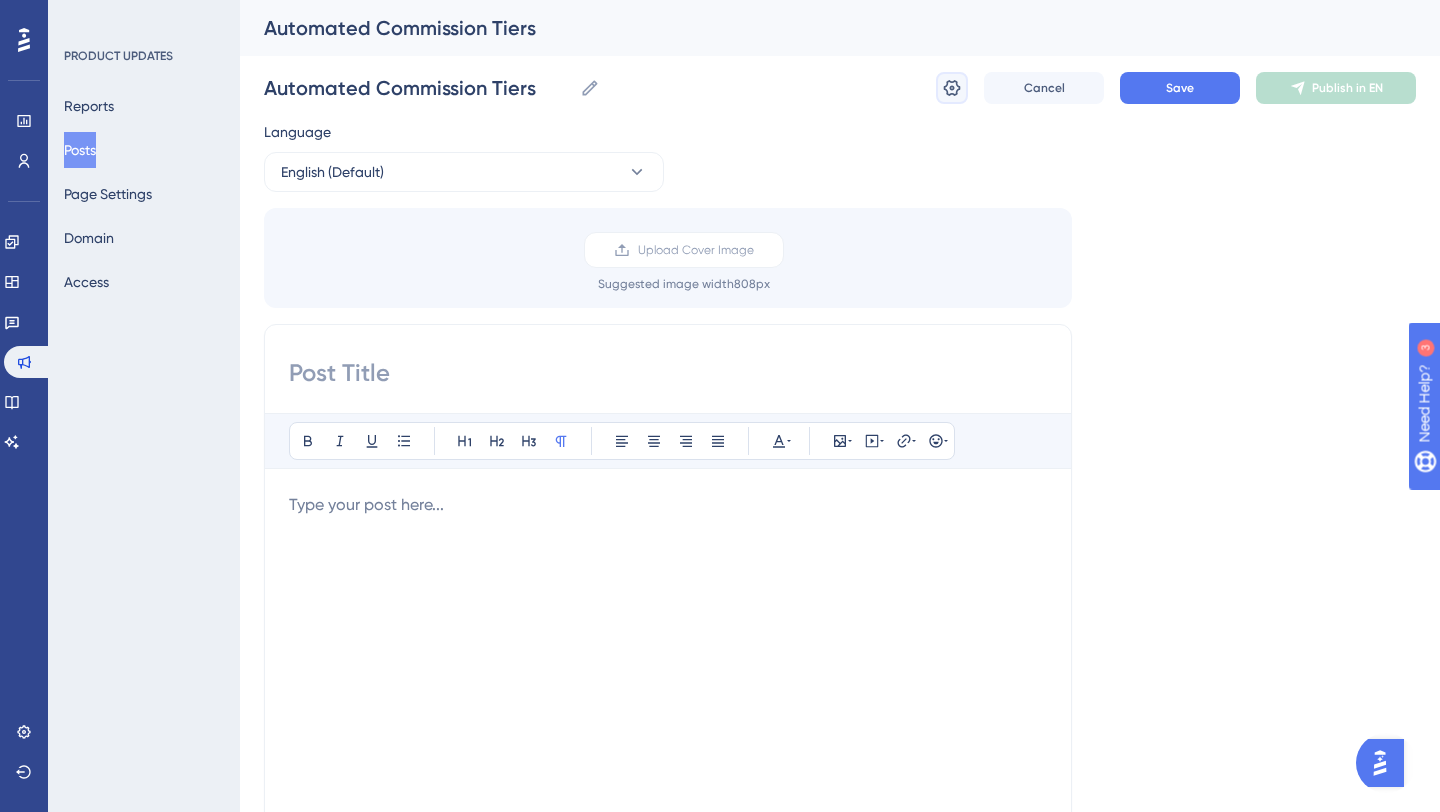 click 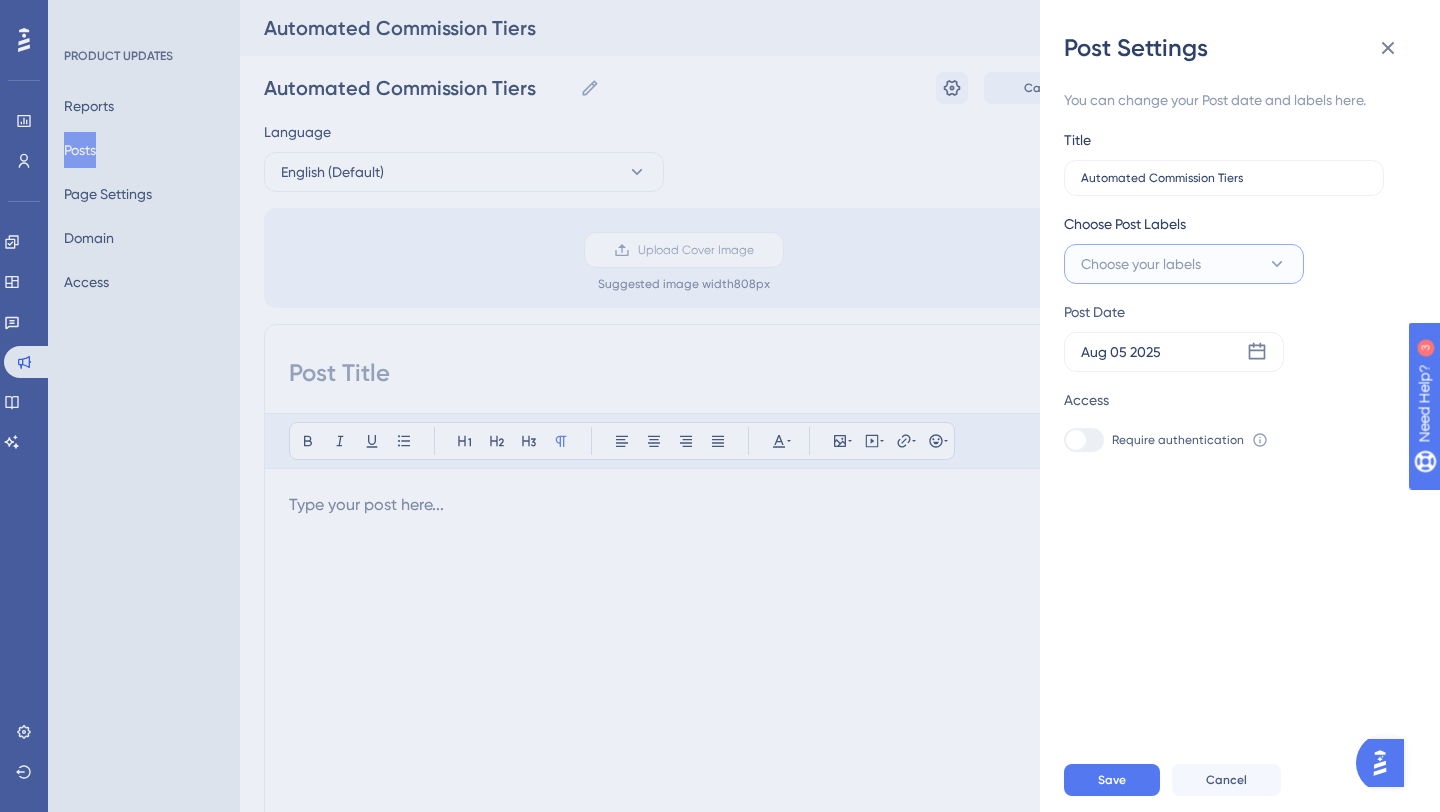 click on "Choose your labels" at bounding box center (1184, 264) 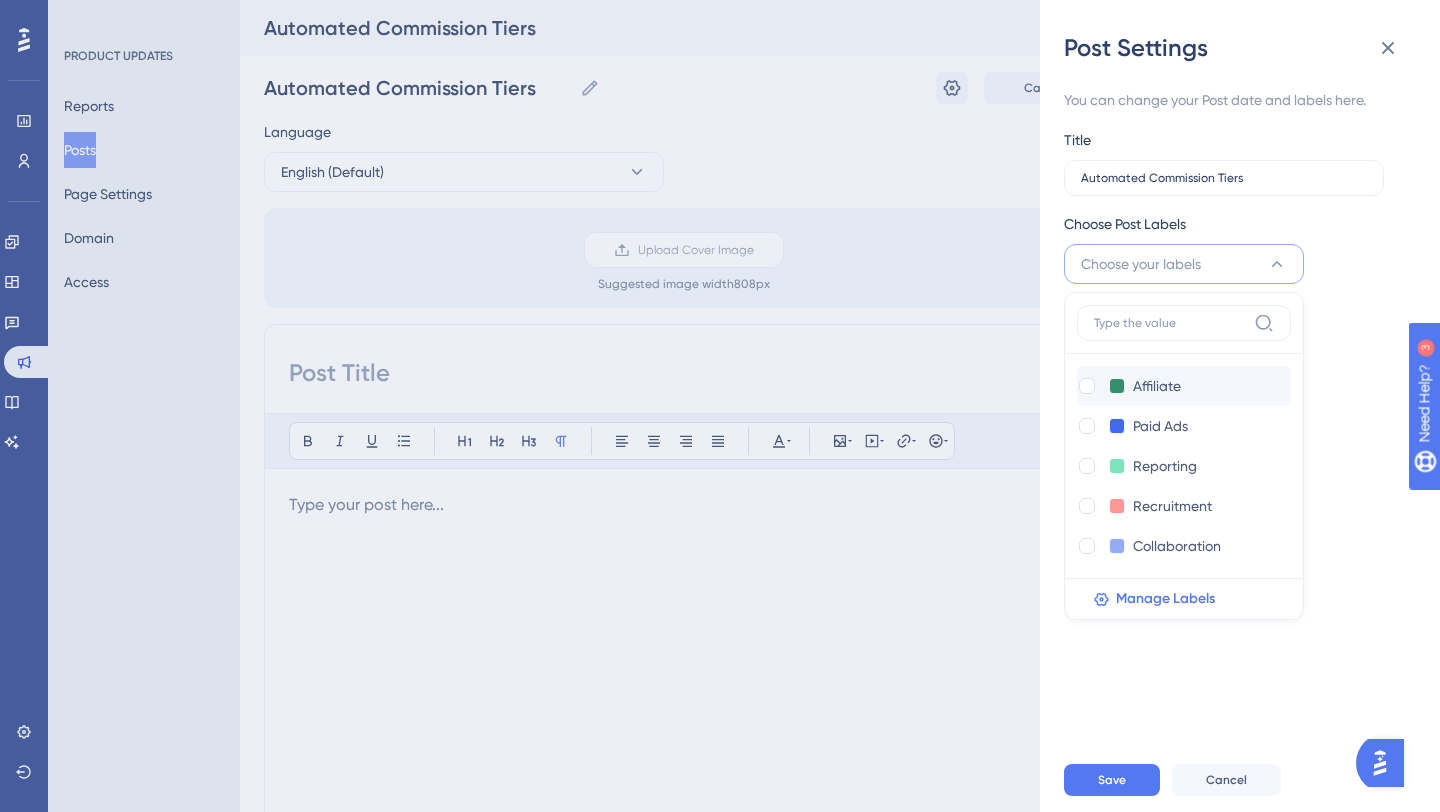 click on "Affiliate Affiliate" at bounding box center [1164, 386] 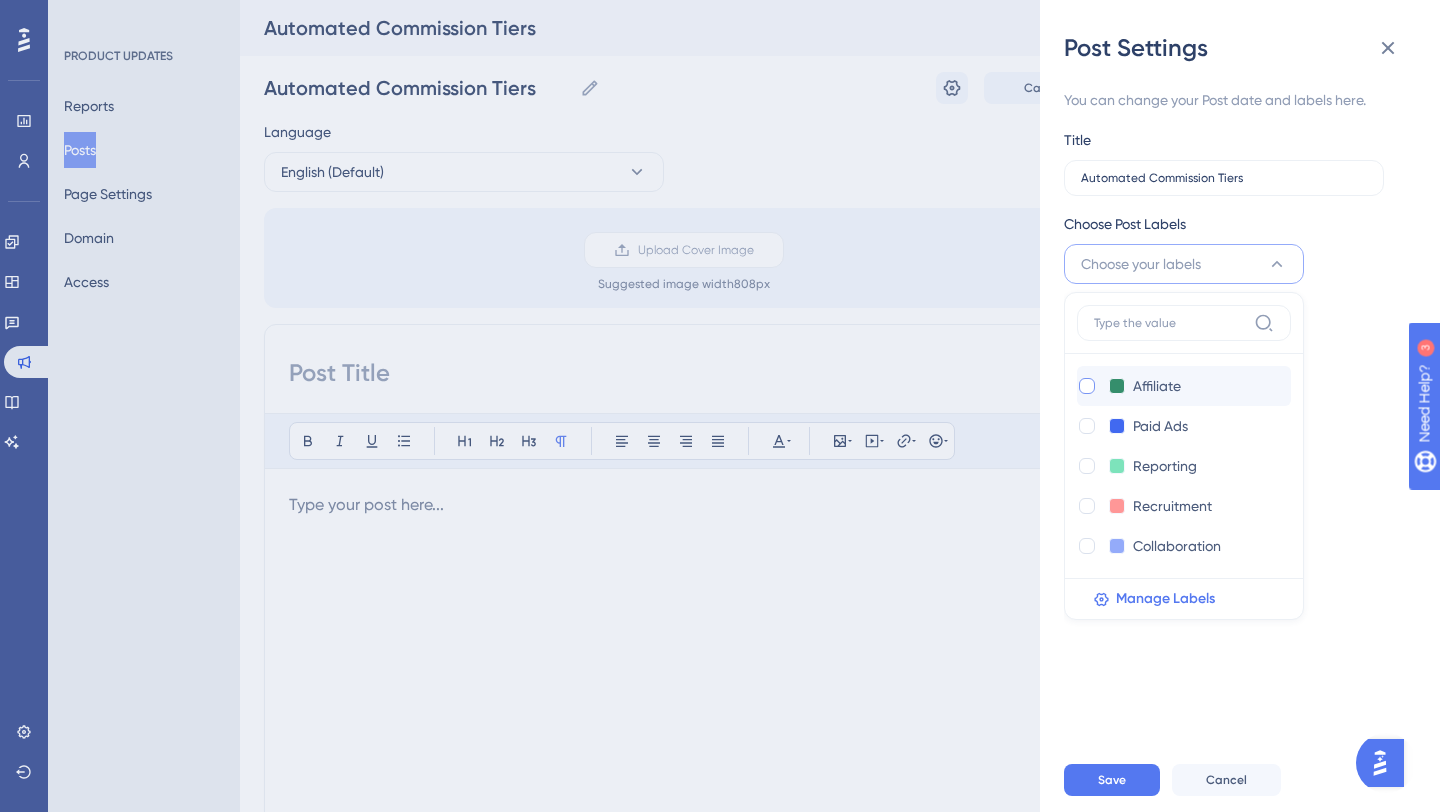 click at bounding box center (1087, 386) 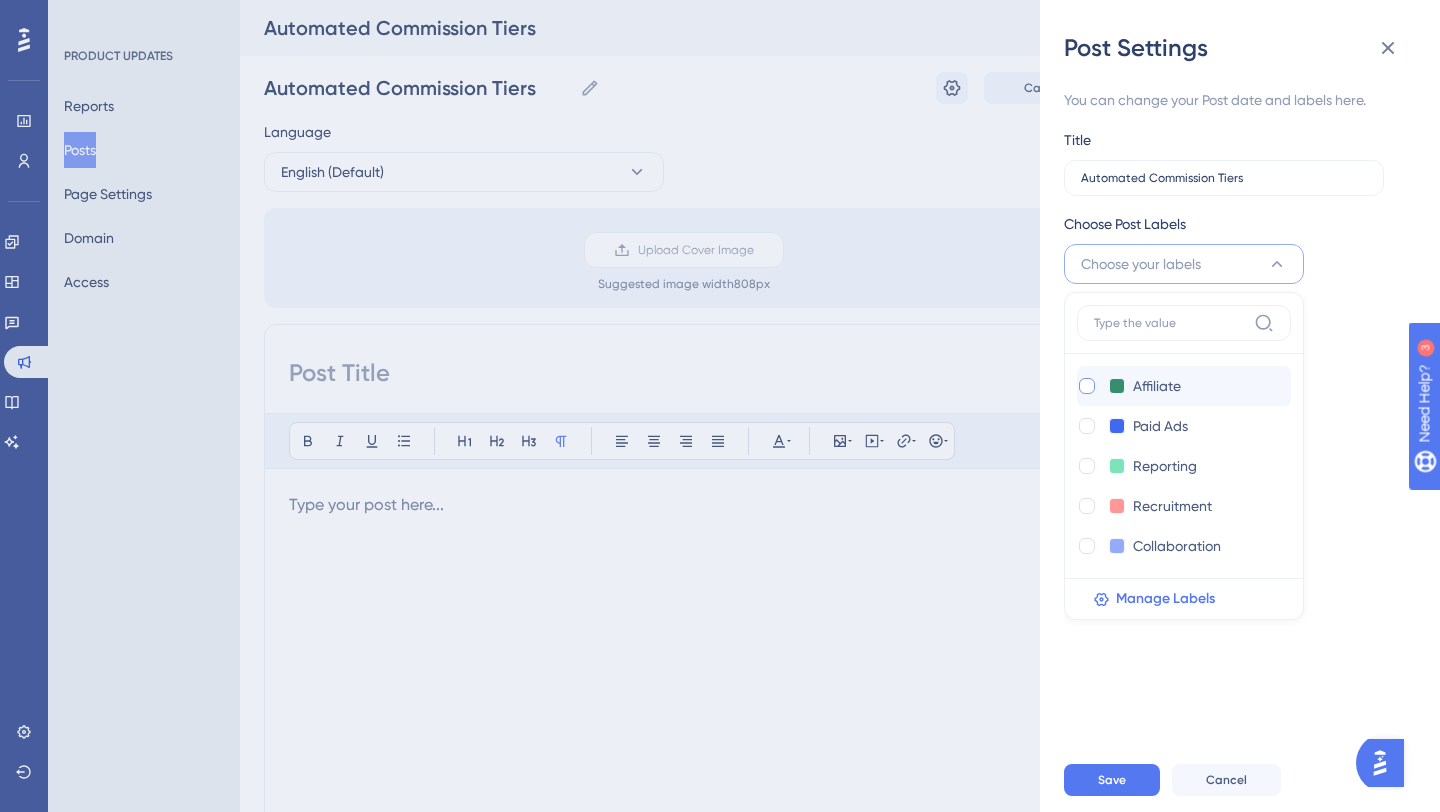 checkbox on "true" 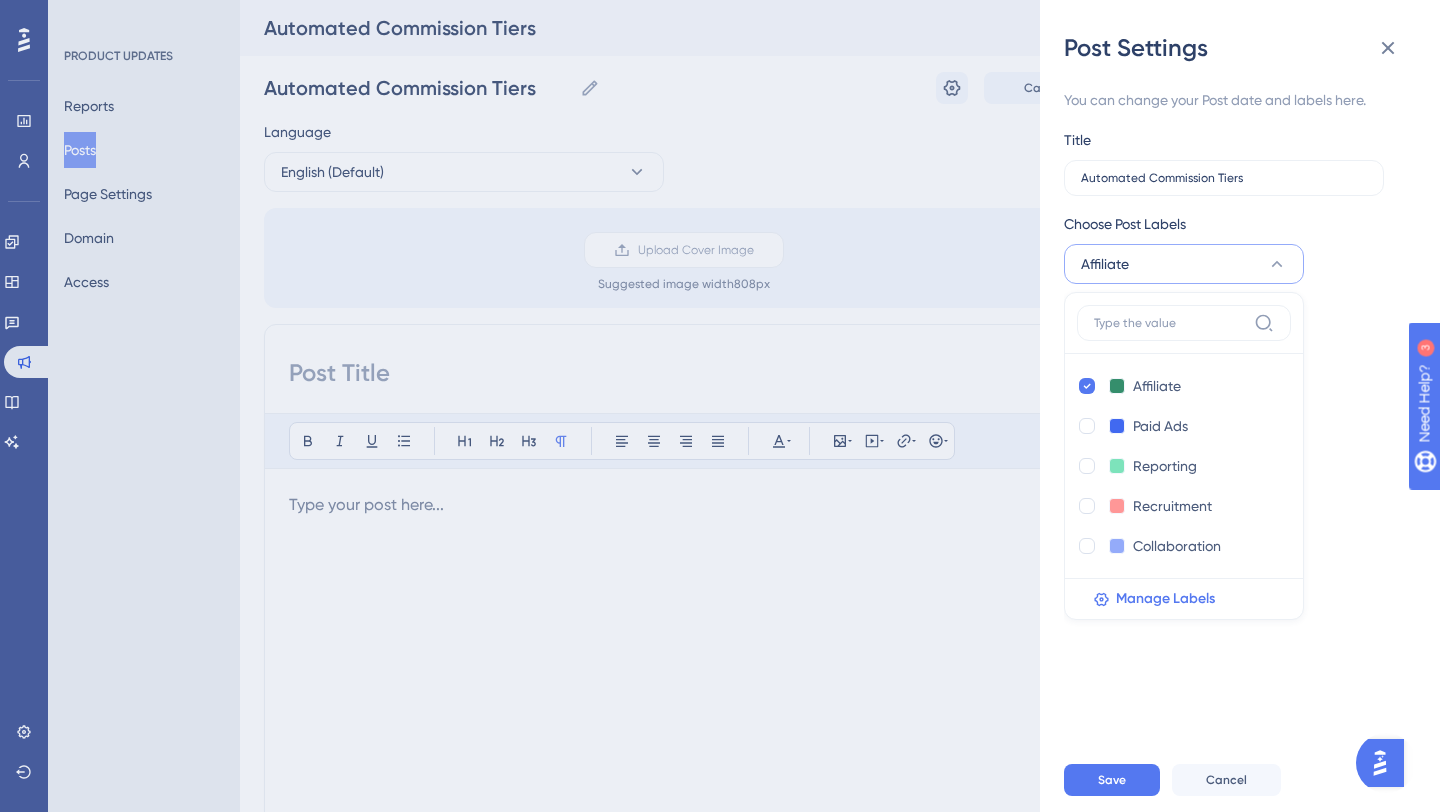click on "Choose Post Labels Affiliate Affiliate Affiliate Paid Ads Paid Ads Reporting Reporting Recruitment Recruitment Collaboration Collaboration Manage Labels" at bounding box center (1232, 248) 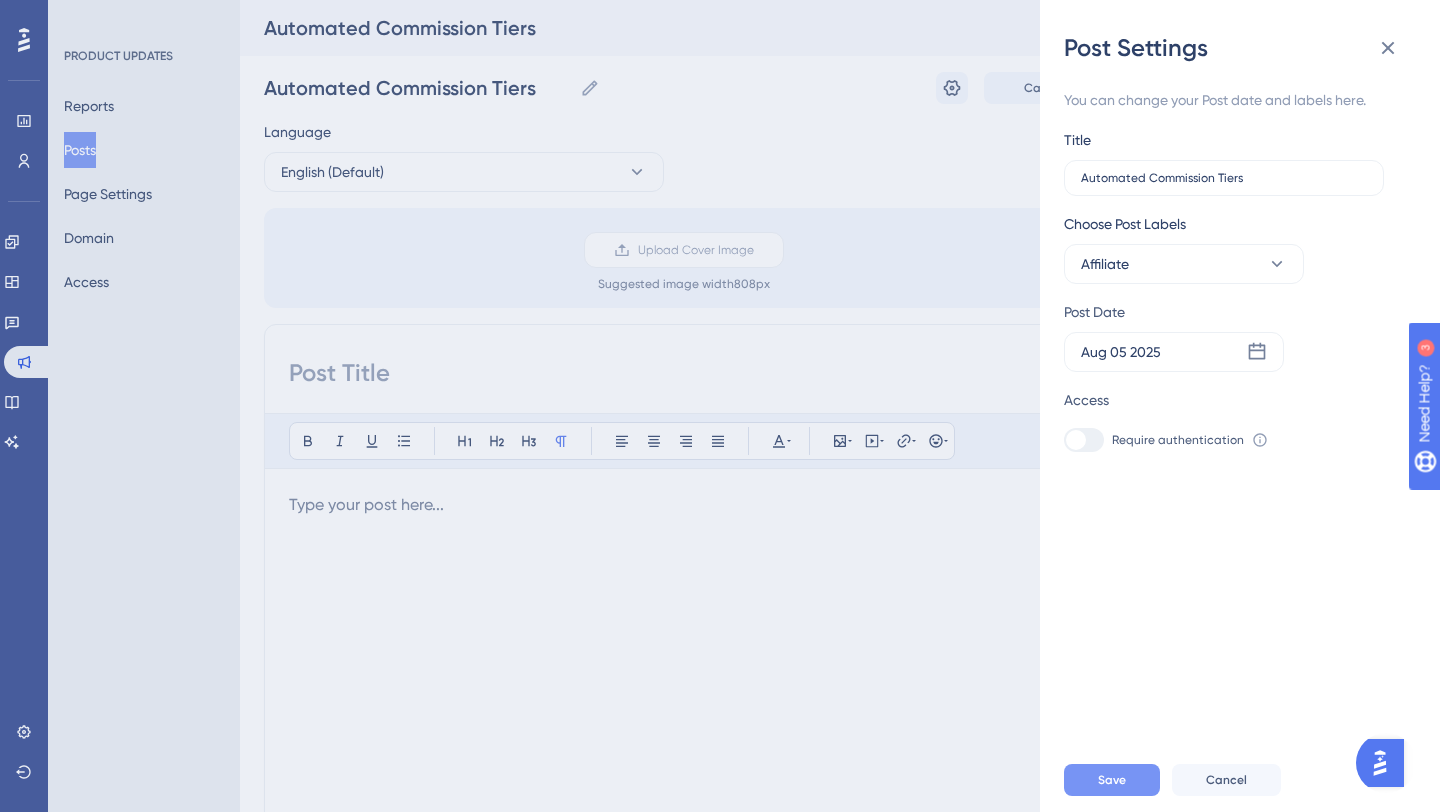click on "Save" at bounding box center (1112, 780) 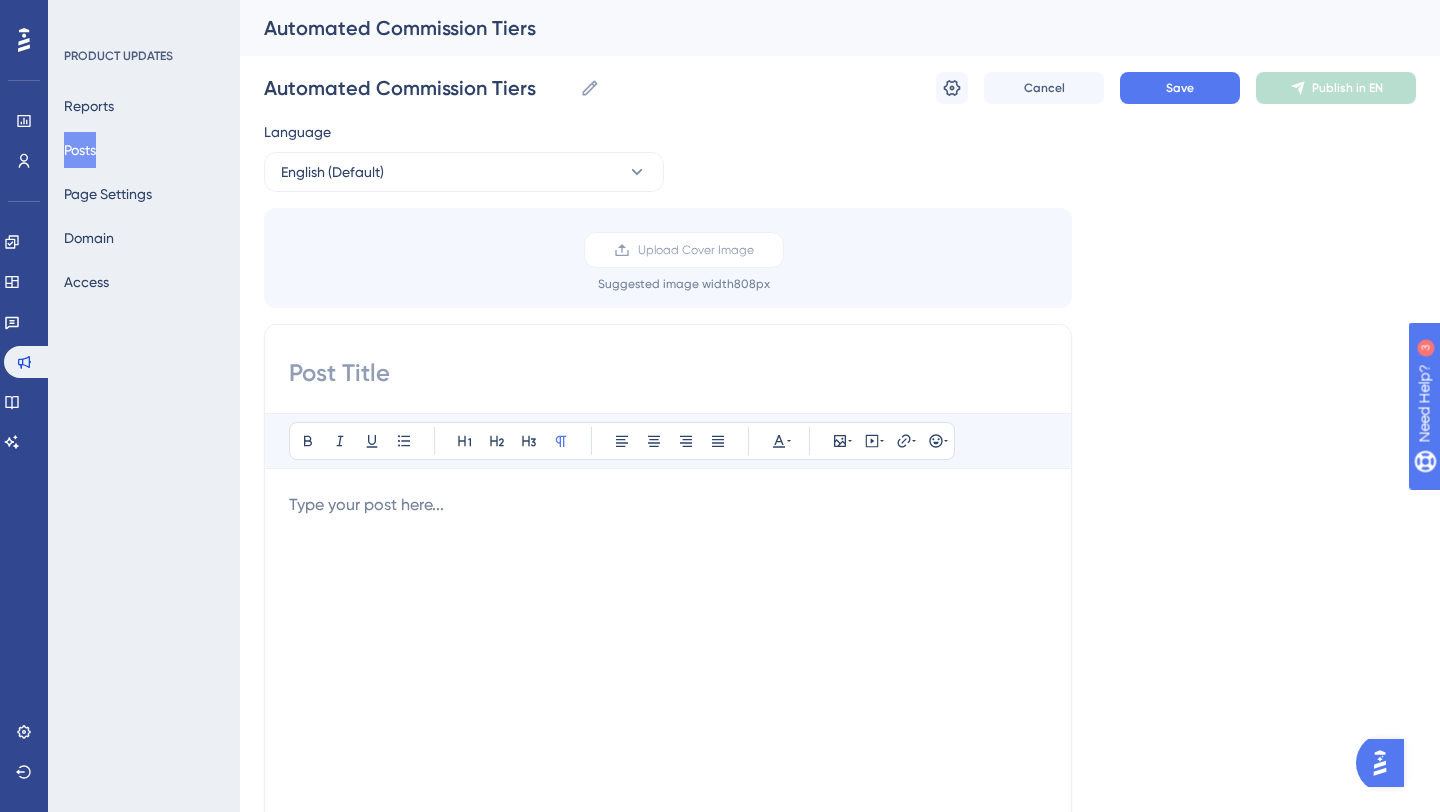 click at bounding box center [668, 373] 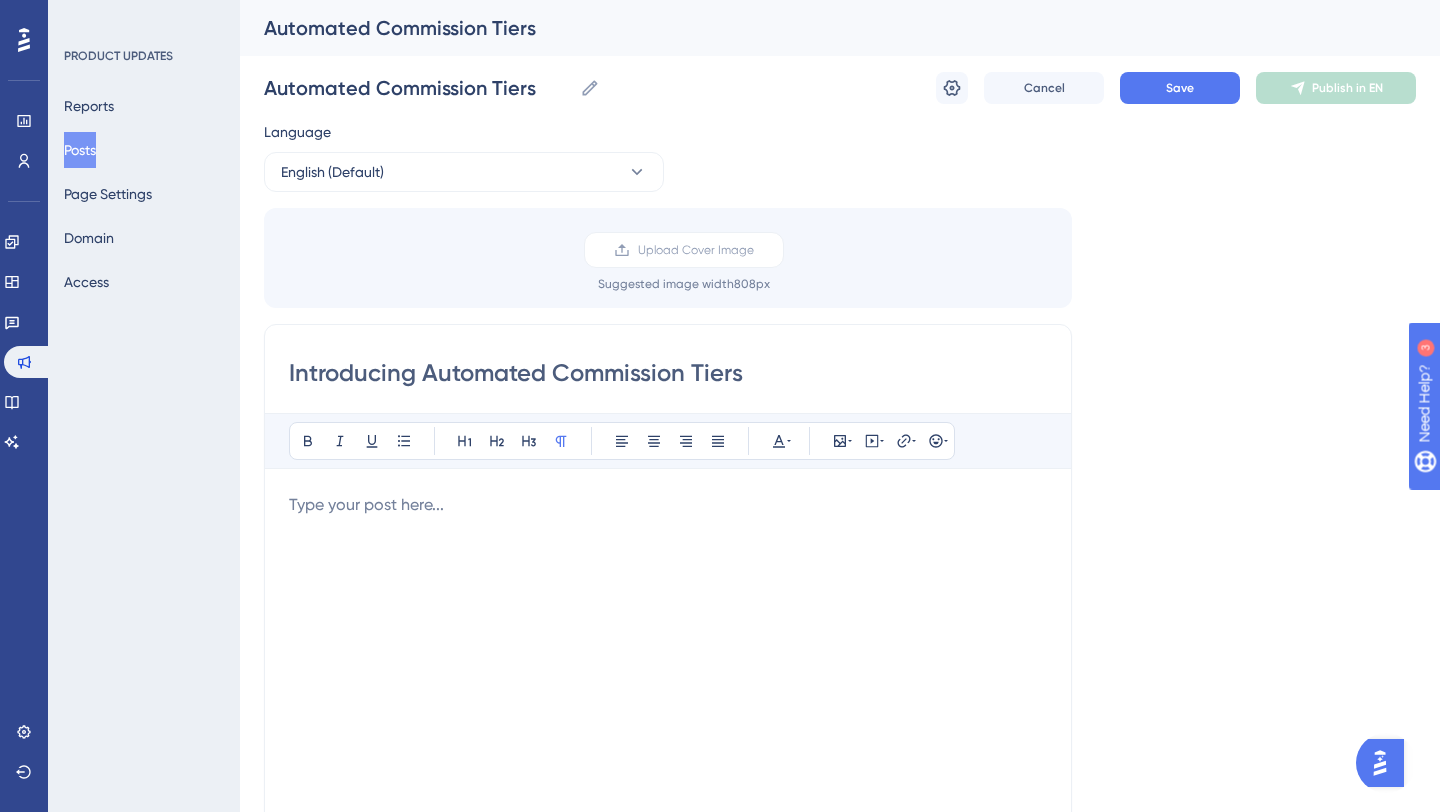 paste on "📈" 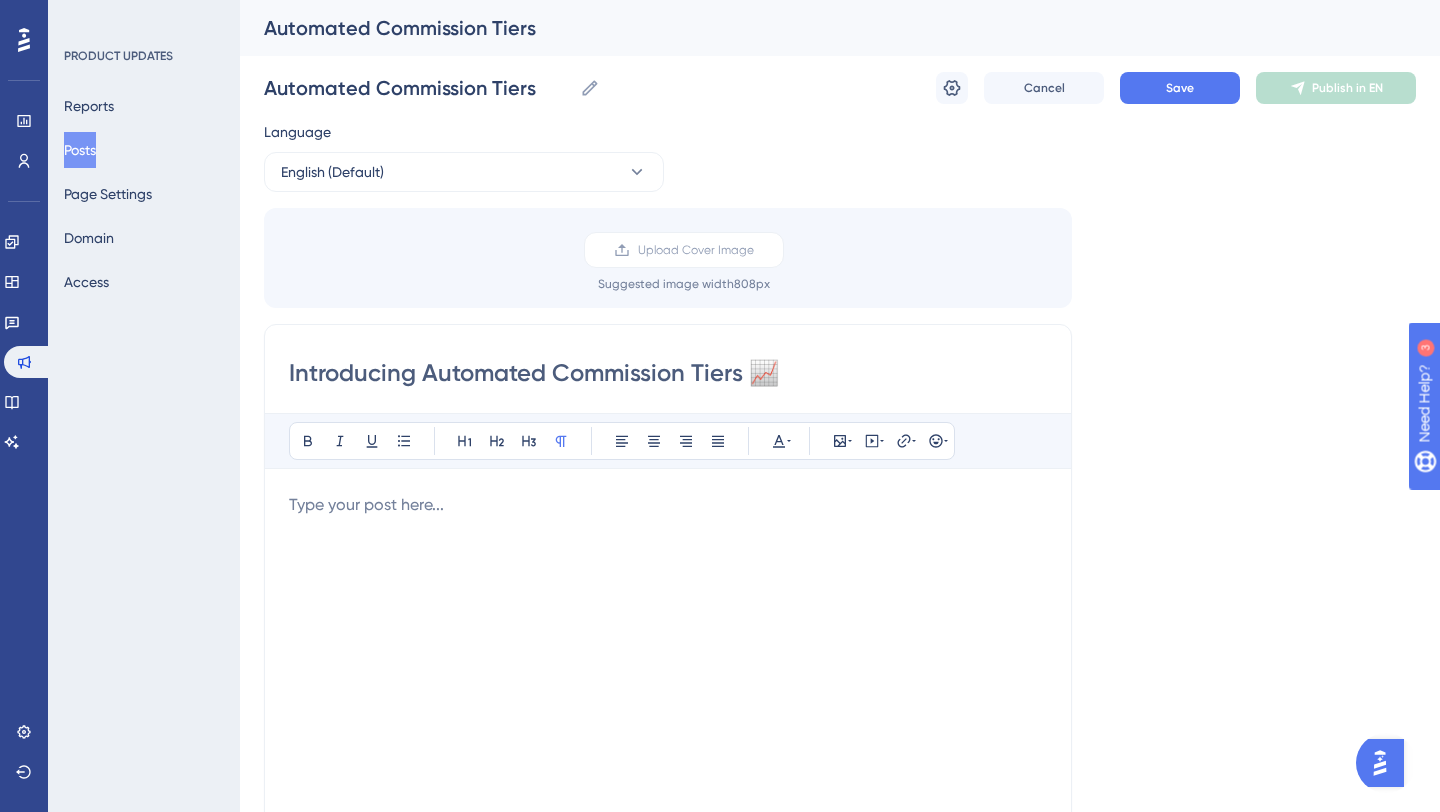 type on "Introducing Automated Commission Tiers 📈" 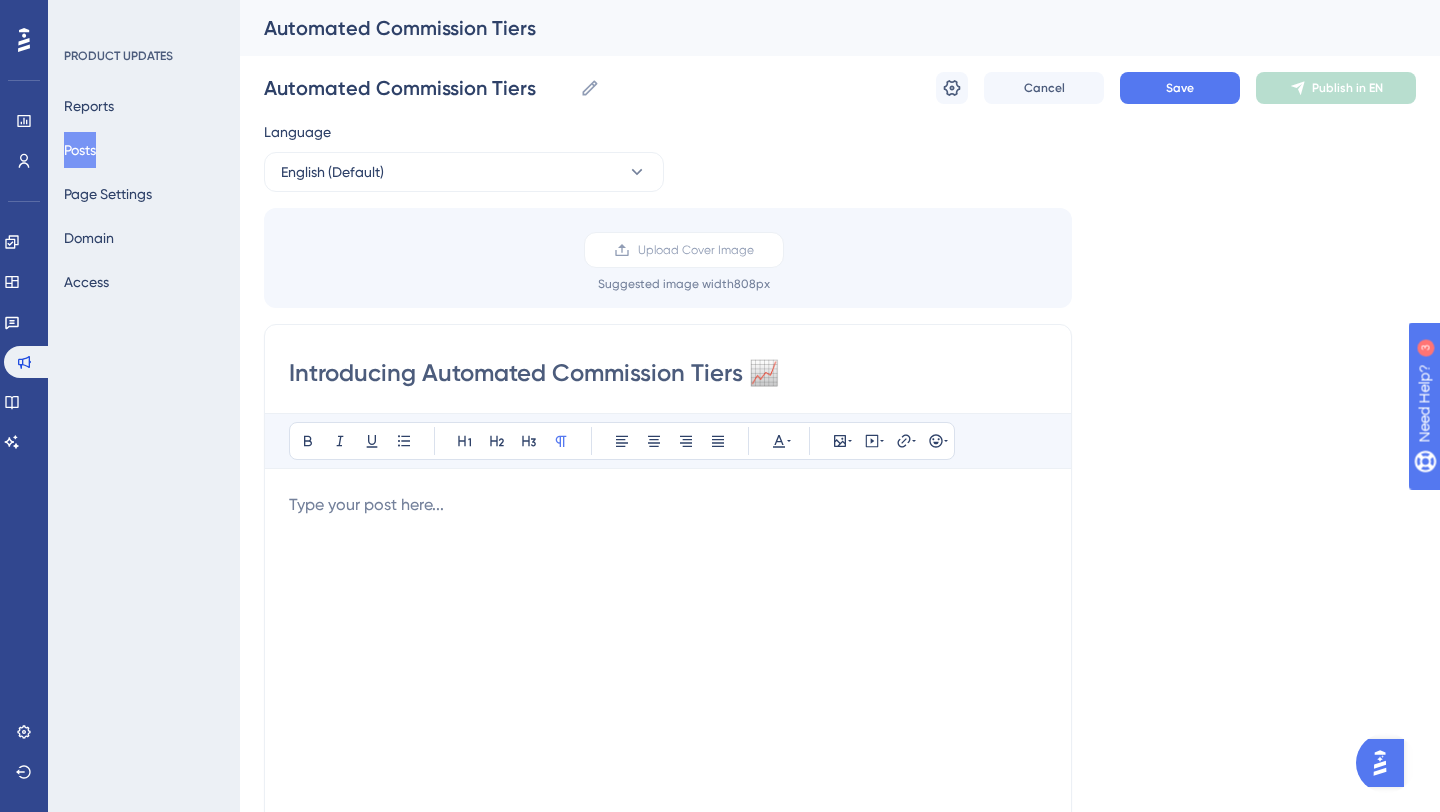 click at bounding box center [668, 713] 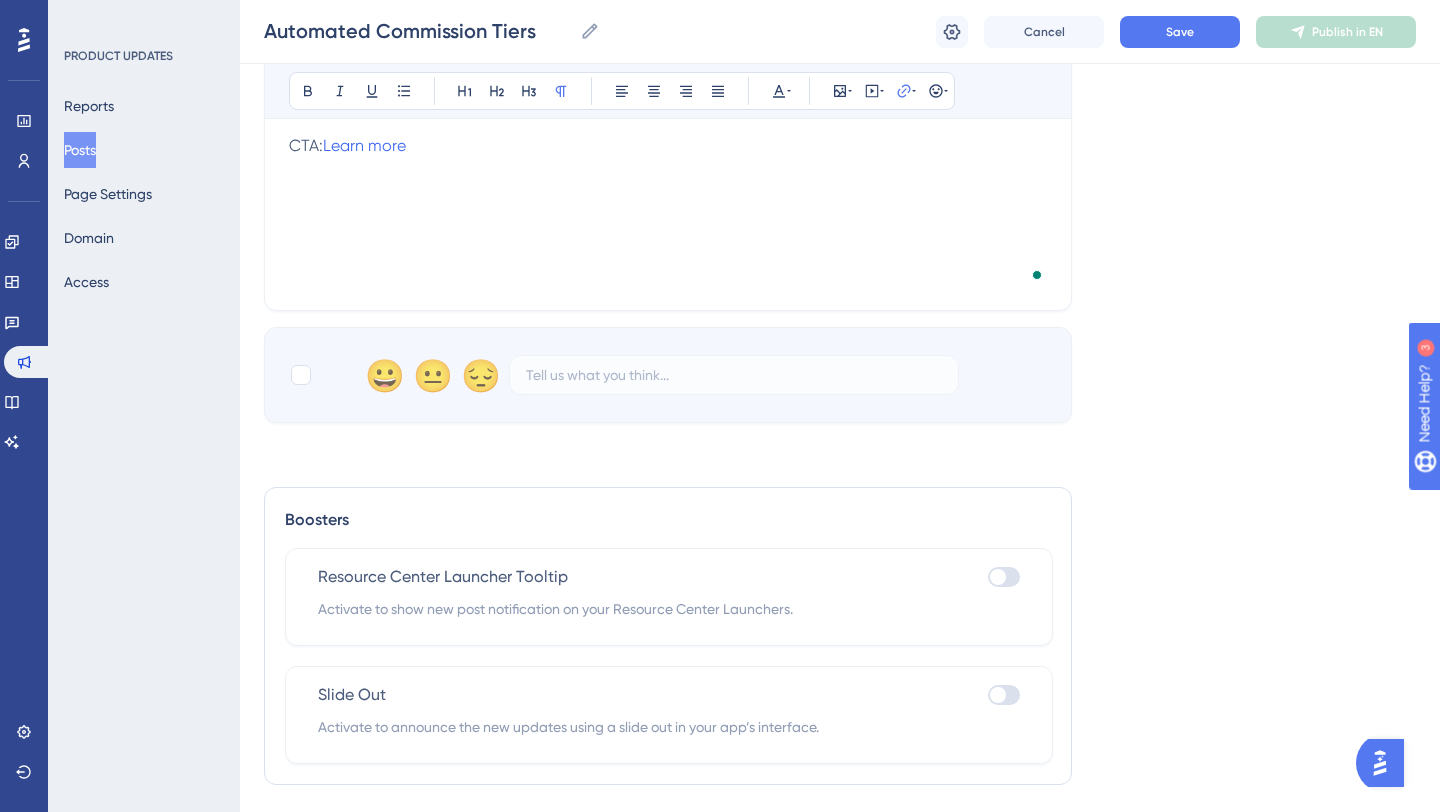 scroll, scrollTop: 678, scrollLeft: 0, axis: vertical 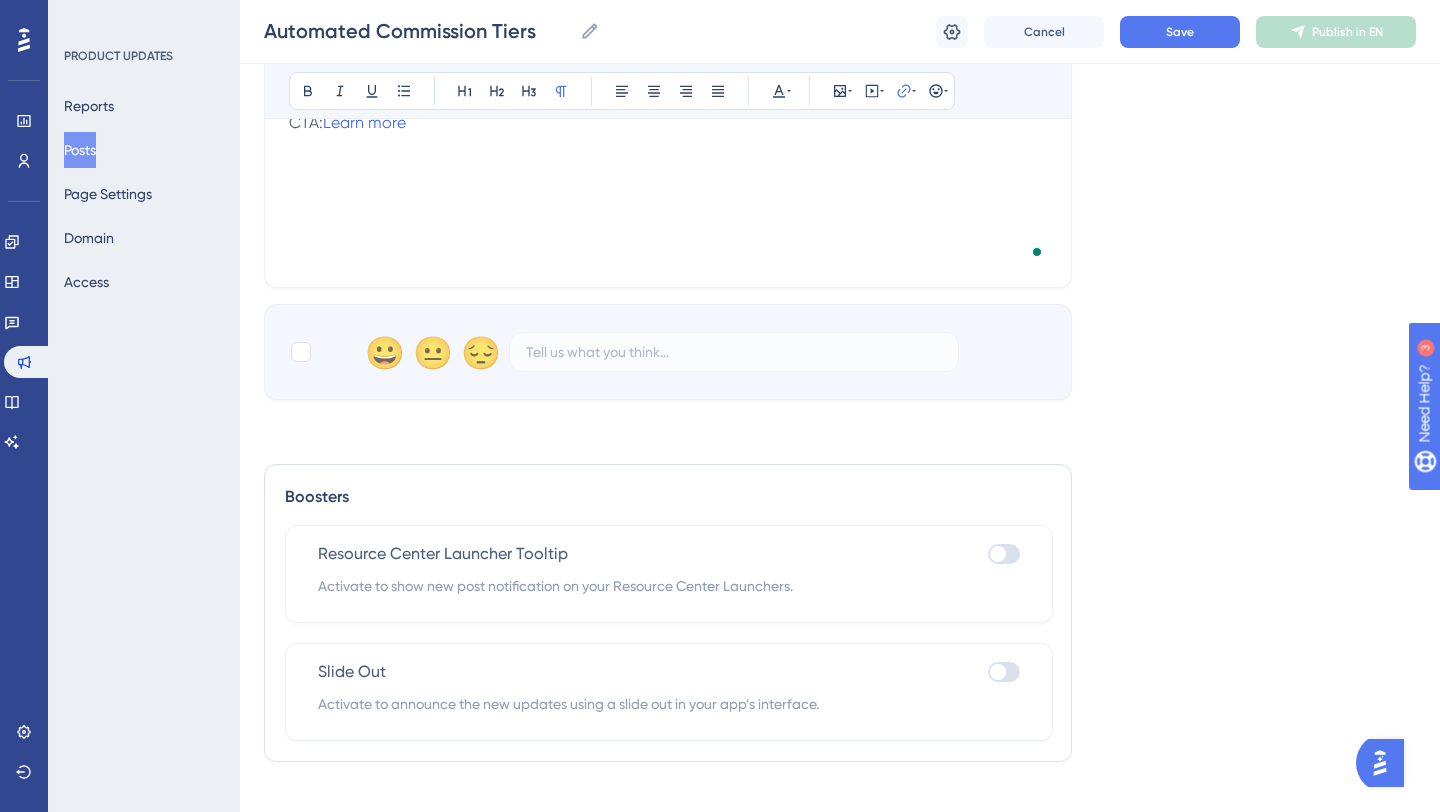 click at bounding box center (1004, 554) 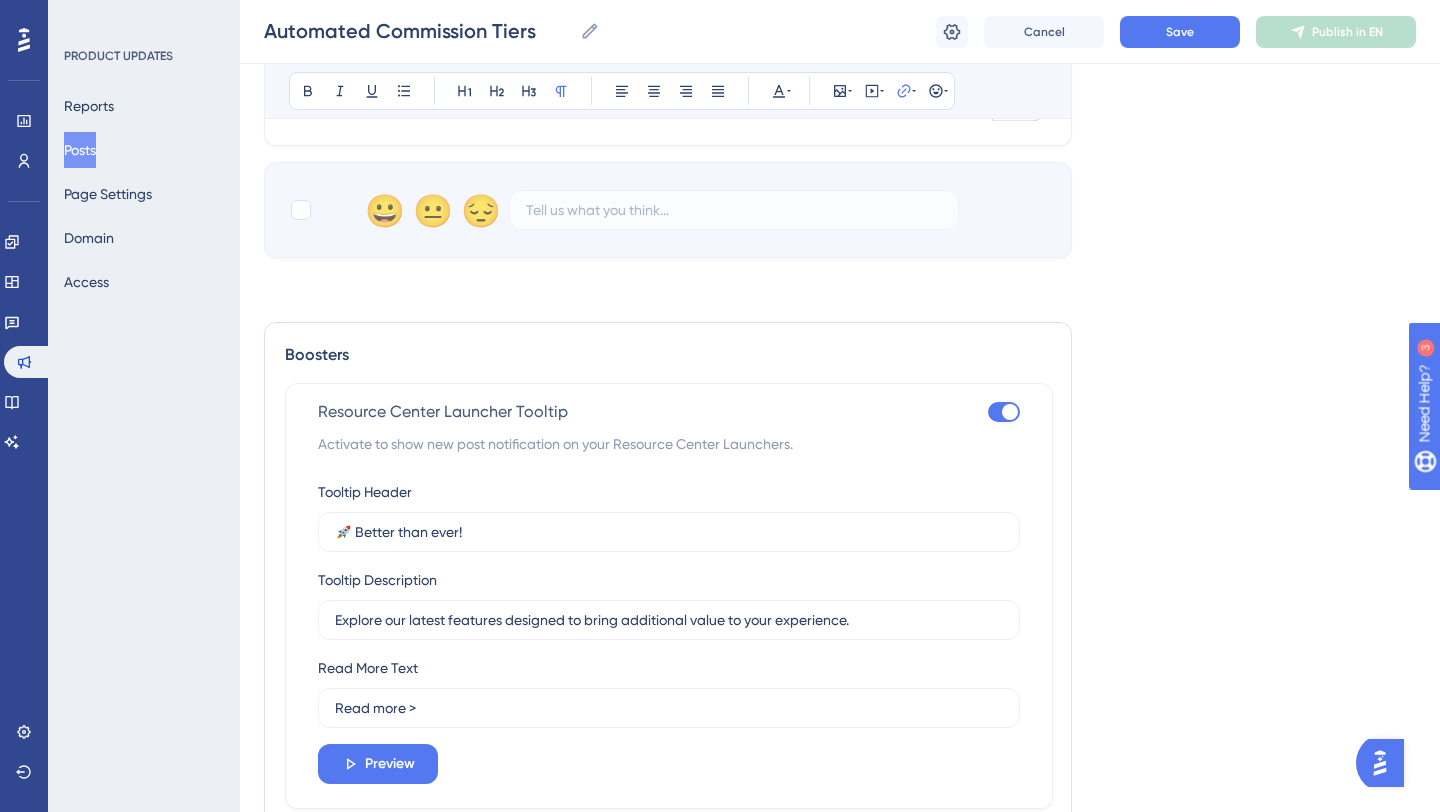 scroll, scrollTop: 1036, scrollLeft: 0, axis: vertical 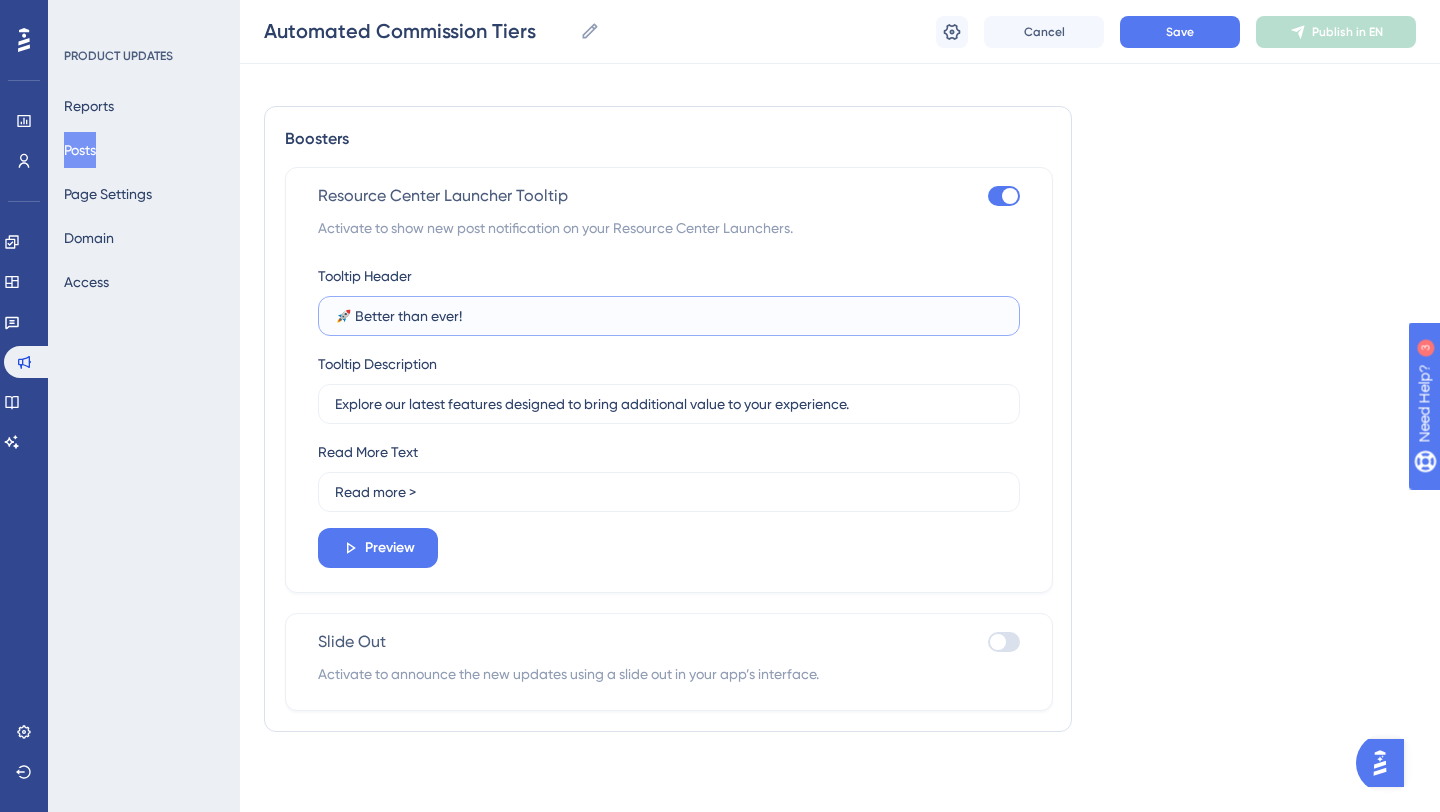 click on "🚀 Better than ever!" at bounding box center [669, 316] 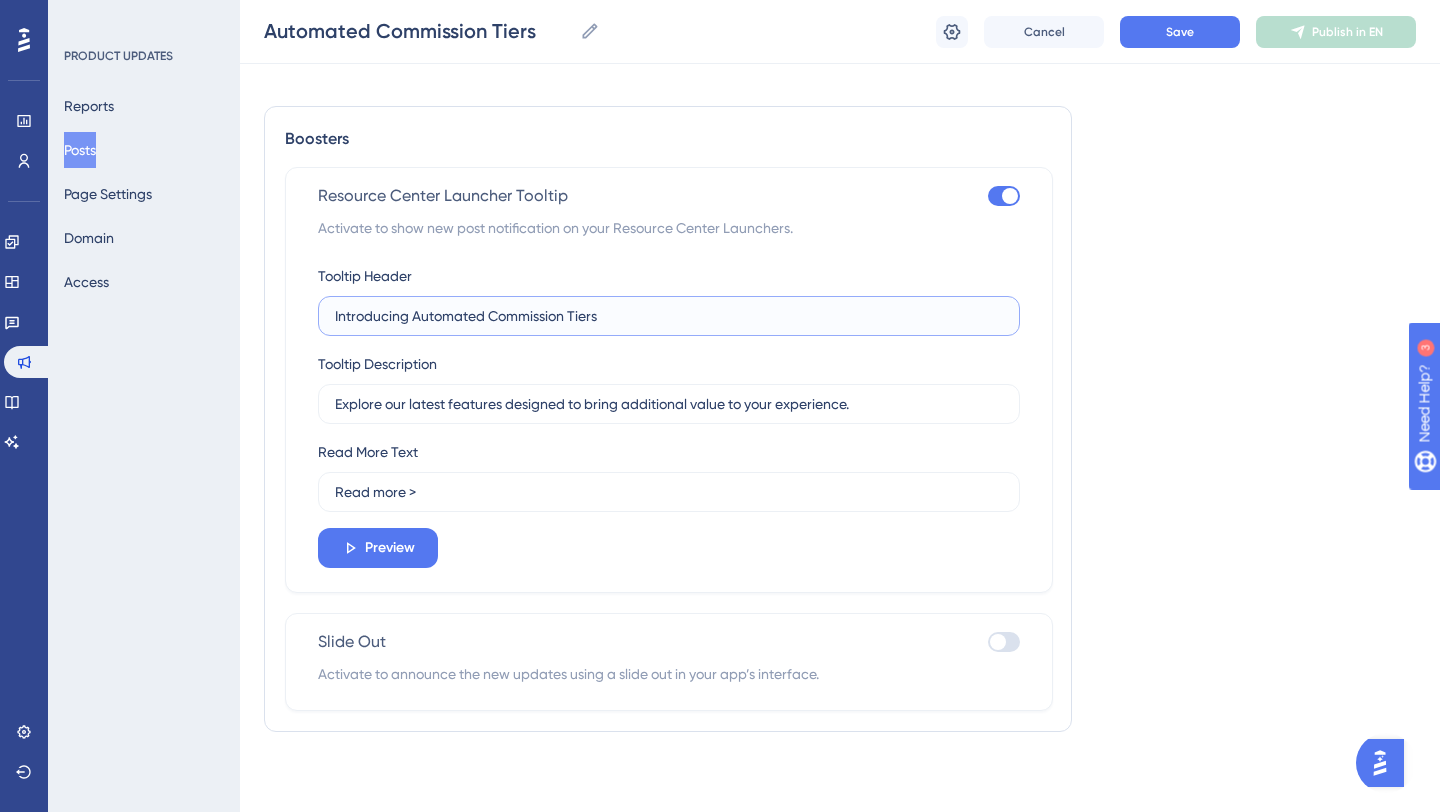 type on "Introducing Automated Commission Tiers" 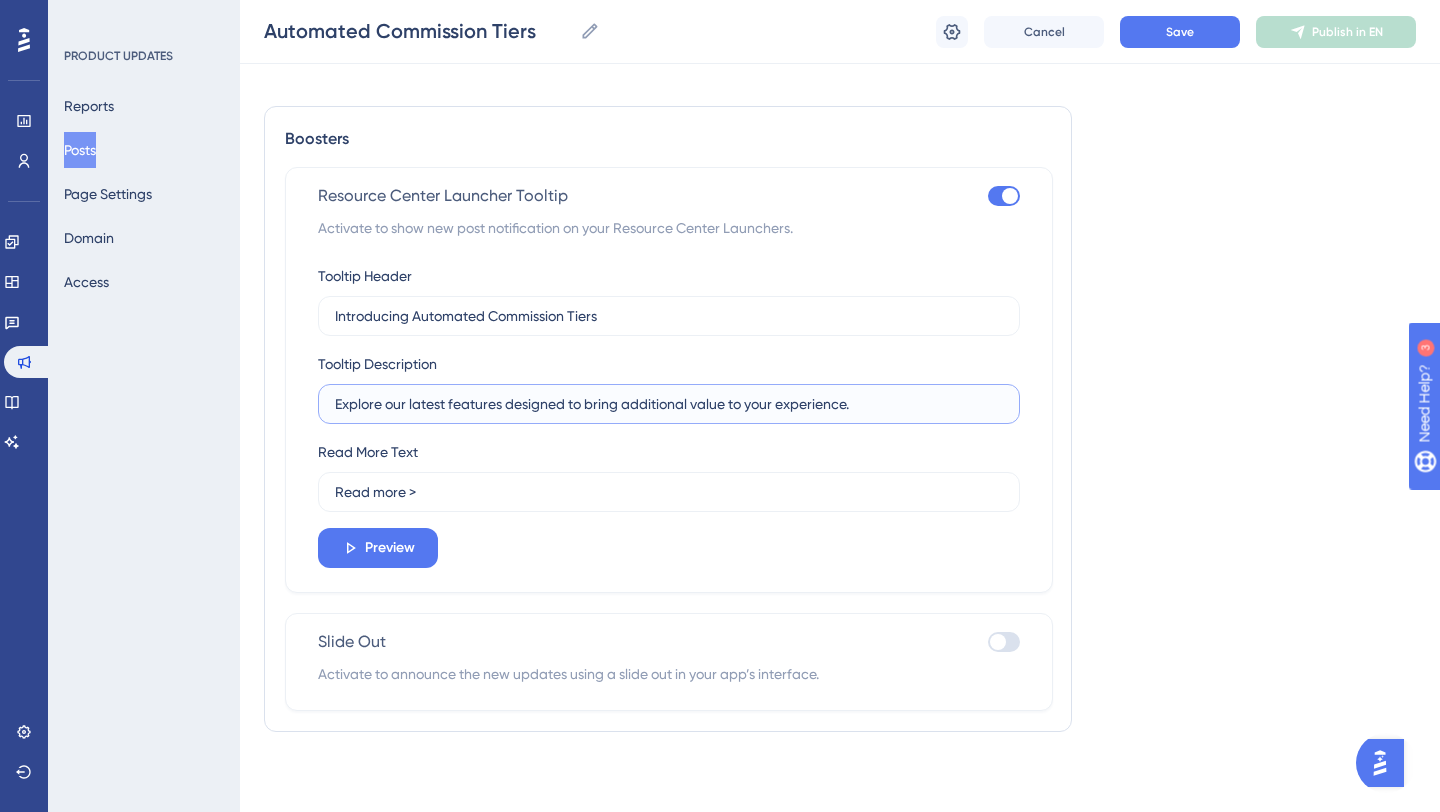 click on "Explore our latest features designed to bring additional value to your experience." at bounding box center [669, 404] 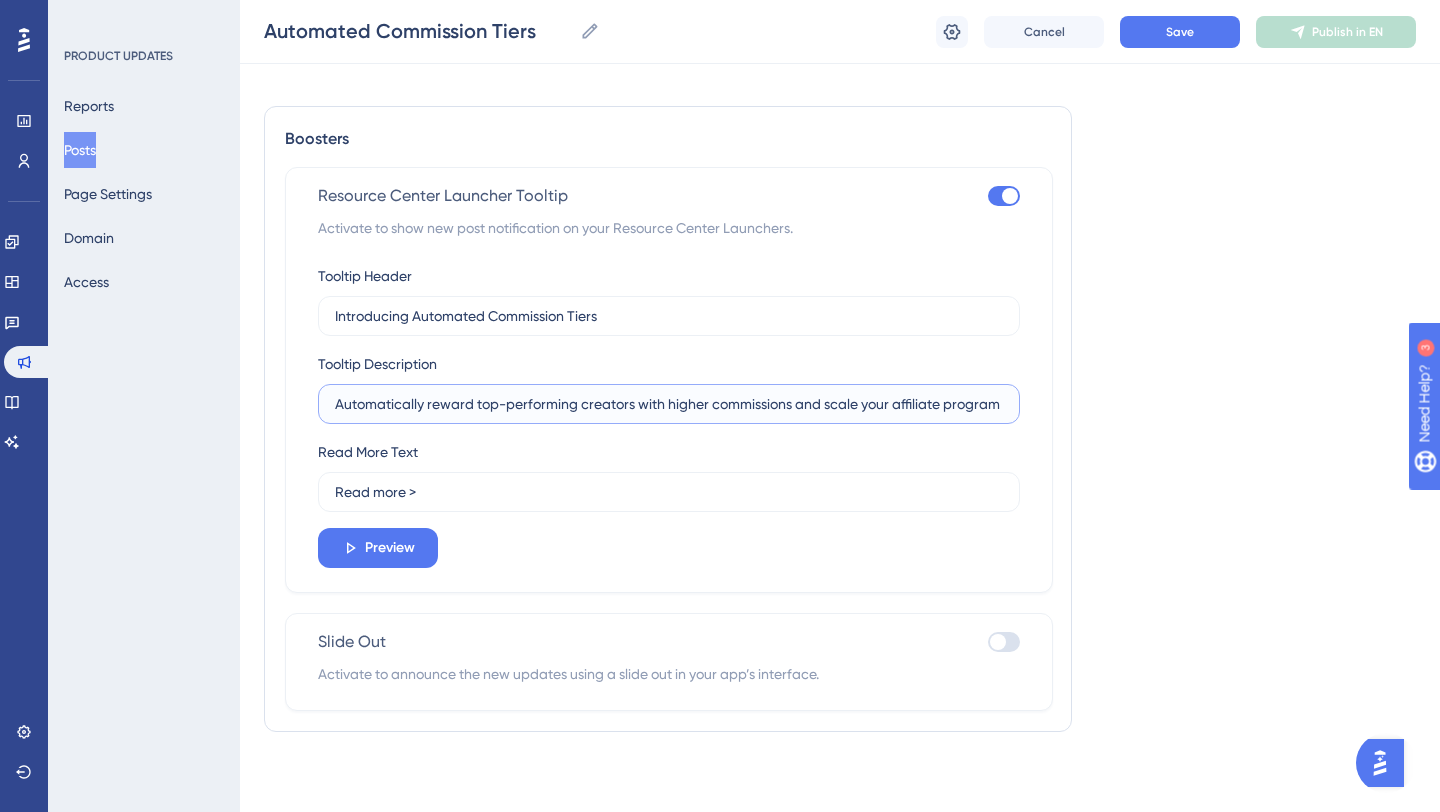 scroll, scrollTop: 0, scrollLeft: 140, axis: horizontal 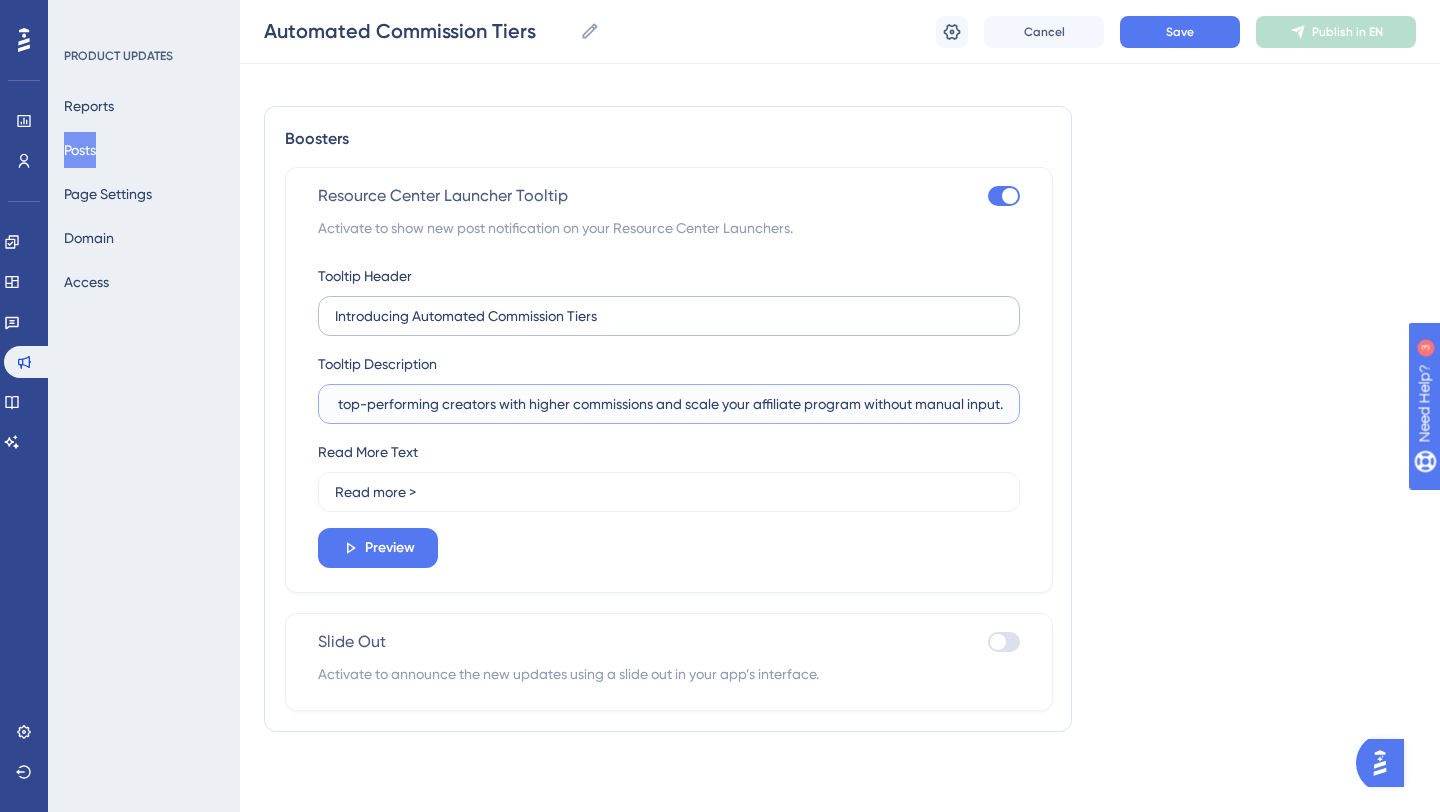 type on "Automatically reward top-performing creators with higher commissions and scale your affiliate program without manual input." 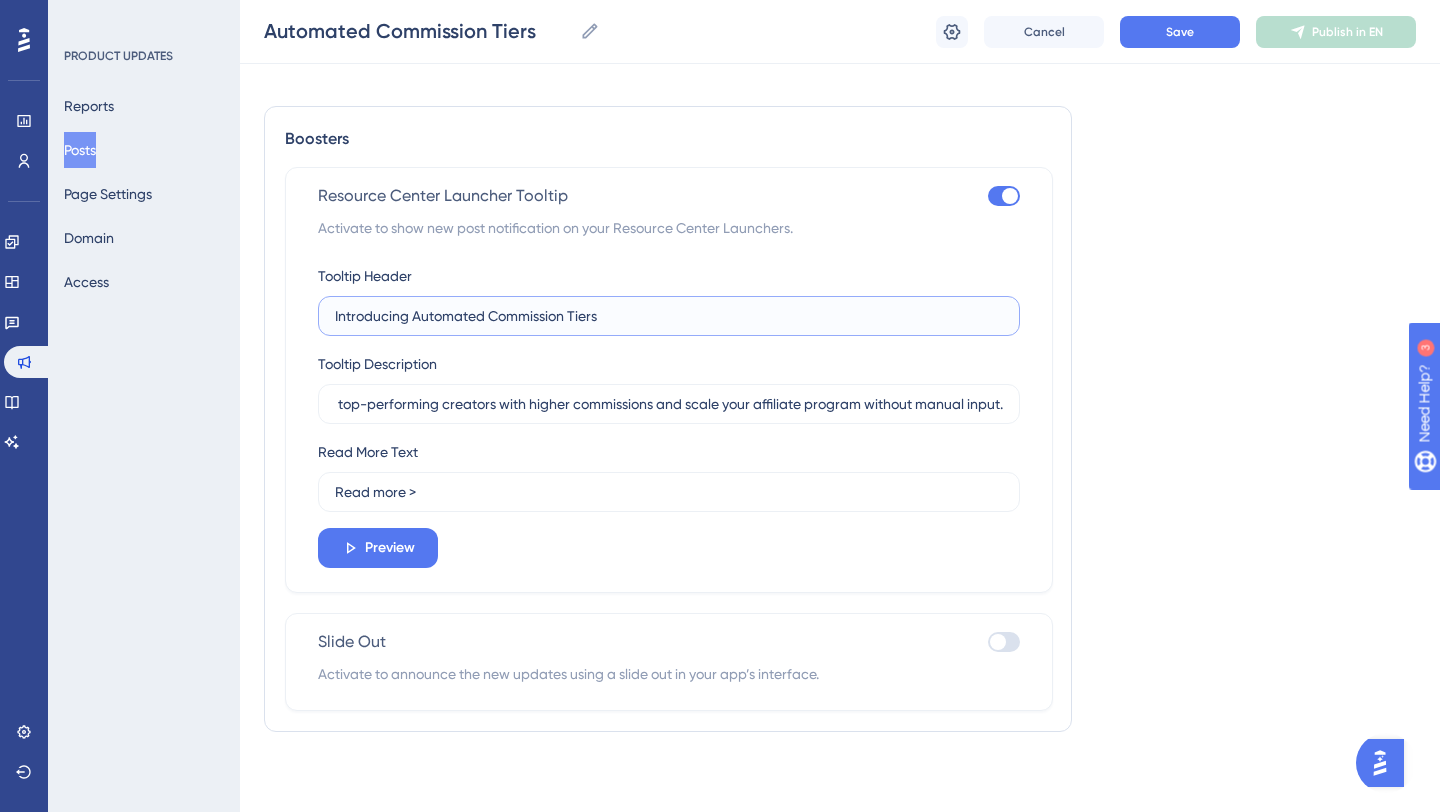 click on "Introducing Automated Commission Tiers" at bounding box center (669, 316) 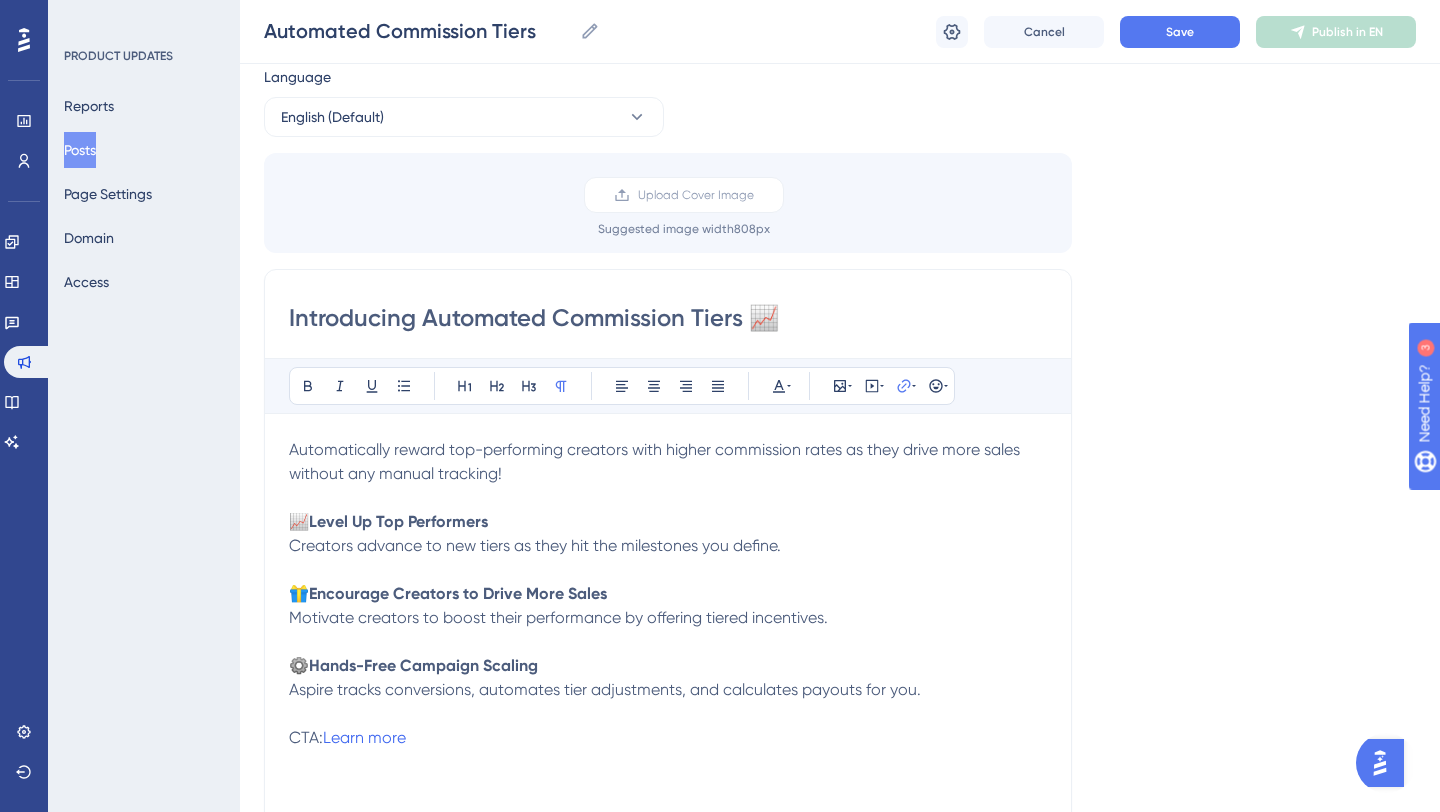 scroll, scrollTop: 0, scrollLeft: 0, axis: both 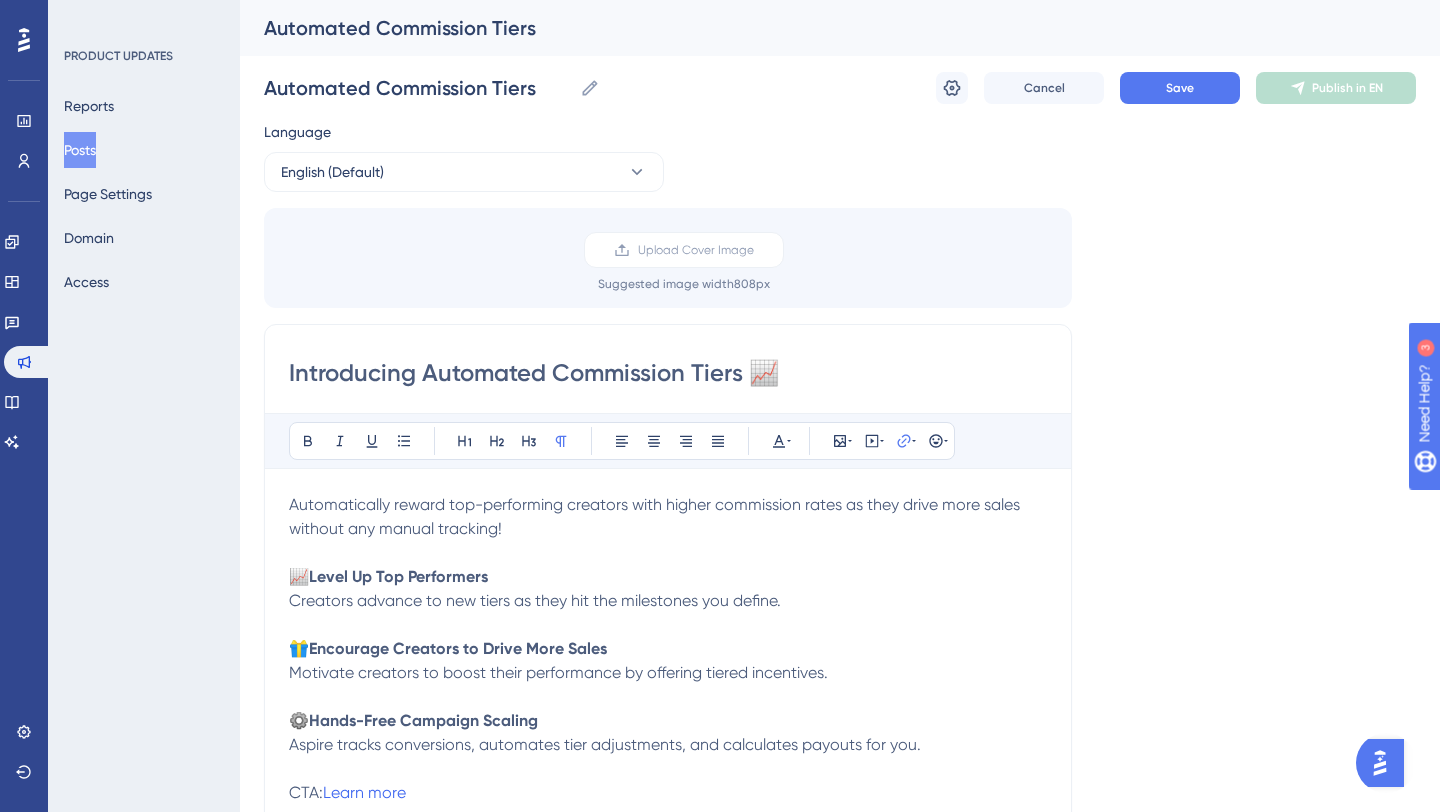 drag, startPoint x: 750, startPoint y: 372, endPoint x: 788, endPoint y: 372, distance: 38 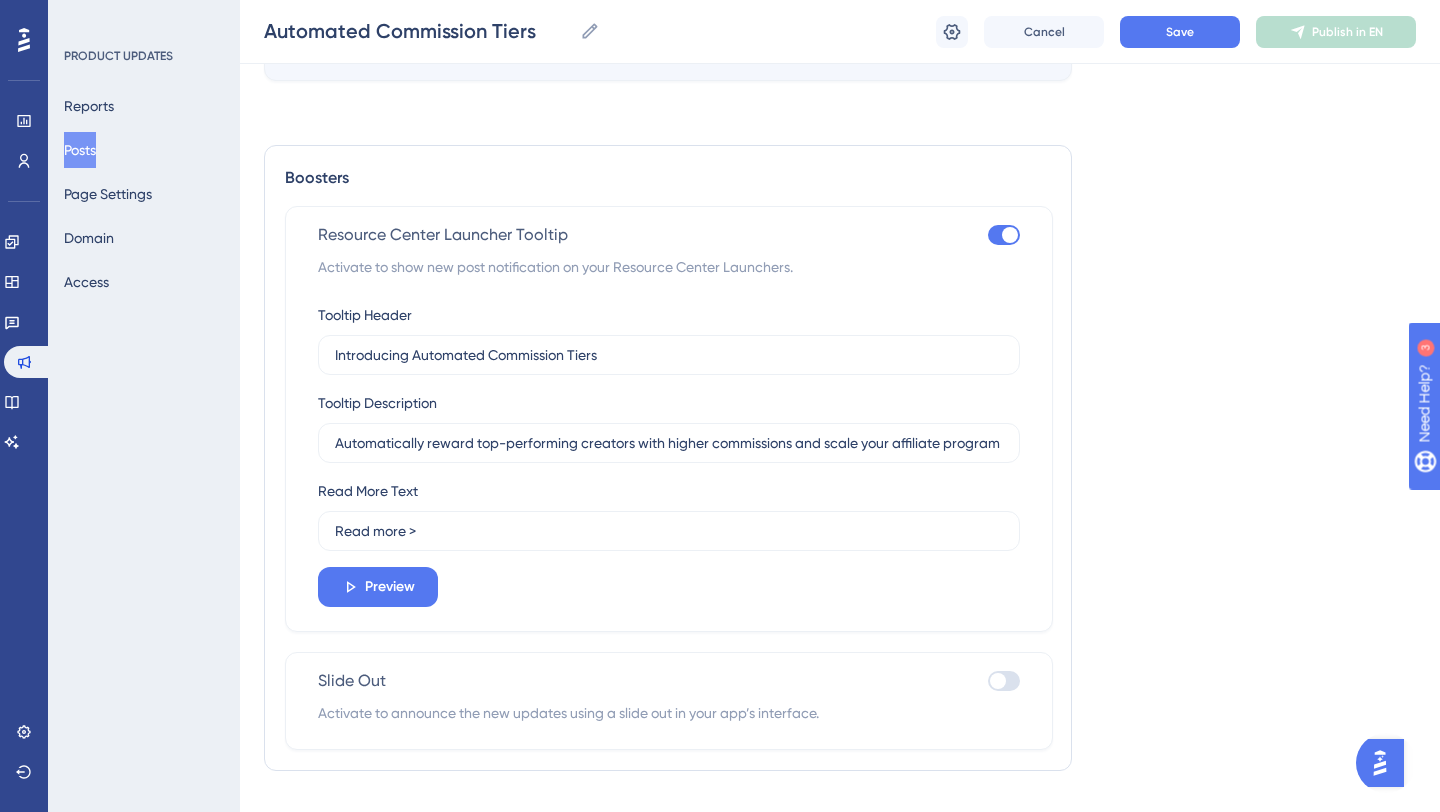 scroll, scrollTop: 1036, scrollLeft: 0, axis: vertical 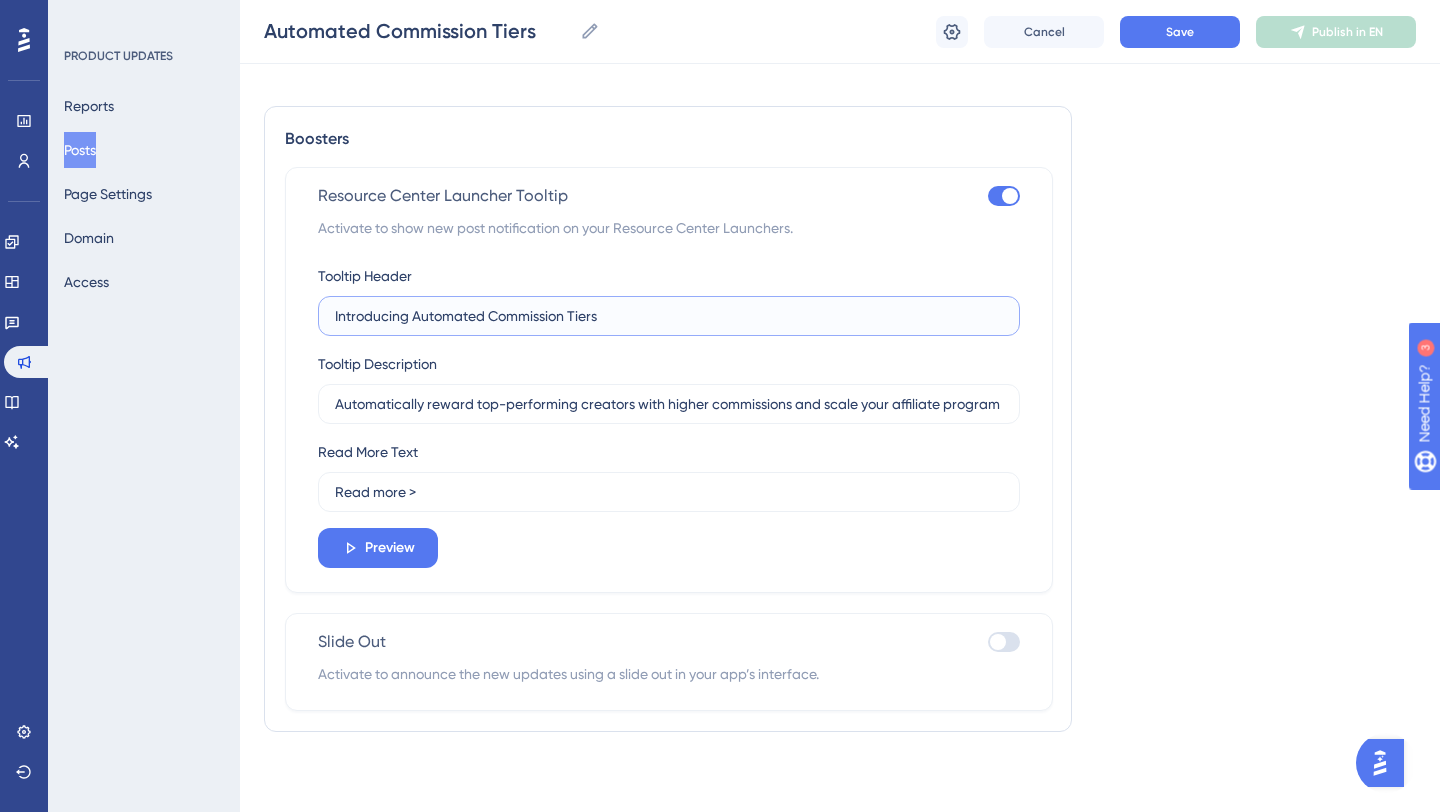 click on "Introducing Automated Commission Tiers" at bounding box center [669, 316] 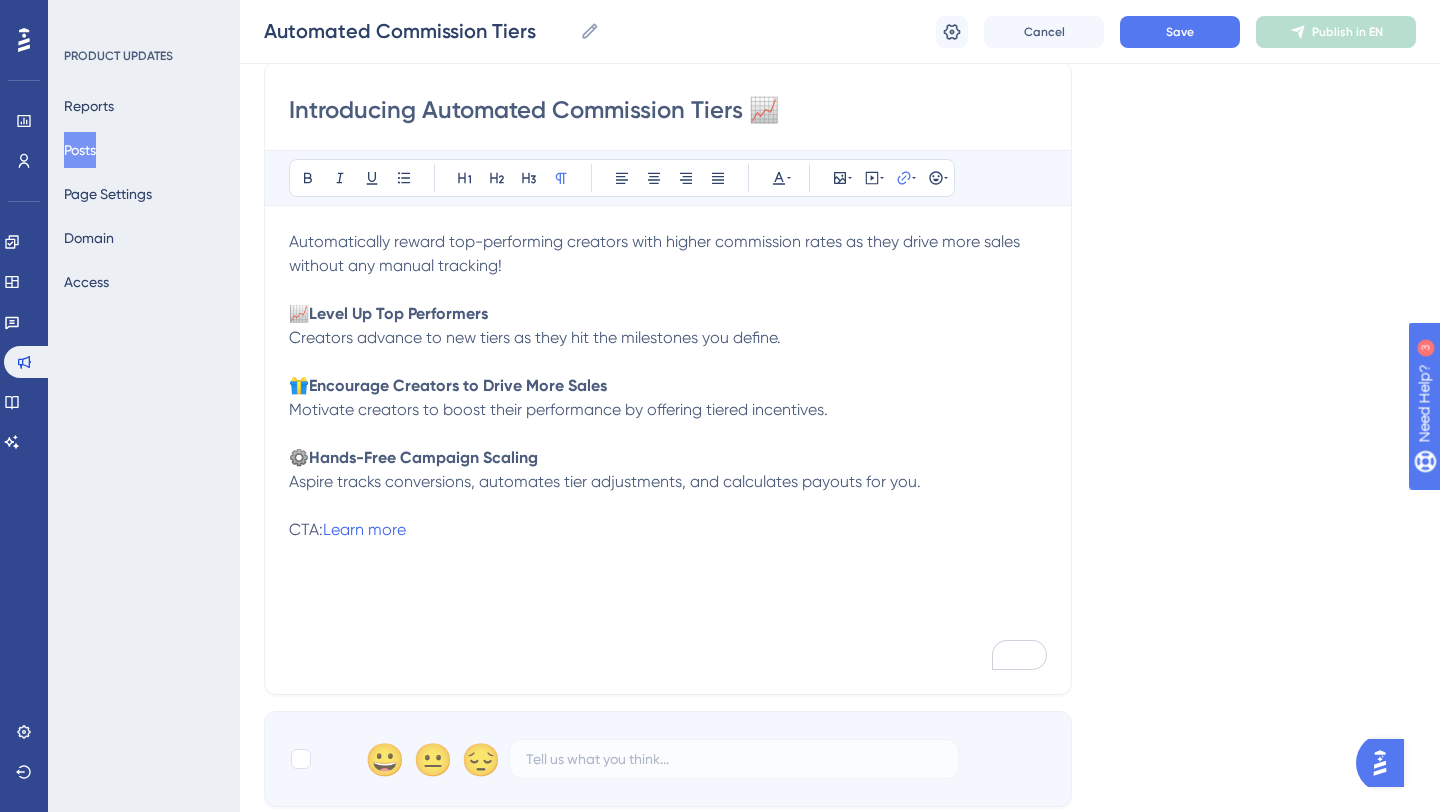 scroll, scrollTop: 21, scrollLeft: 0, axis: vertical 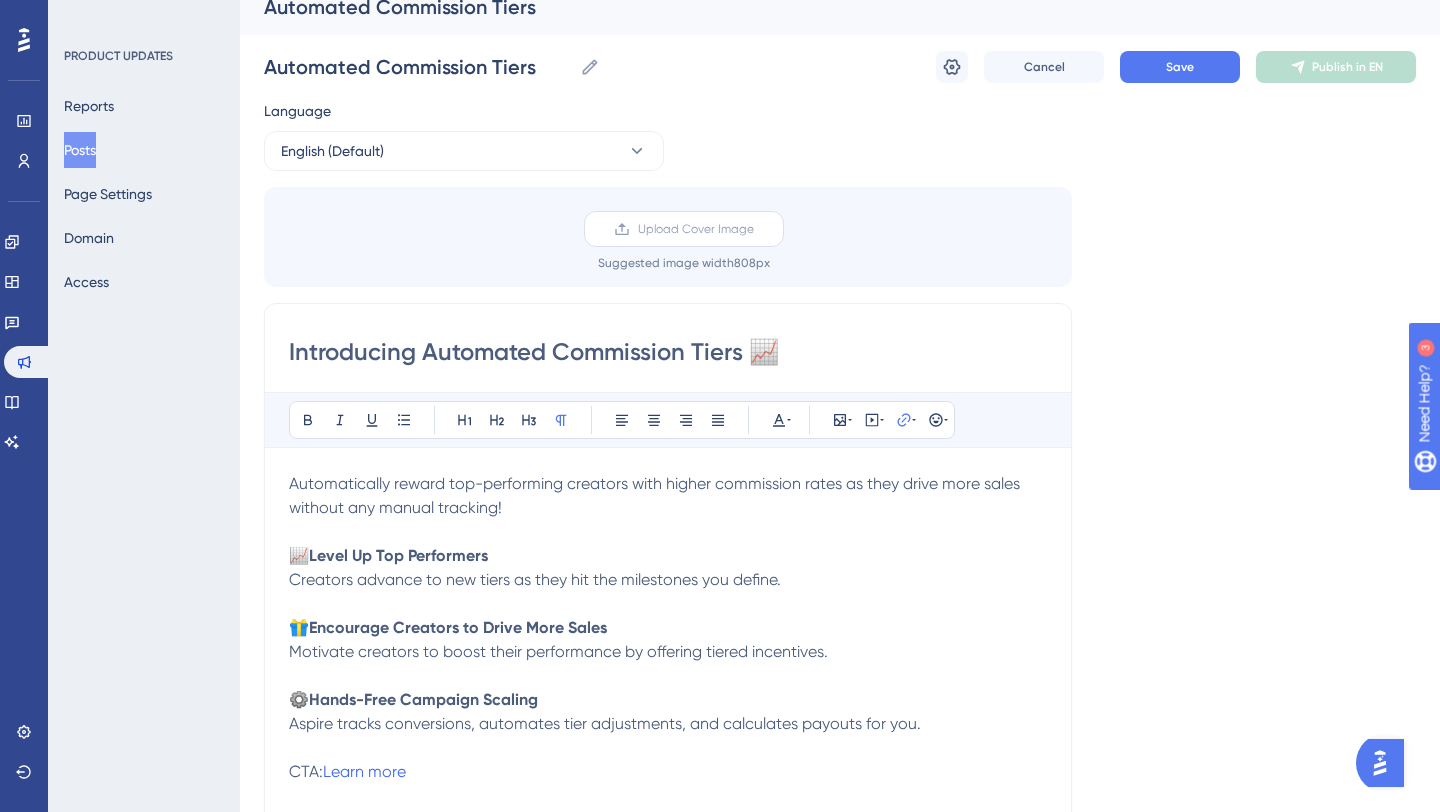 type on "Introducing Automated Commission Tiers 📈" 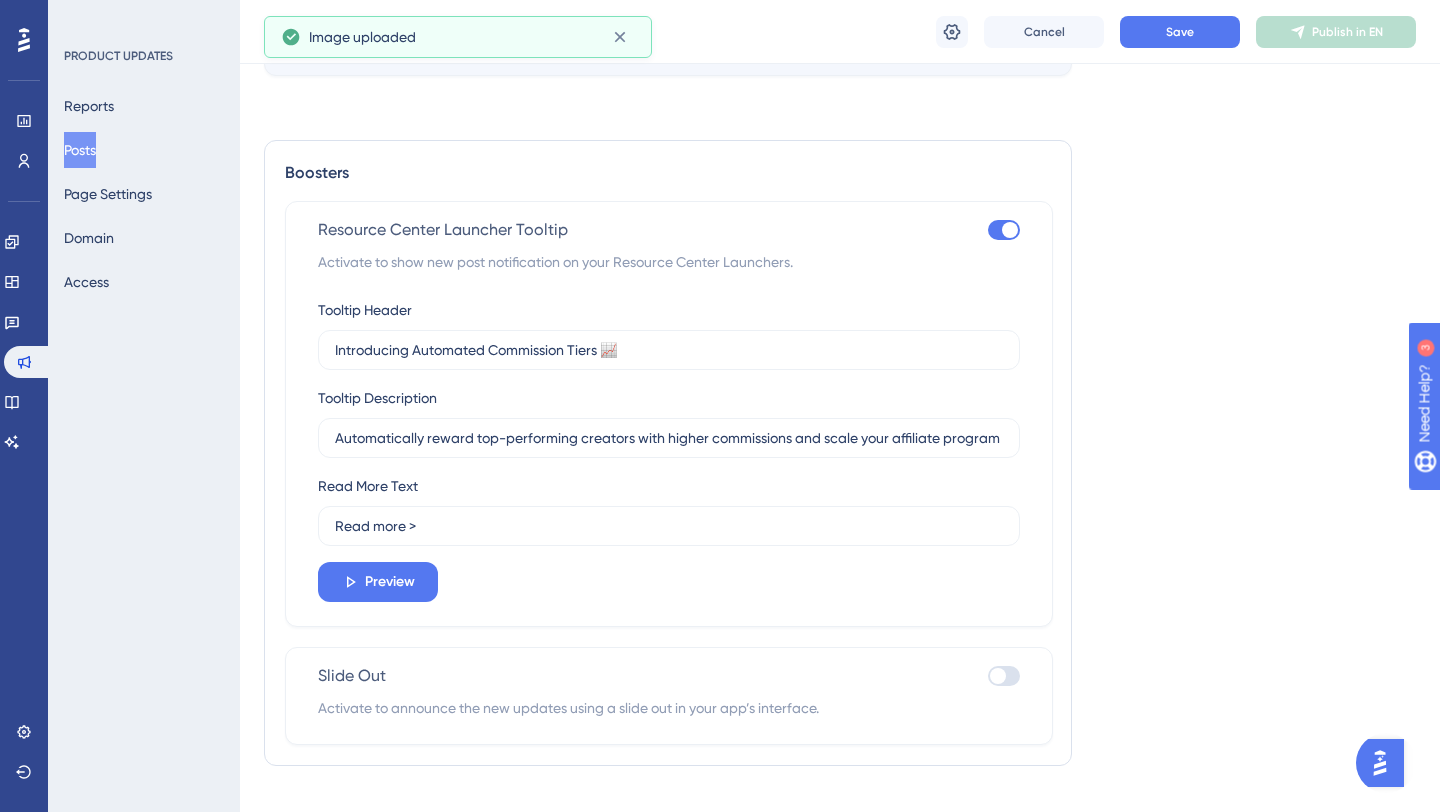 scroll, scrollTop: 1336, scrollLeft: 0, axis: vertical 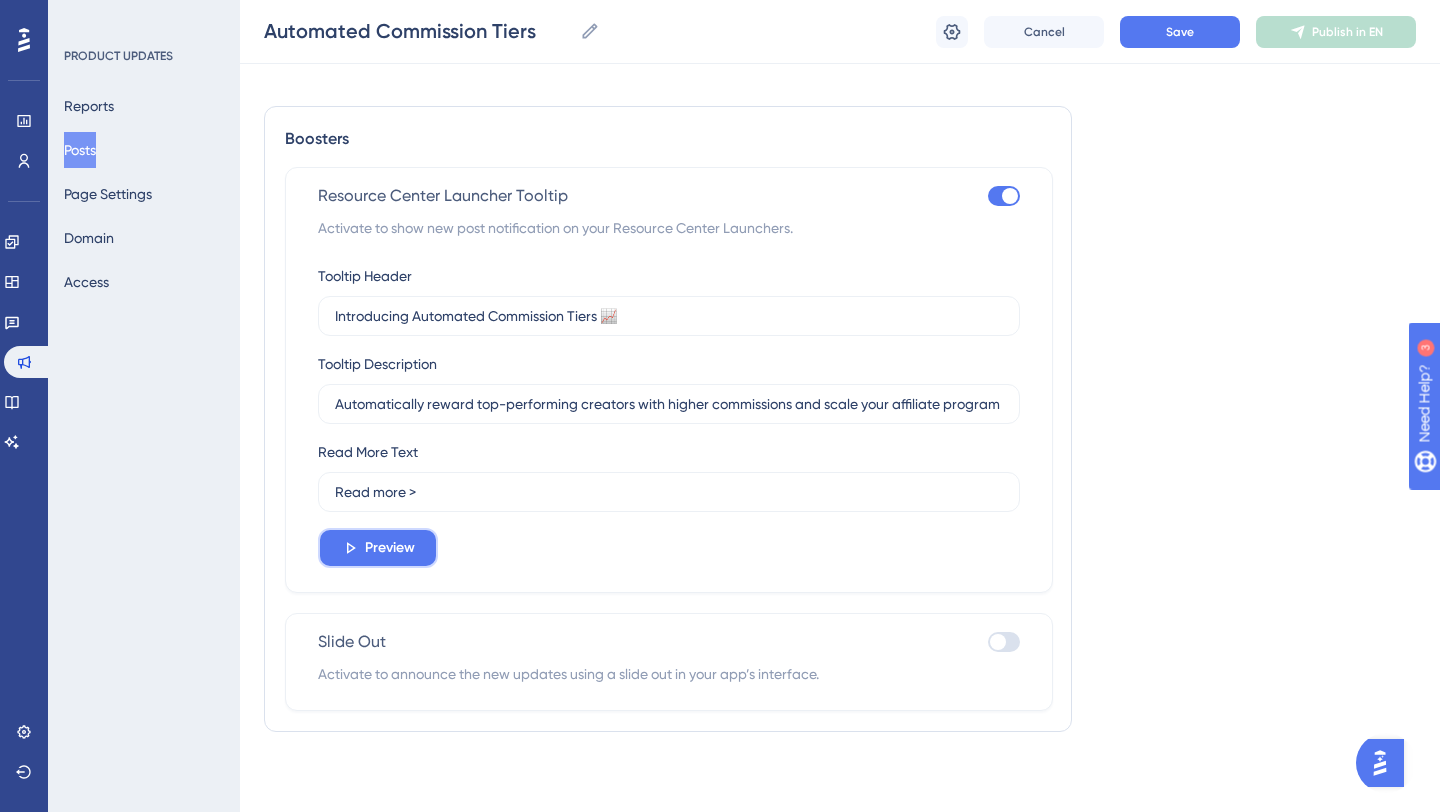 click on "Preview" at bounding box center (390, 548) 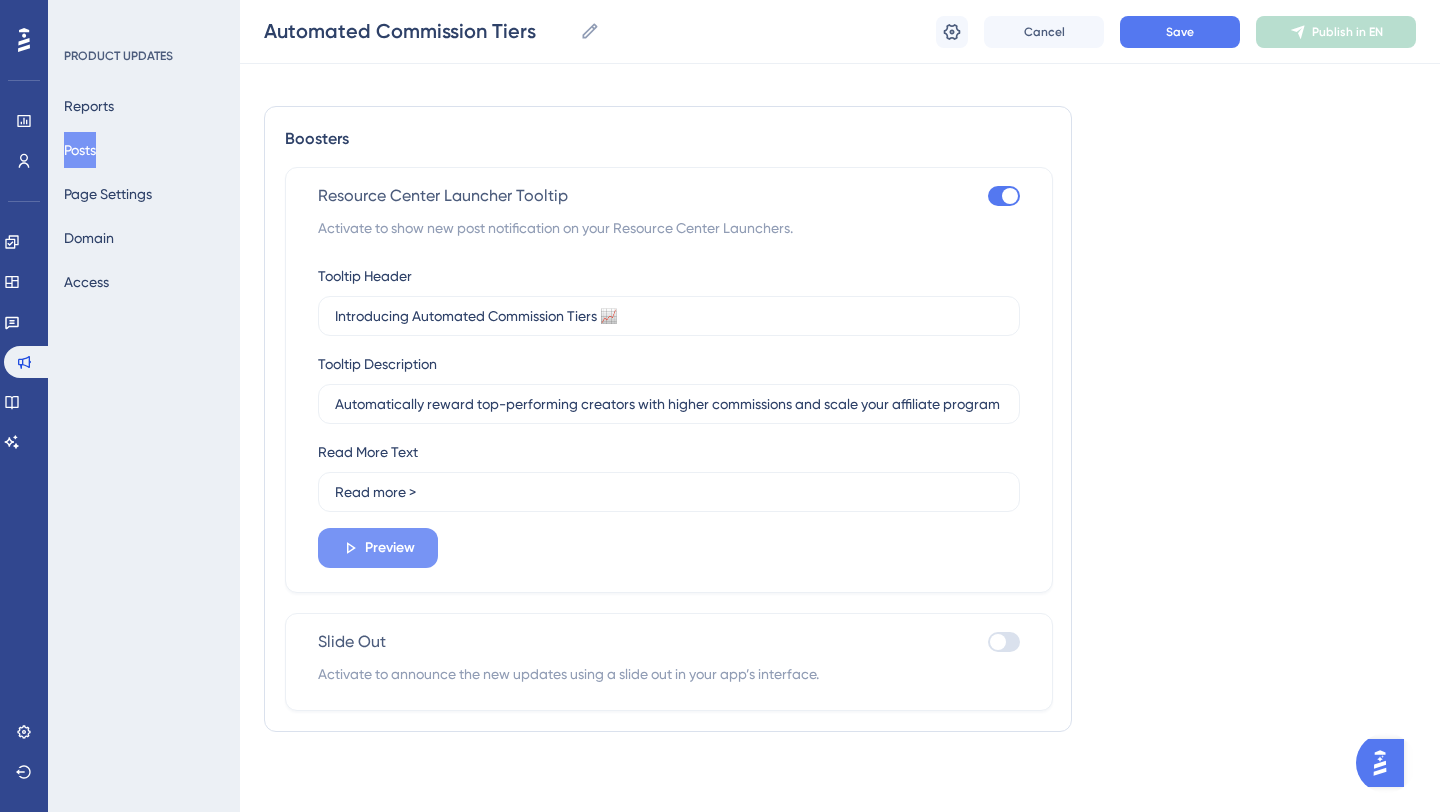 scroll, scrollTop: 0, scrollLeft: 0, axis: both 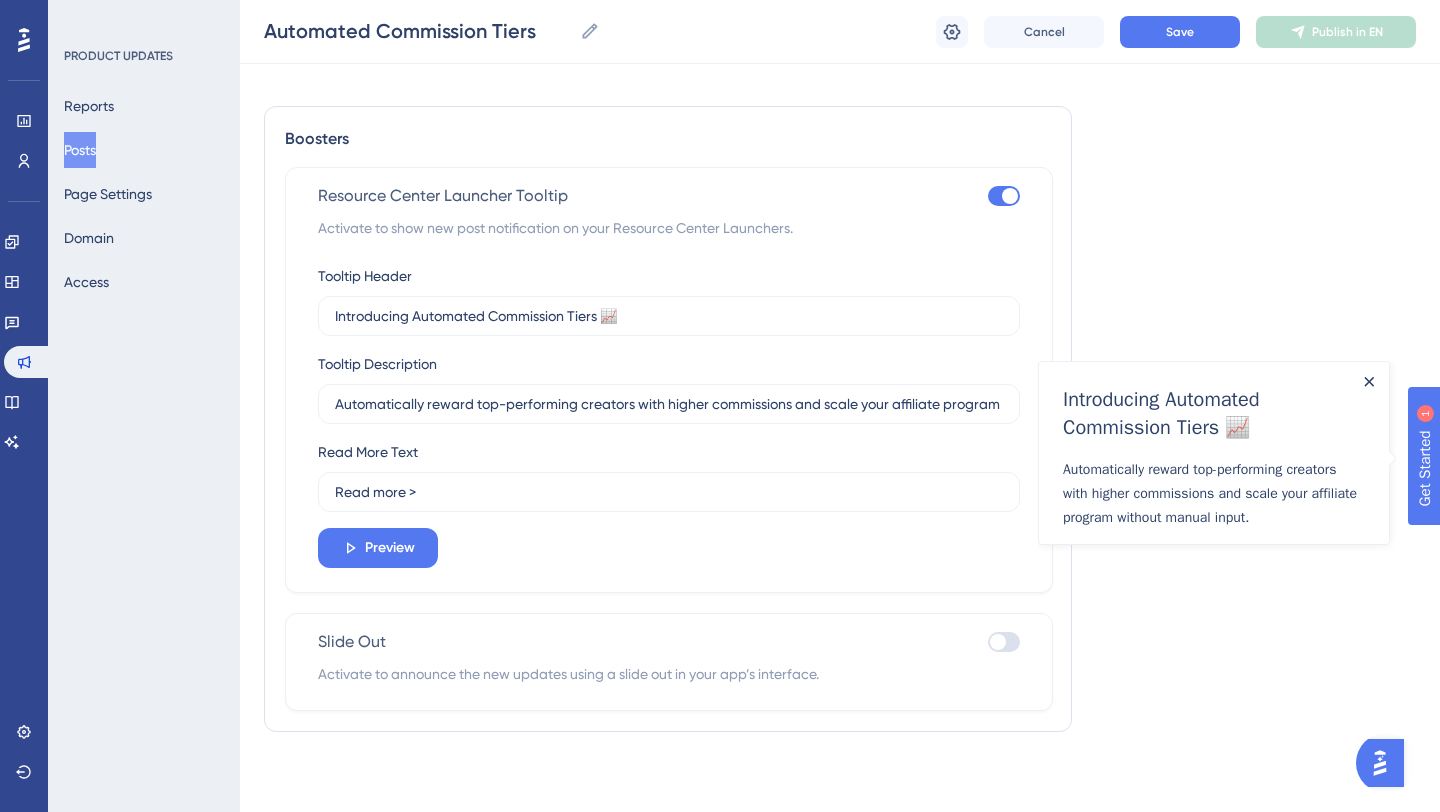 click 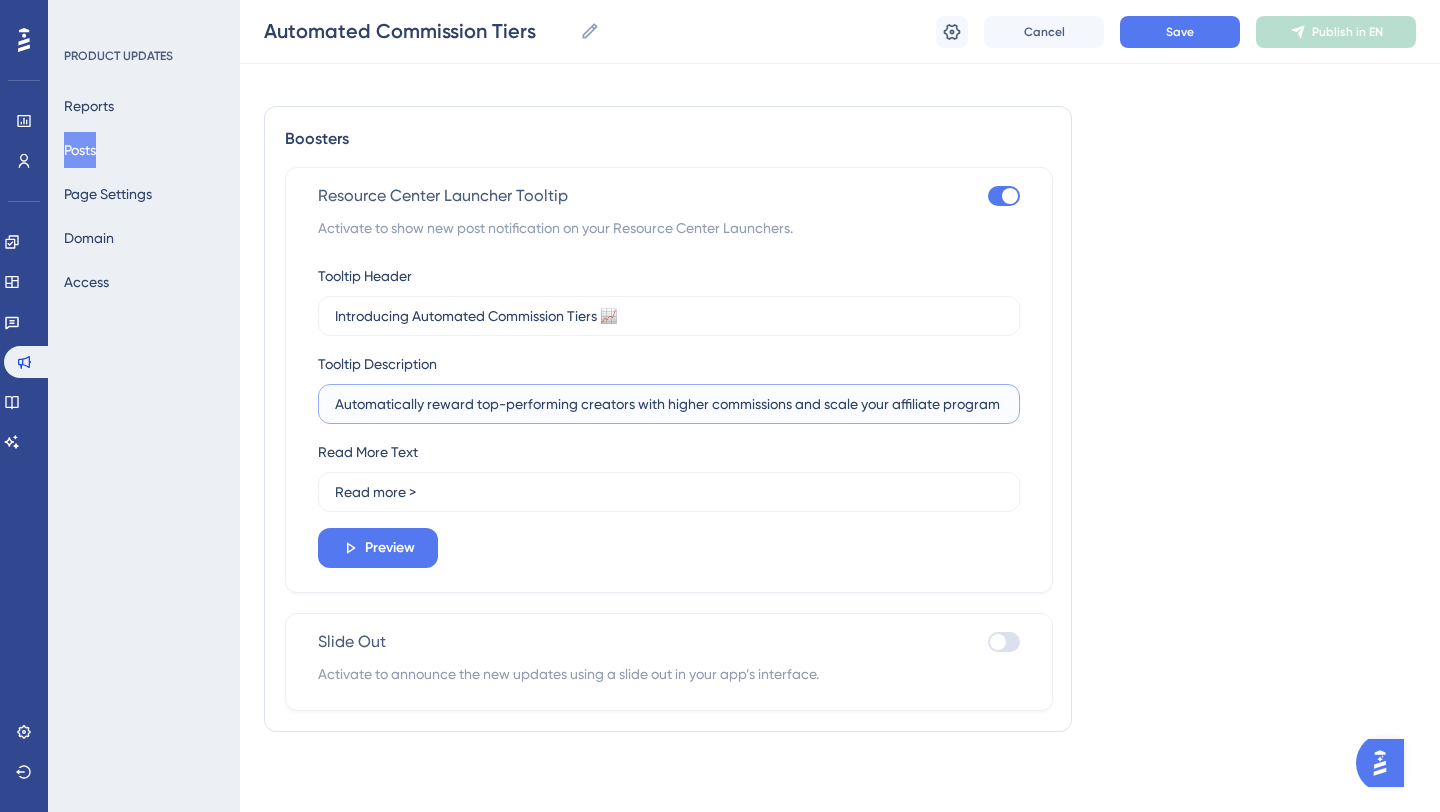click on "Automatically reward top-performing creators with higher commissions and scale your affiliate program without manual input." at bounding box center [669, 404] 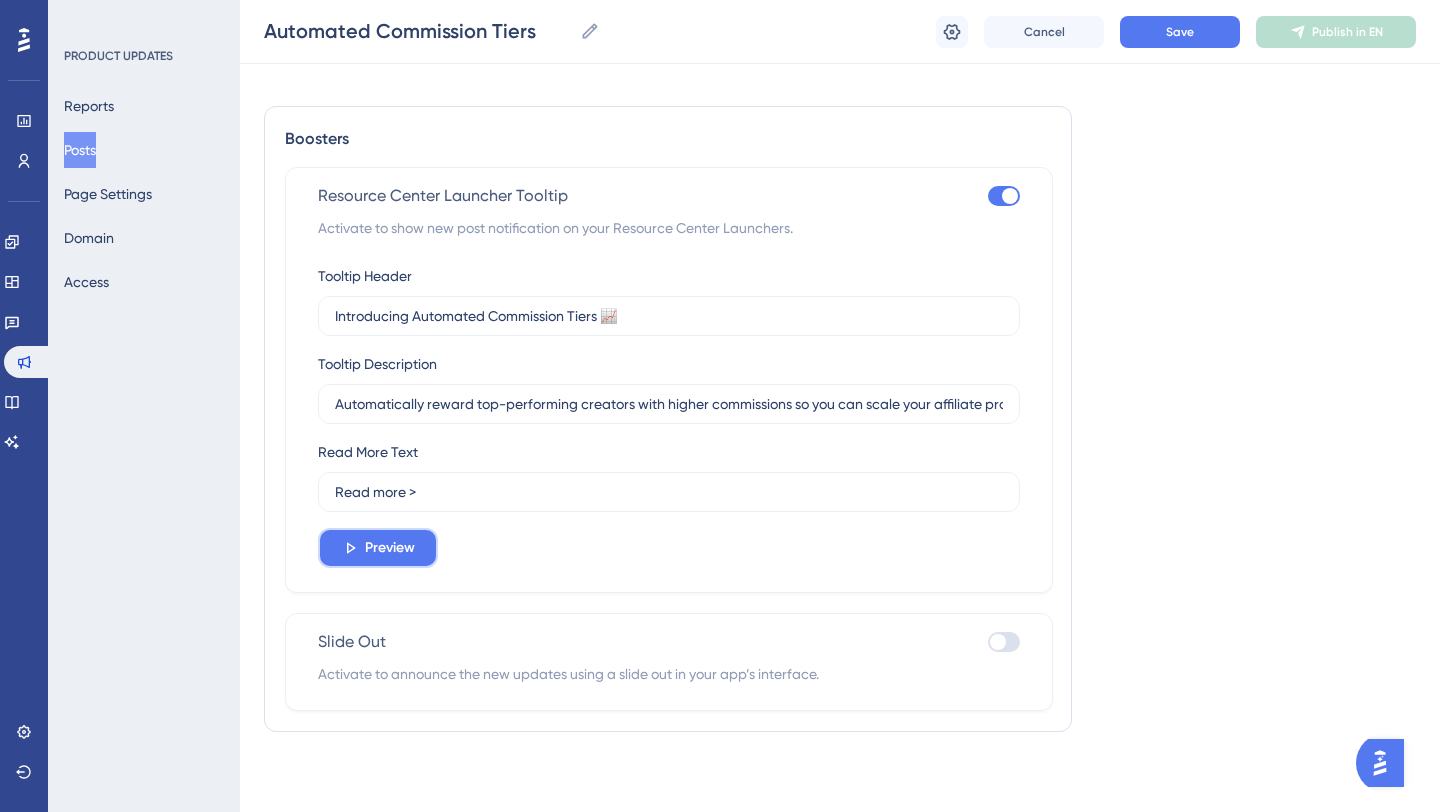 click on "Preview" at bounding box center [390, 548] 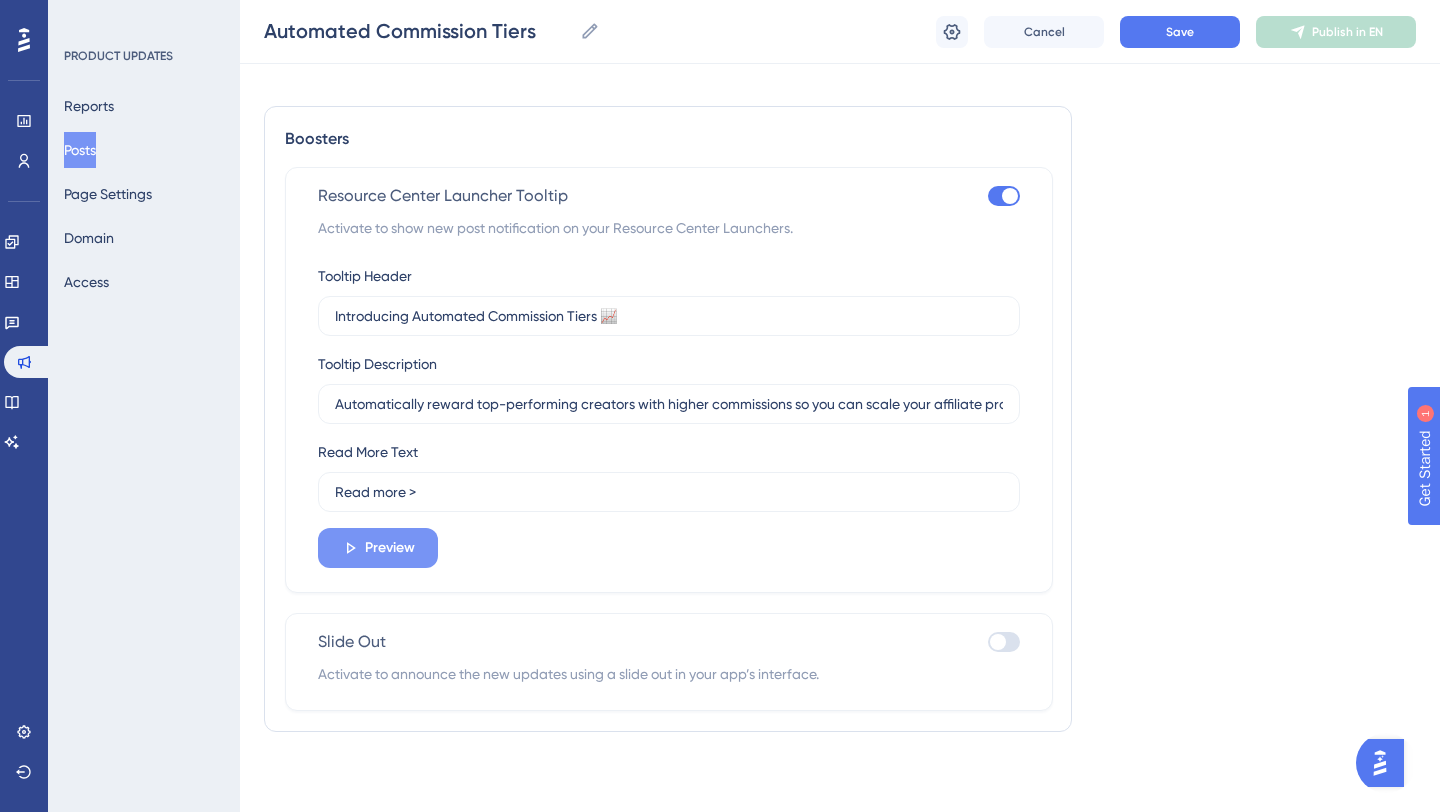 scroll, scrollTop: 0, scrollLeft: 0, axis: both 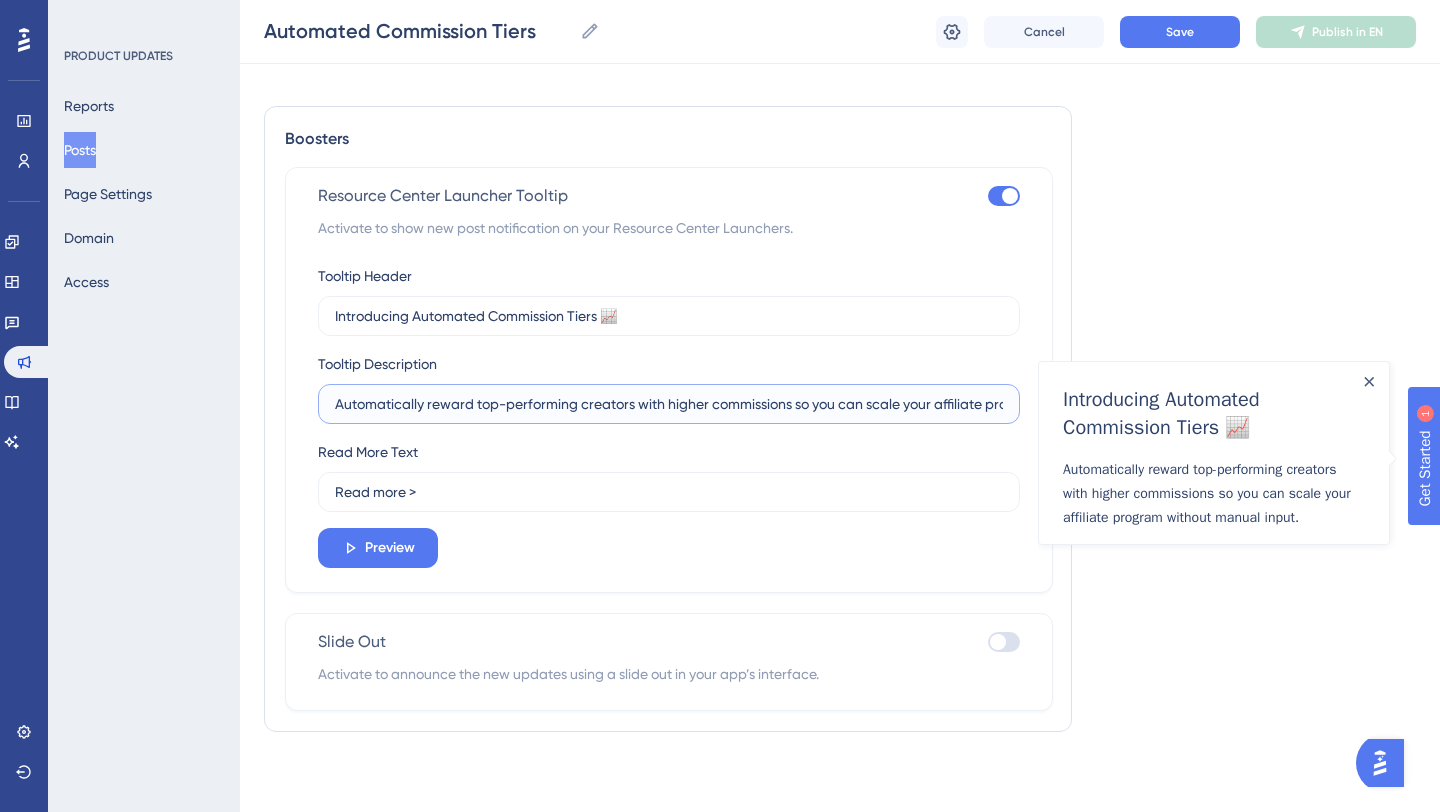 click on "Automatically reward top-performing creators with higher commissions so you can scale your affiliate program without manual input." at bounding box center (669, 404) 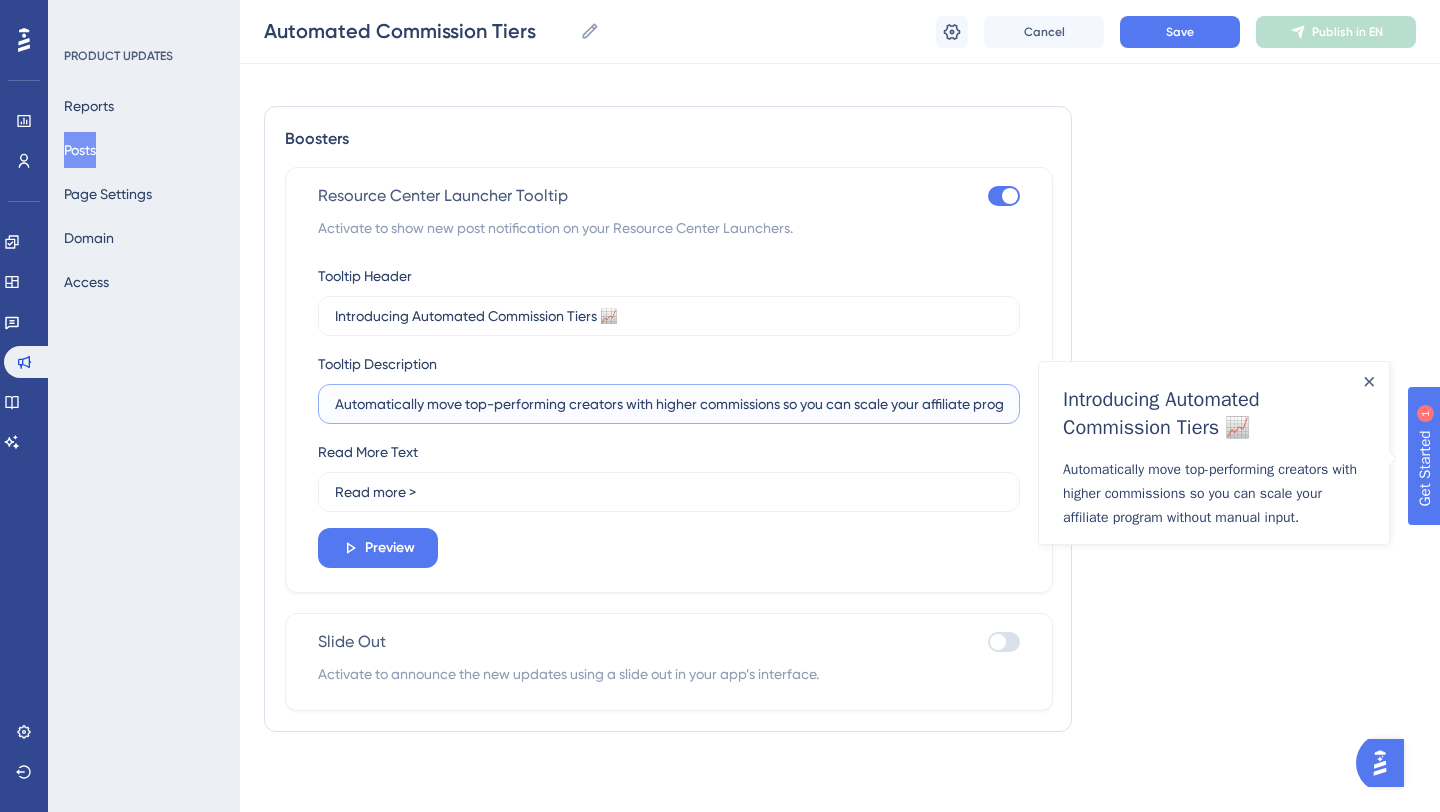 click on "Automatically move top-performing creators with higher commissions so you can scale your affiliate program without manual input." at bounding box center (669, 404) 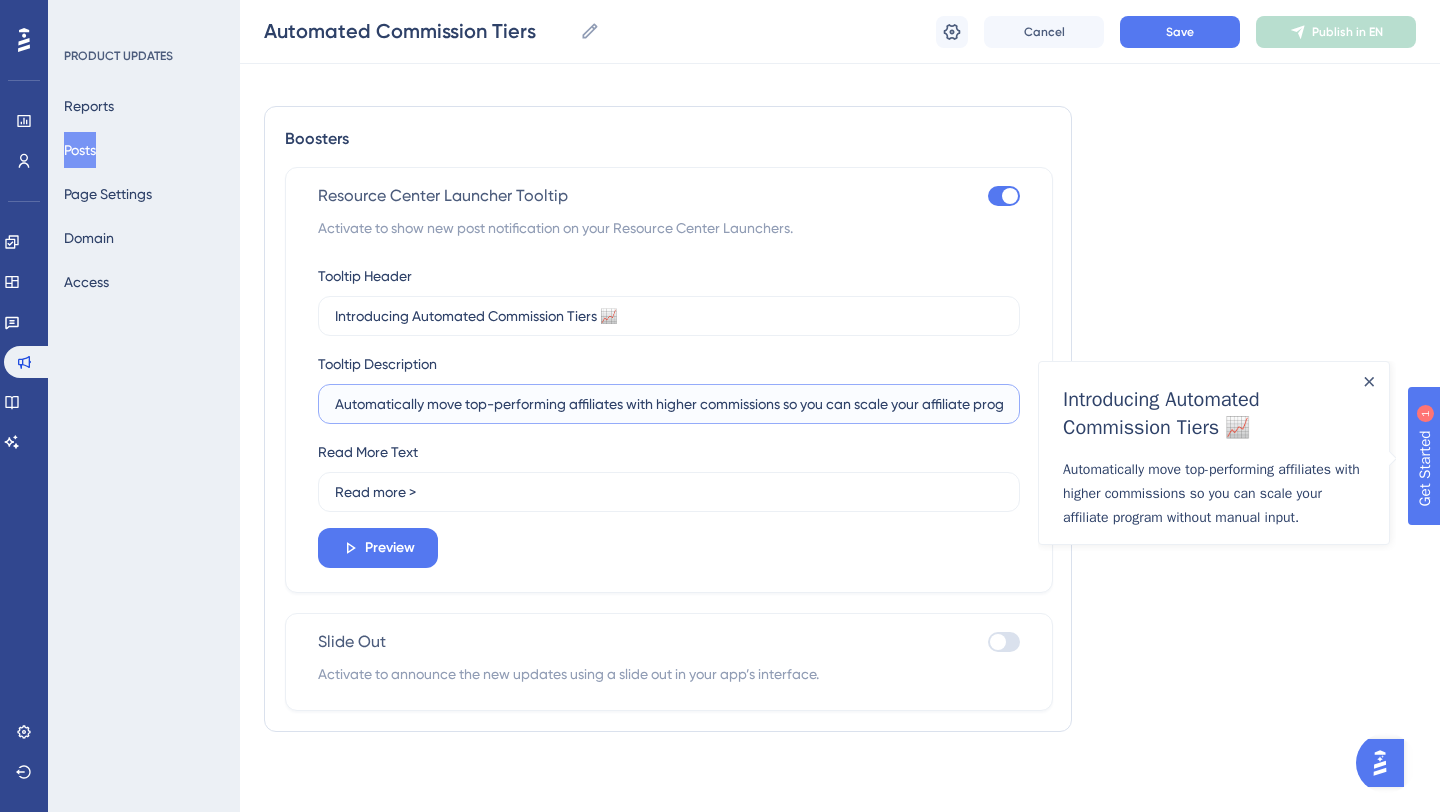 click on "Automatically move top-performing affiliates with higher commissions so you can scale your affiliate program without manual input." at bounding box center (669, 404) 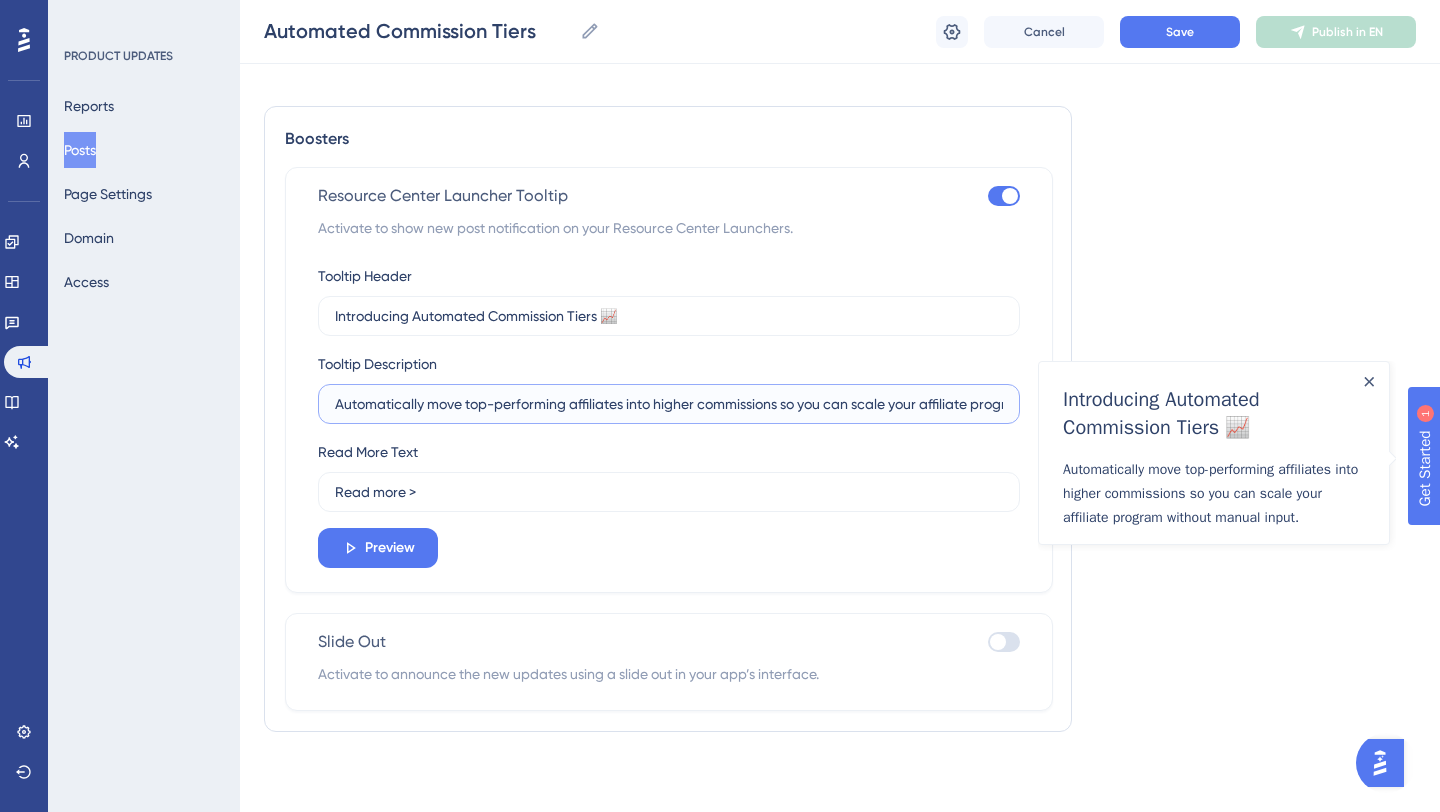 click on "Automatically move top-performing affiliates into higher commissions so you can scale your affiliate program without manual input." at bounding box center (669, 404) 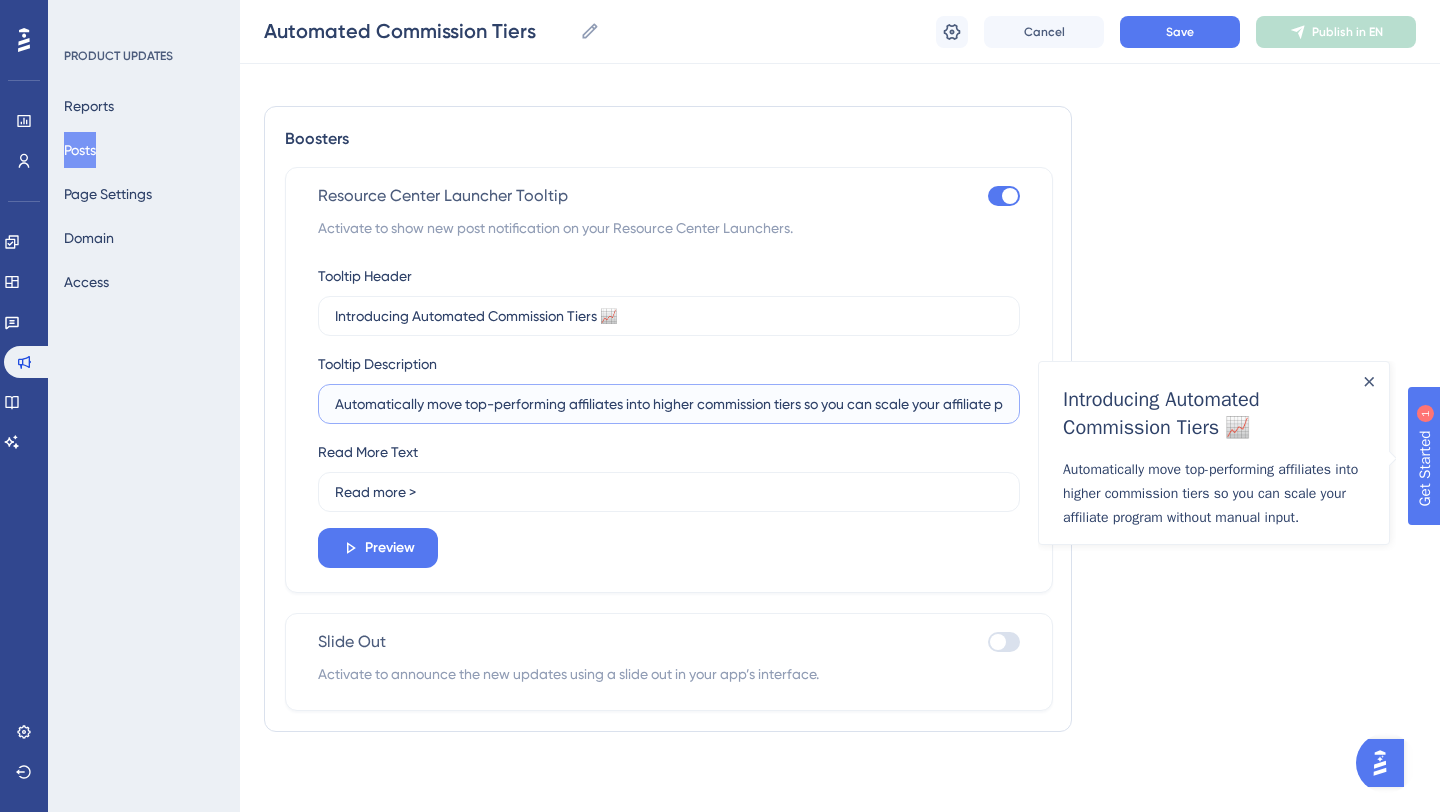 drag, startPoint x: 564, startPoint y: 410, endPoint x: 490, endPoint y: 411, distance: 74.00676 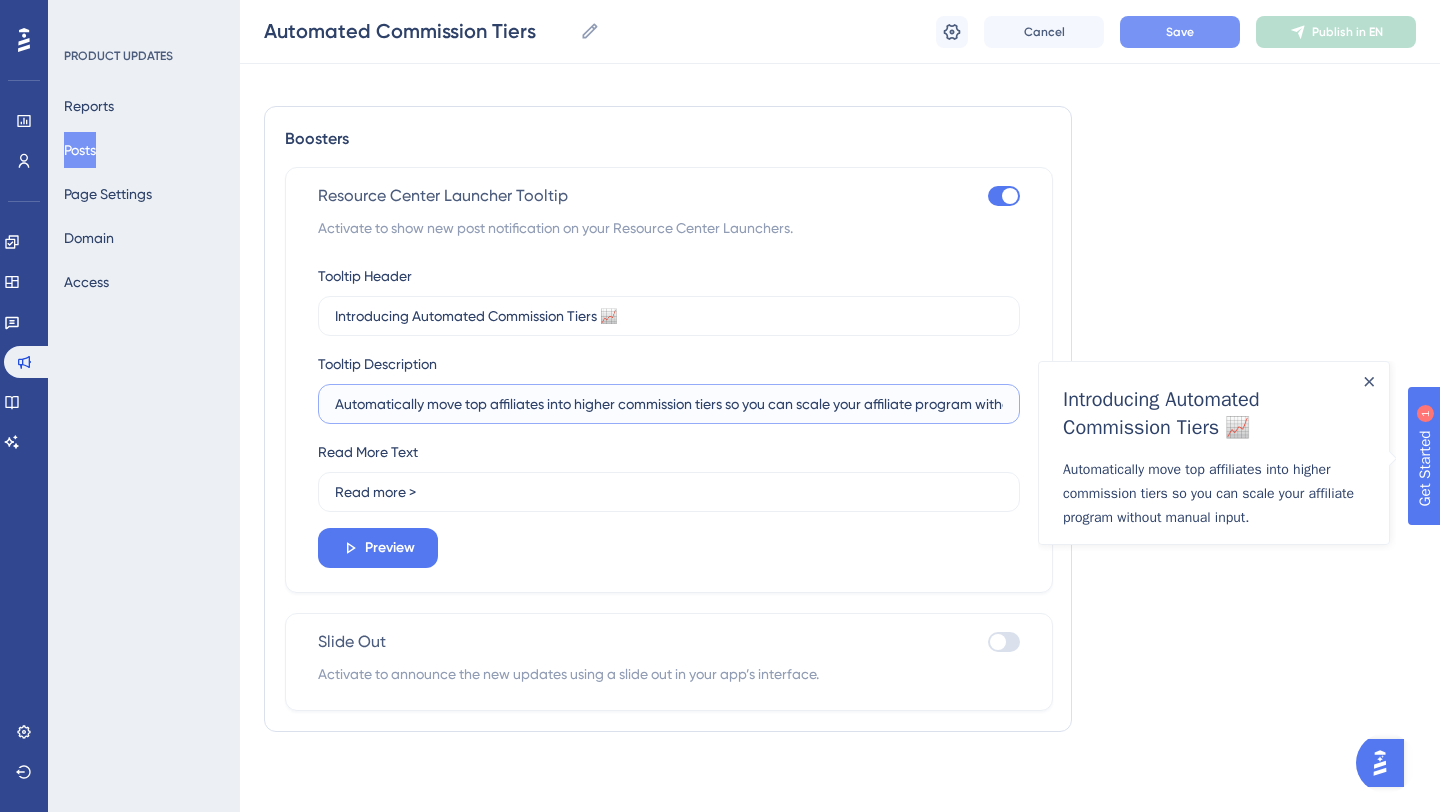 type on "Automatically move top affiliates into higher commission tiers so you can scale your affiliate program without manual input." 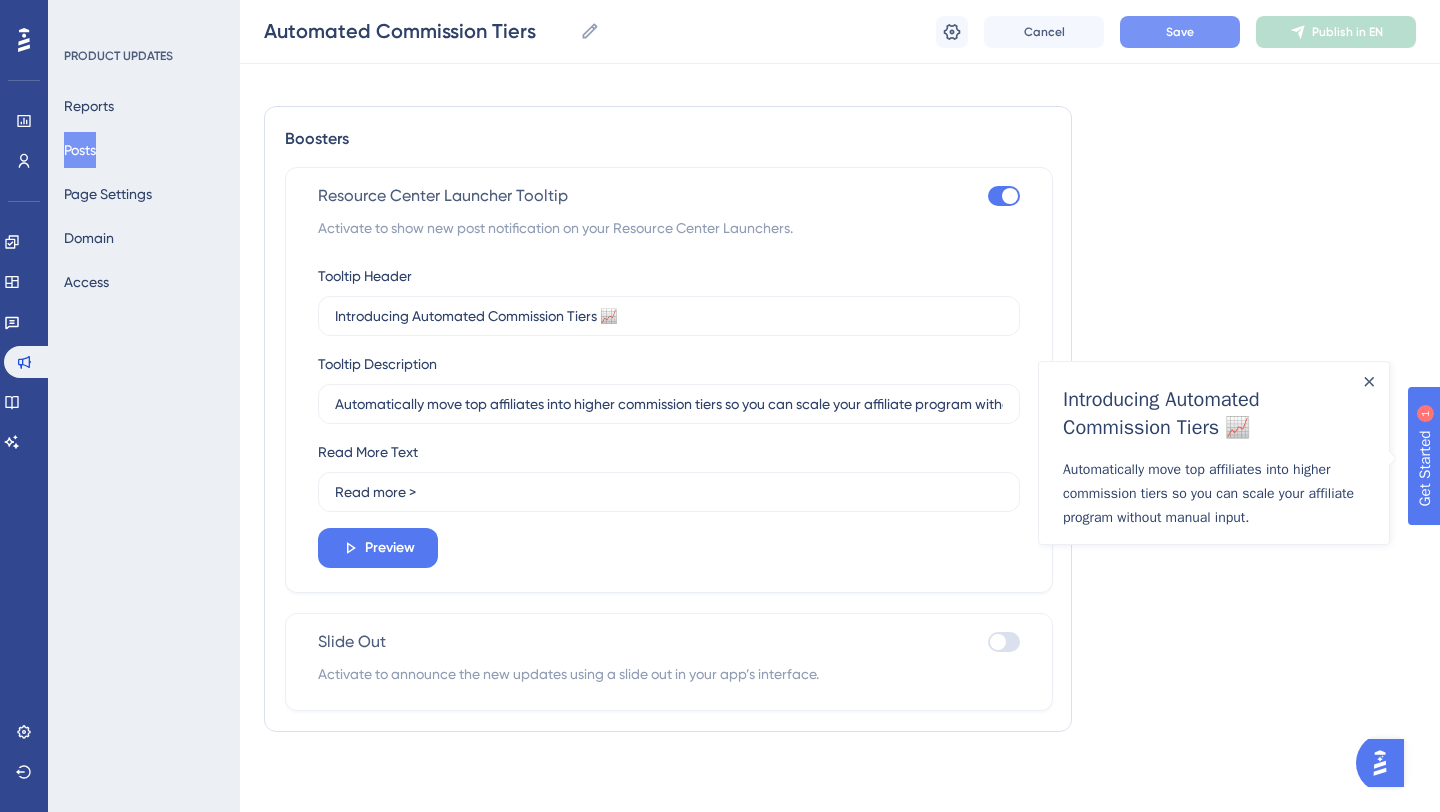 click on "Save" at bounding box center [1180, 32] 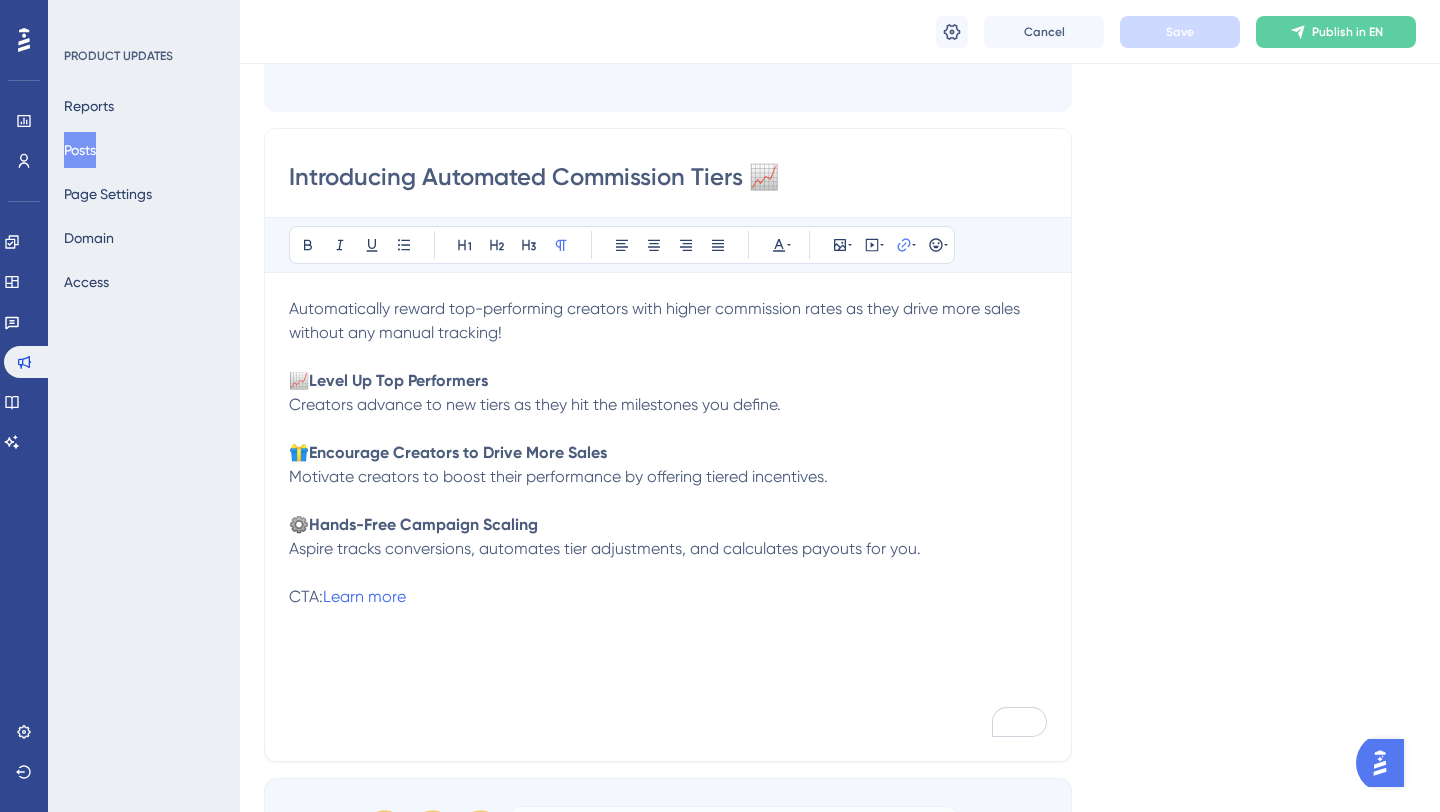 scroll, scrollTop: 541, scrollLeft: 0, axis: vertical 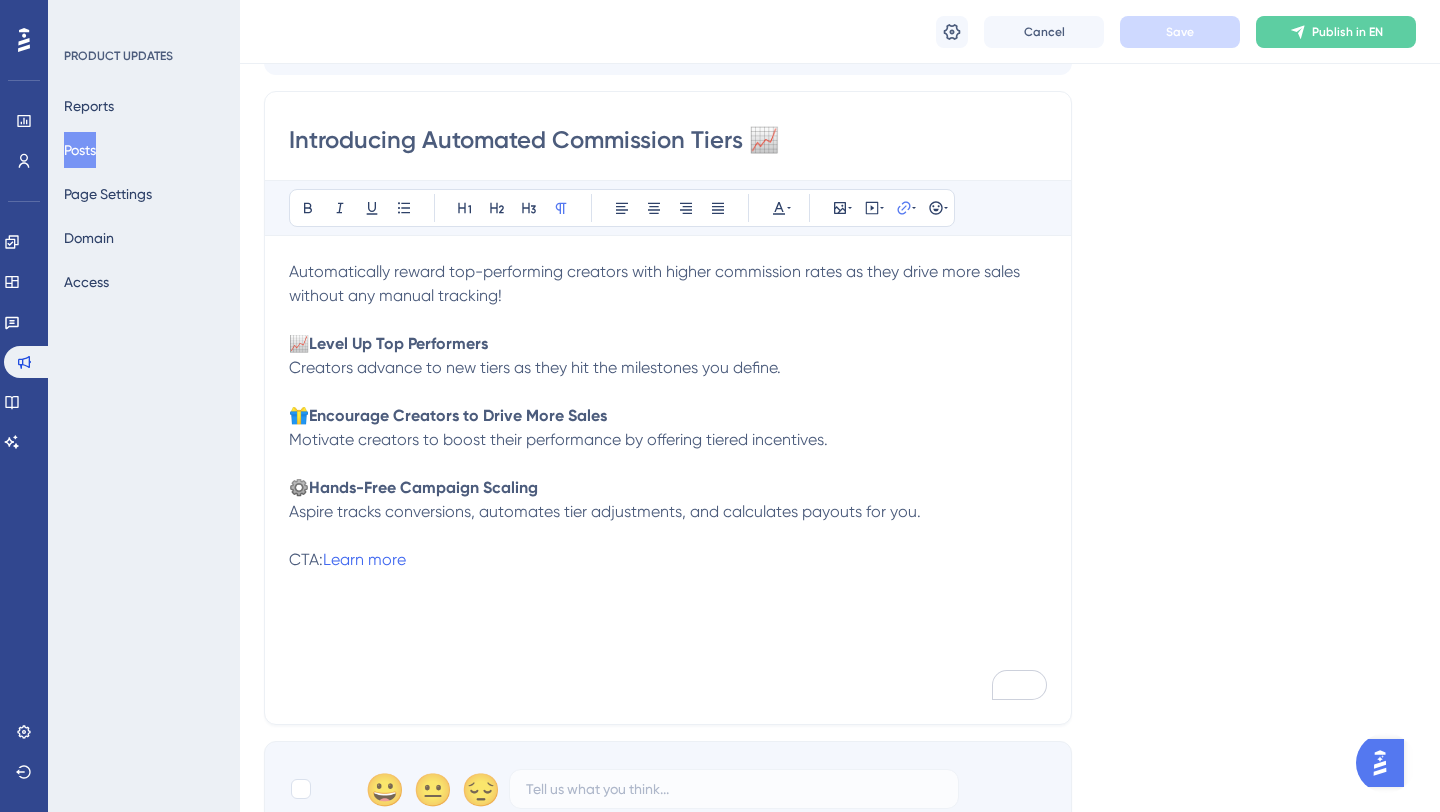 click on "Motivate creators to boost their performance by offering tiered incentives." at bounding box center [558, 439] 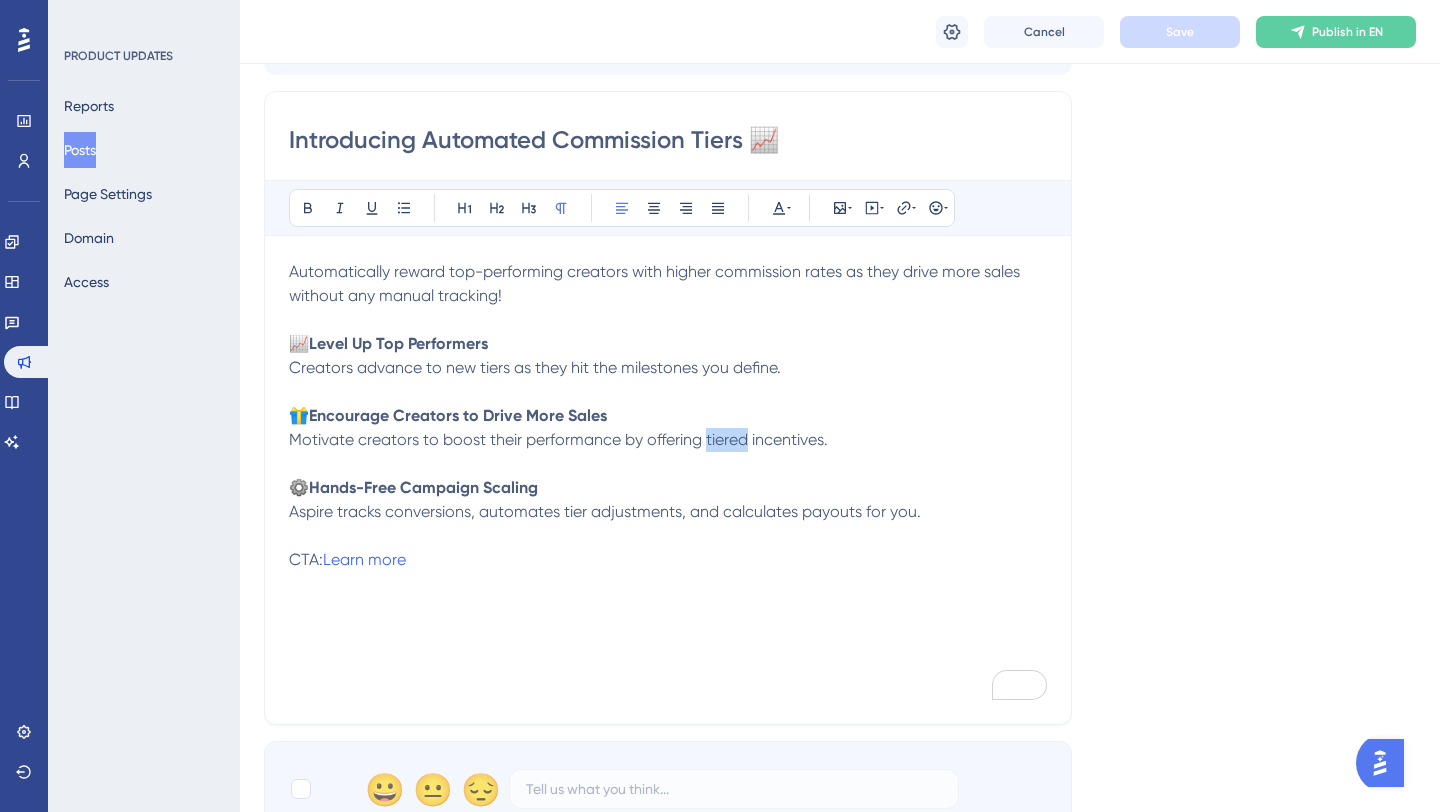click on "Motivate creators to boost their performance by offering tiered incentives." at bounding box center [558, 439] 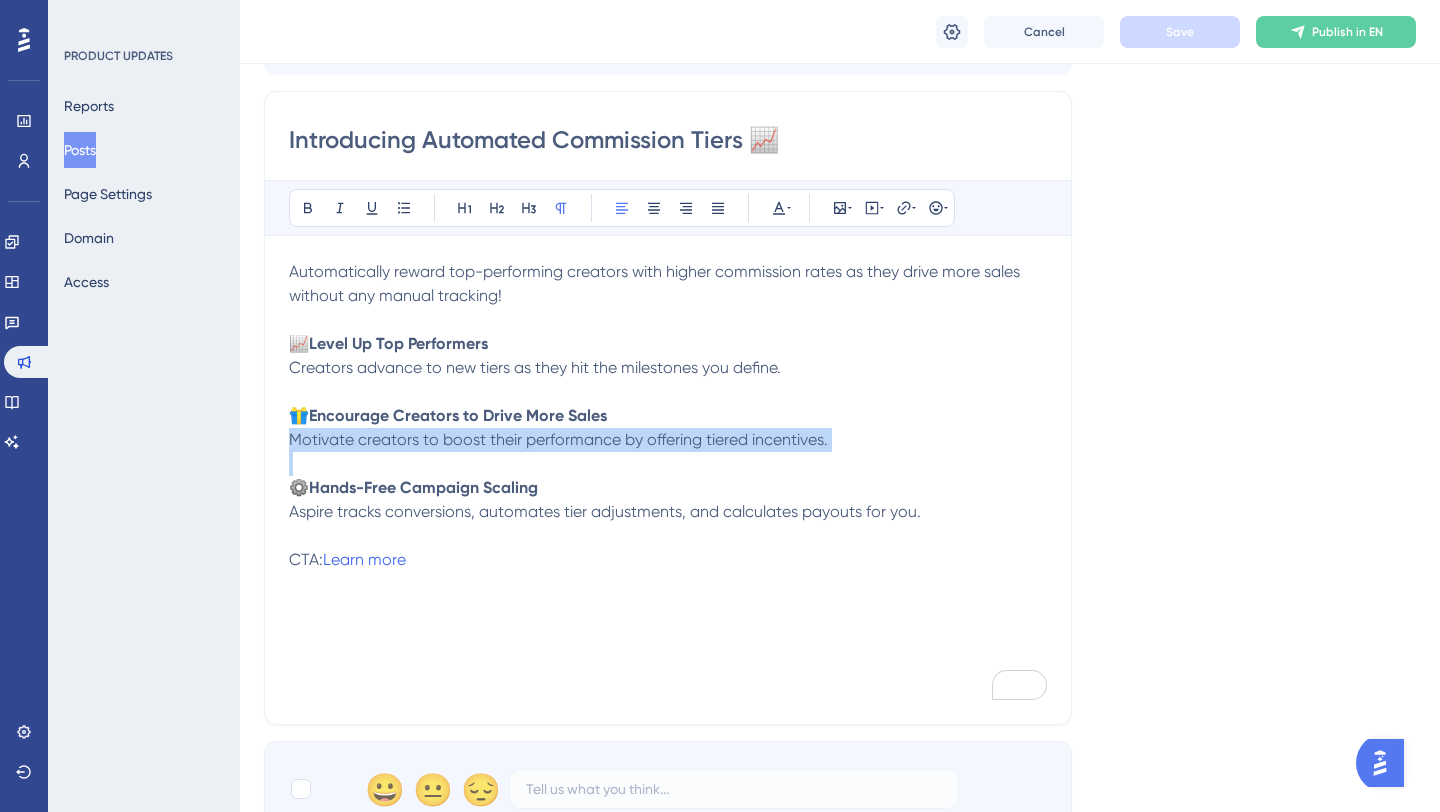 click on "Motivate creators to boost their performance by offering tiered incentives." at bounding box center [558, 439] 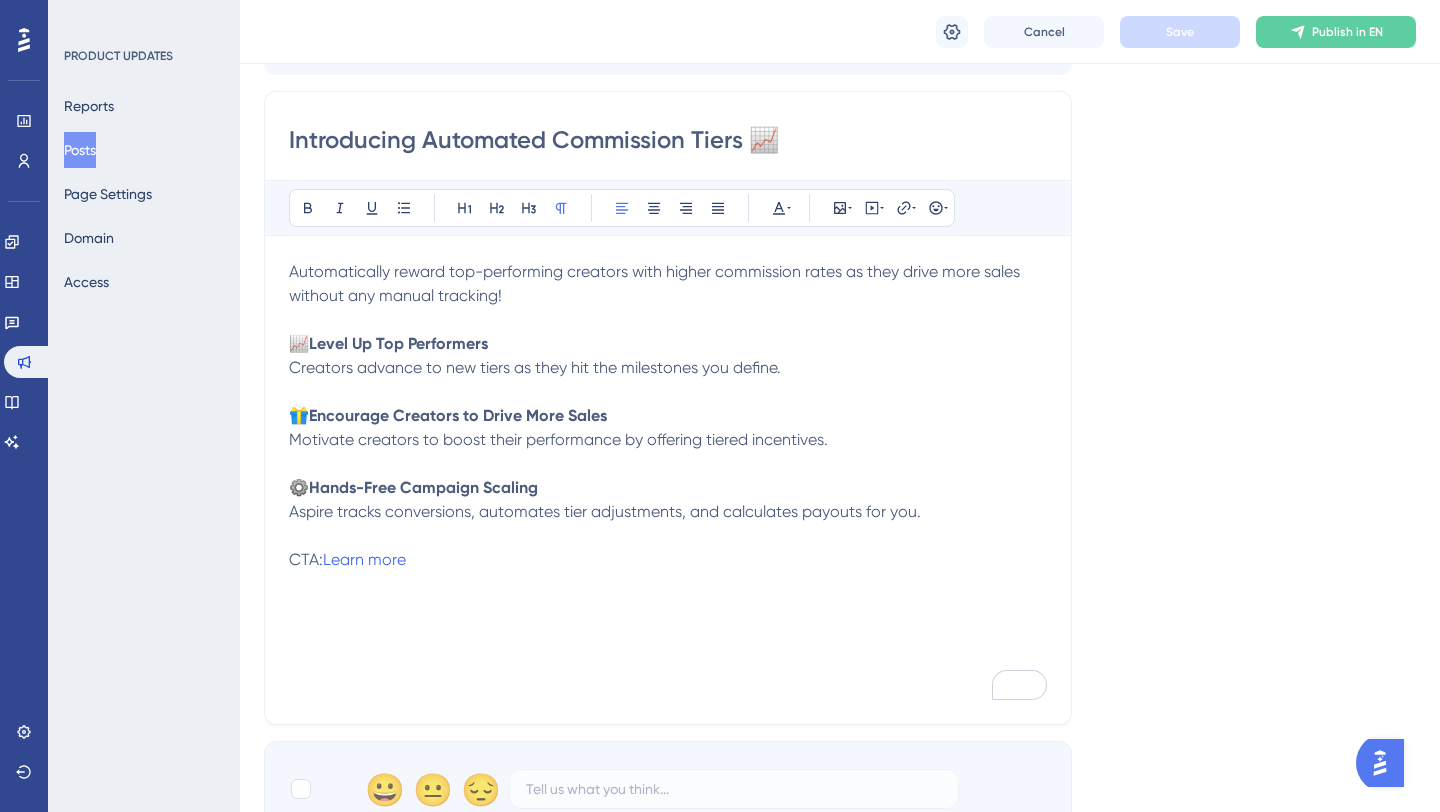 click on "Aspire tracks conversions, automates tier adjustments, and calculates payouts for you." at bounding box center [605, 511] 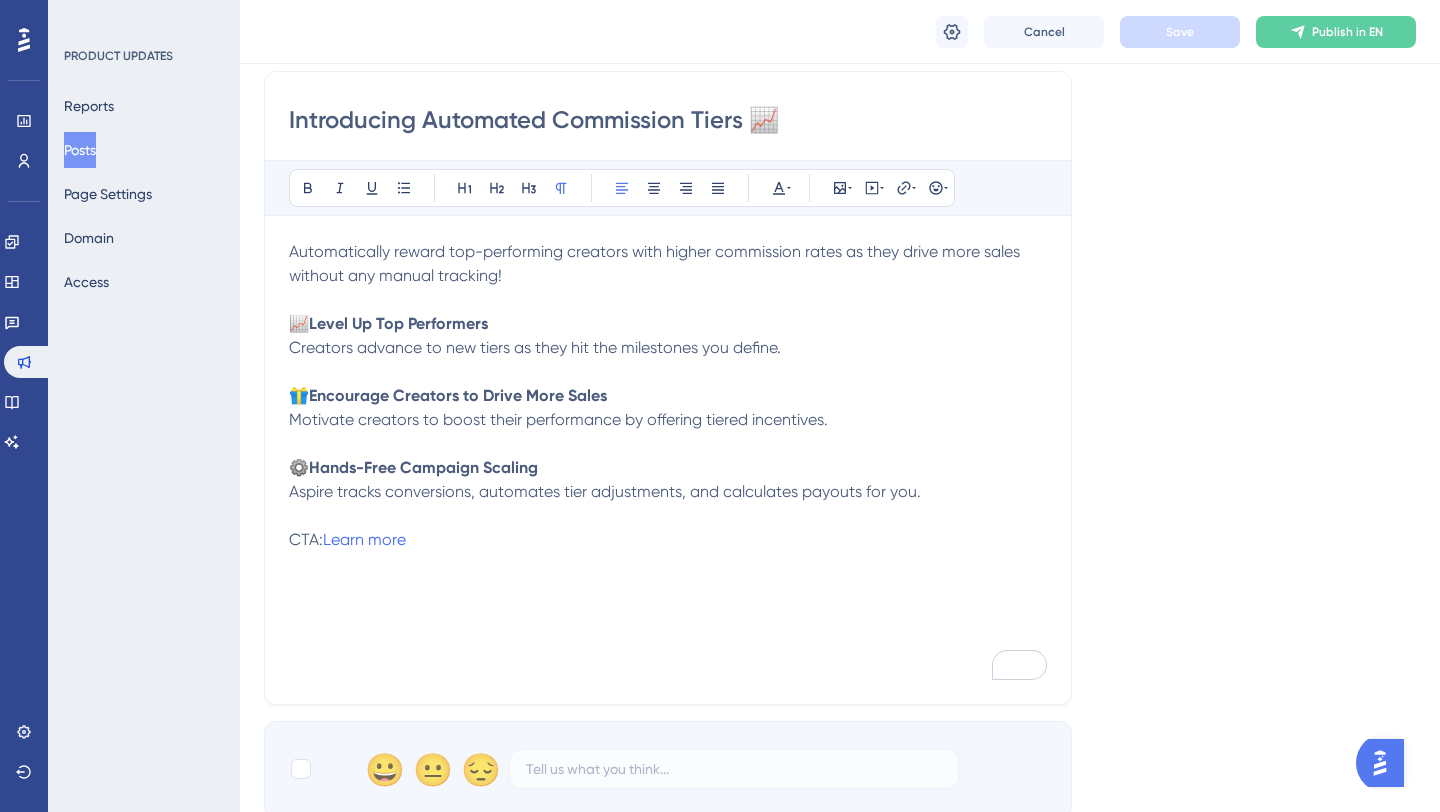 scroll, scrollTop: 528, scrollLeft: 0, axis: vertical 